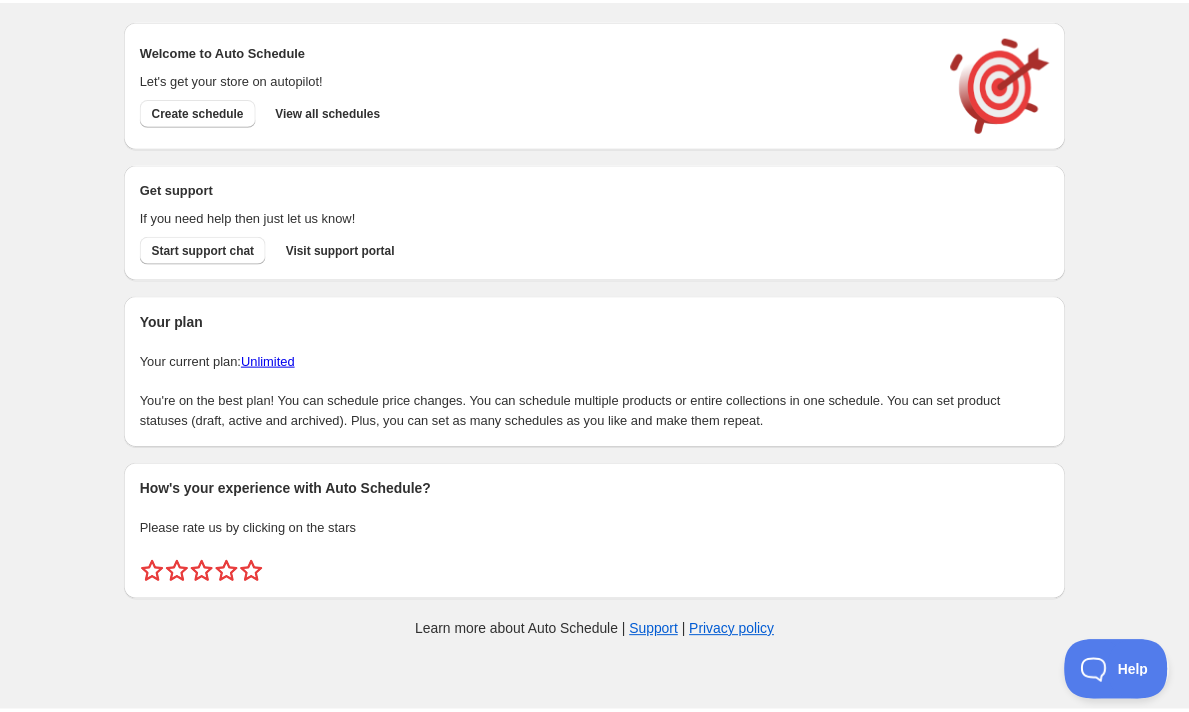 scroll, scrollTop: 0, scrollLeft: 0, axis: both 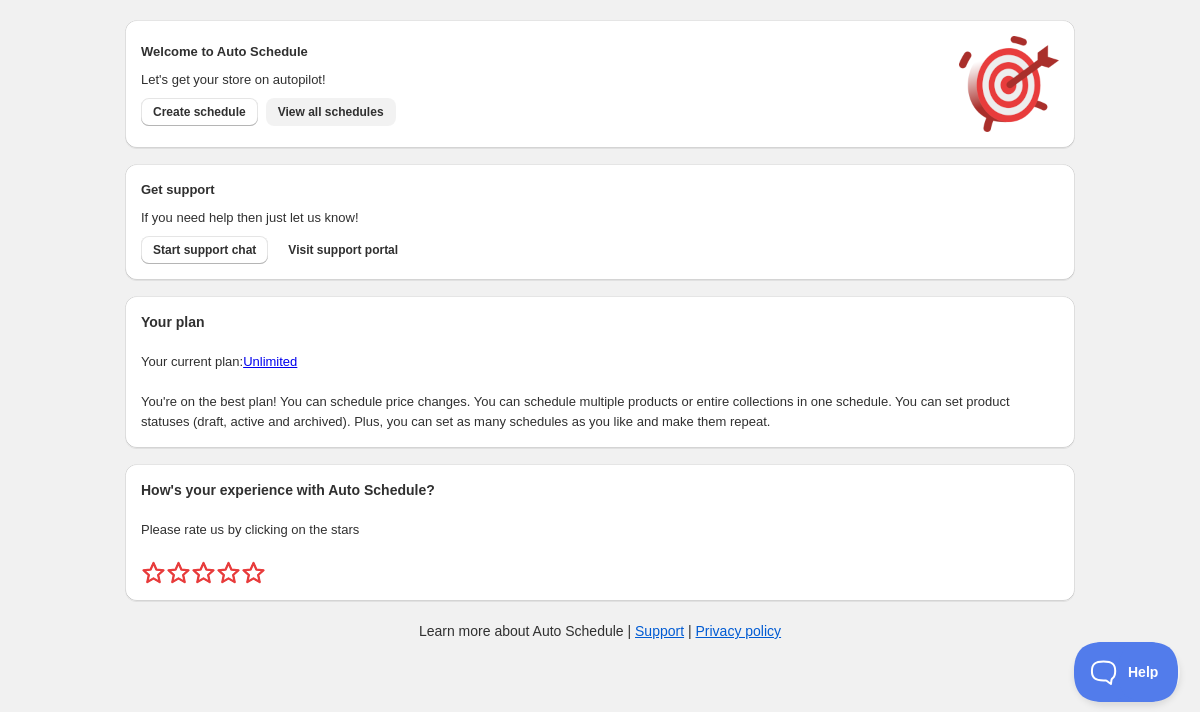 click on "View all schedules" at bounding box center (331, 112) 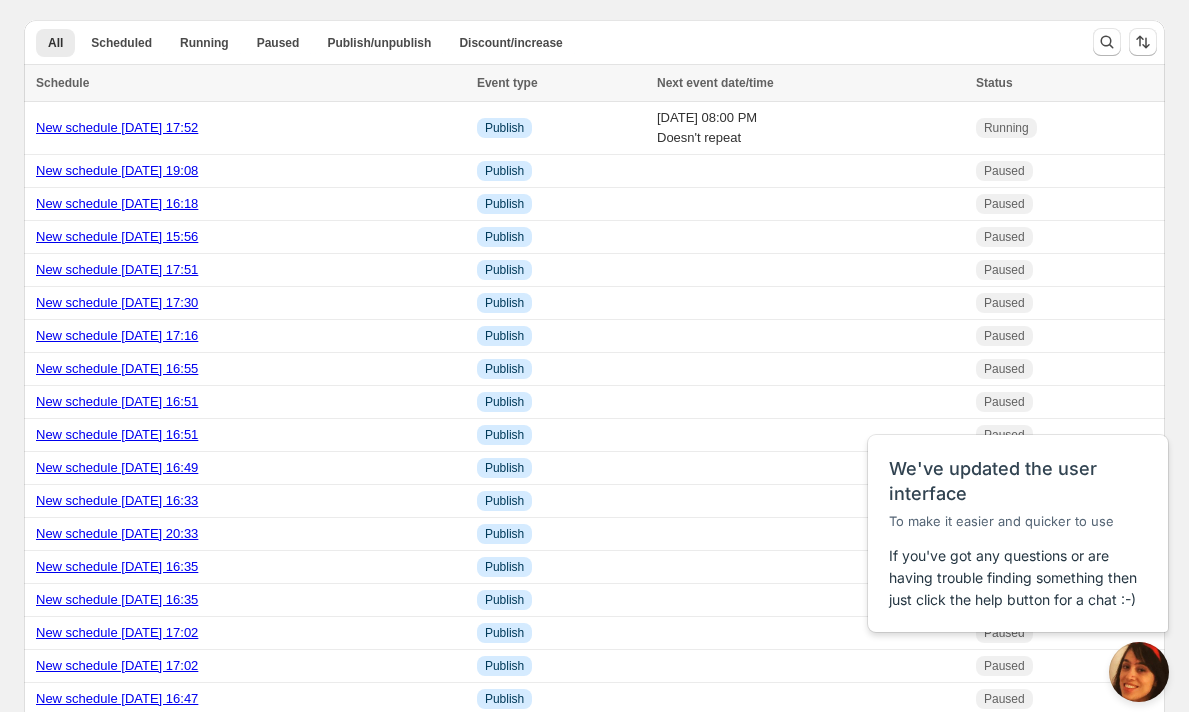 scroll, scrollTop: 0, scrollLeft: 0, axis: both 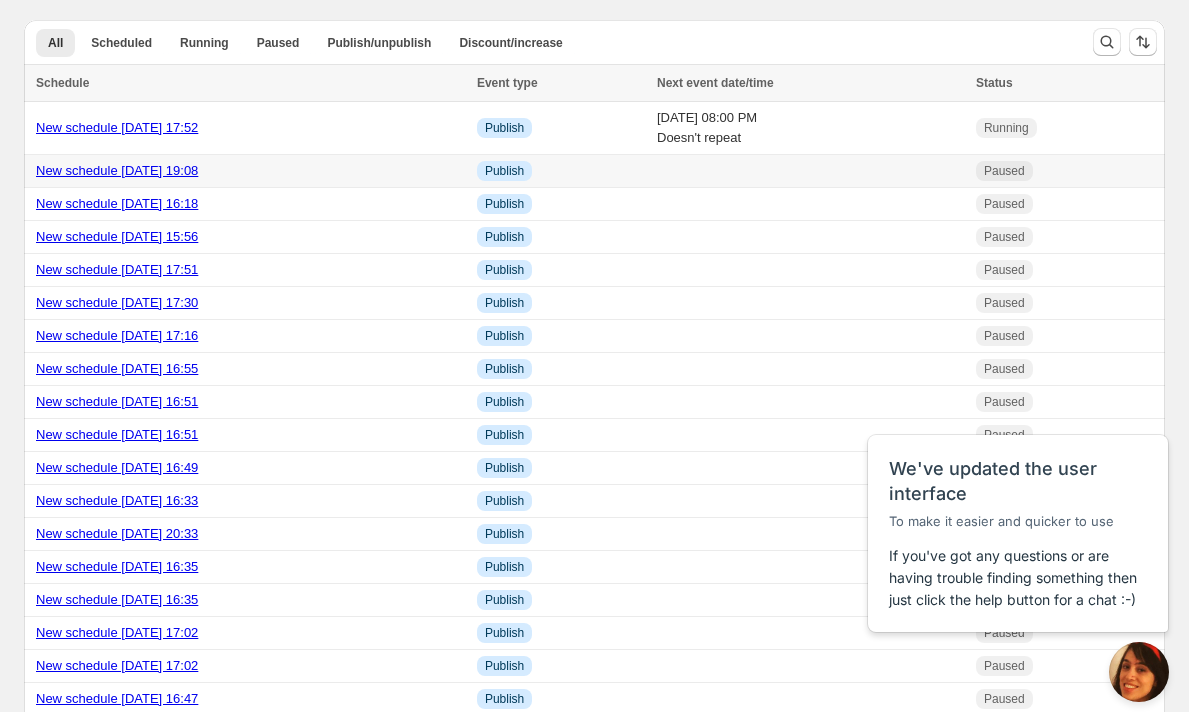 click on "New schedule [DATE] 19:08" at bounding box center (117, 170) 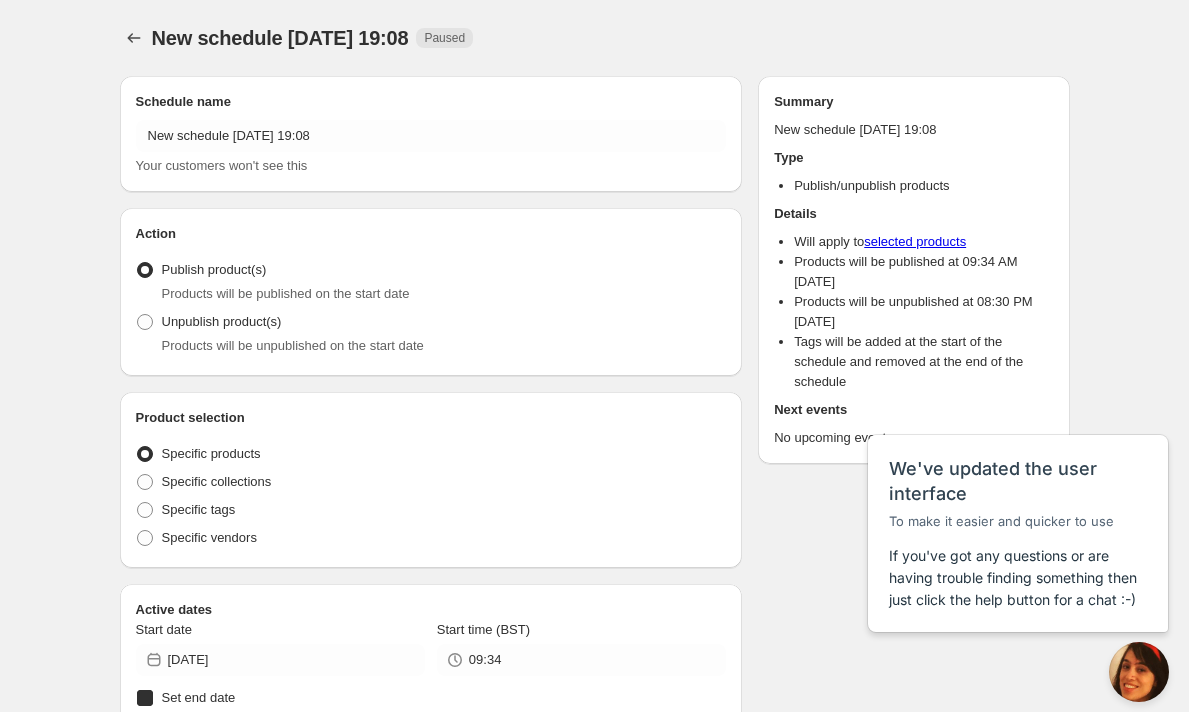 radio on "true" 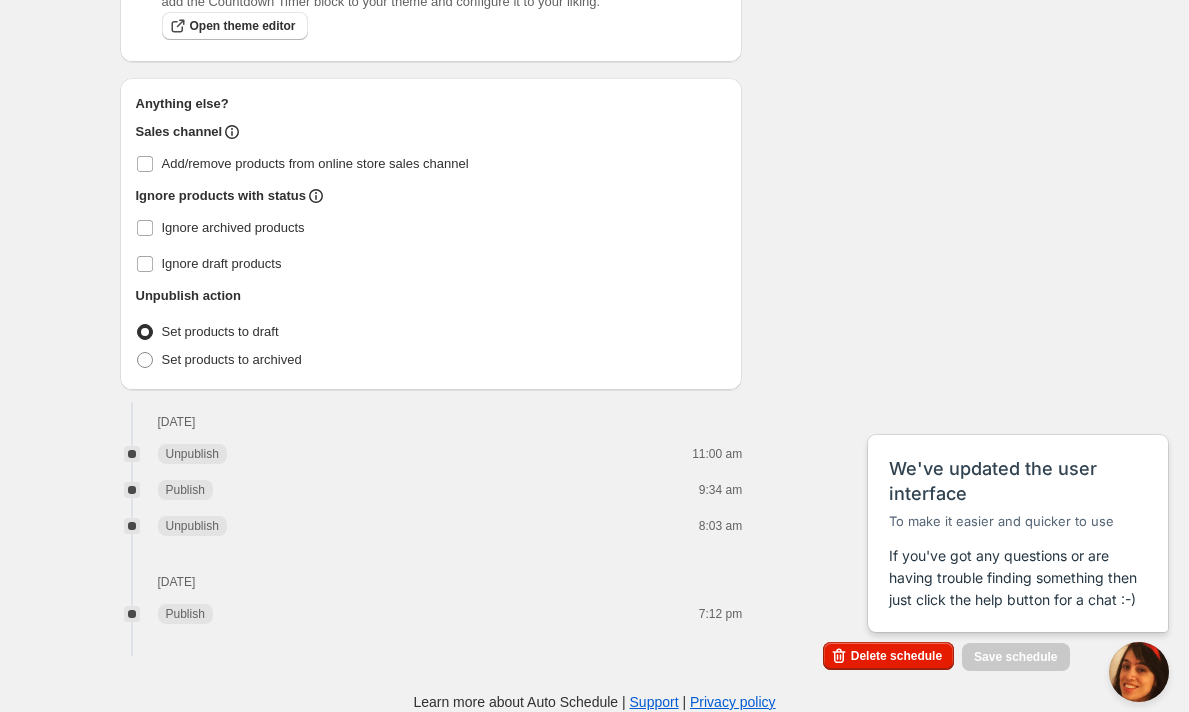 scroll, scrollTop: 2075, scrollLeft: 0, axis: vertical 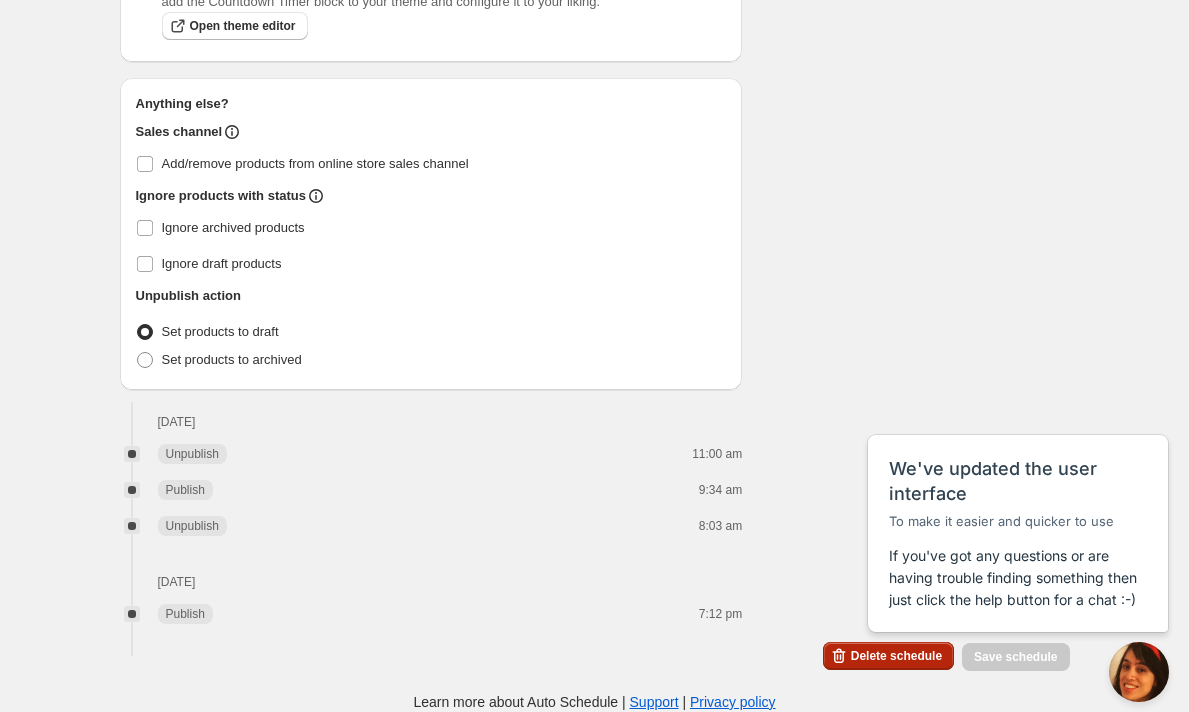 click 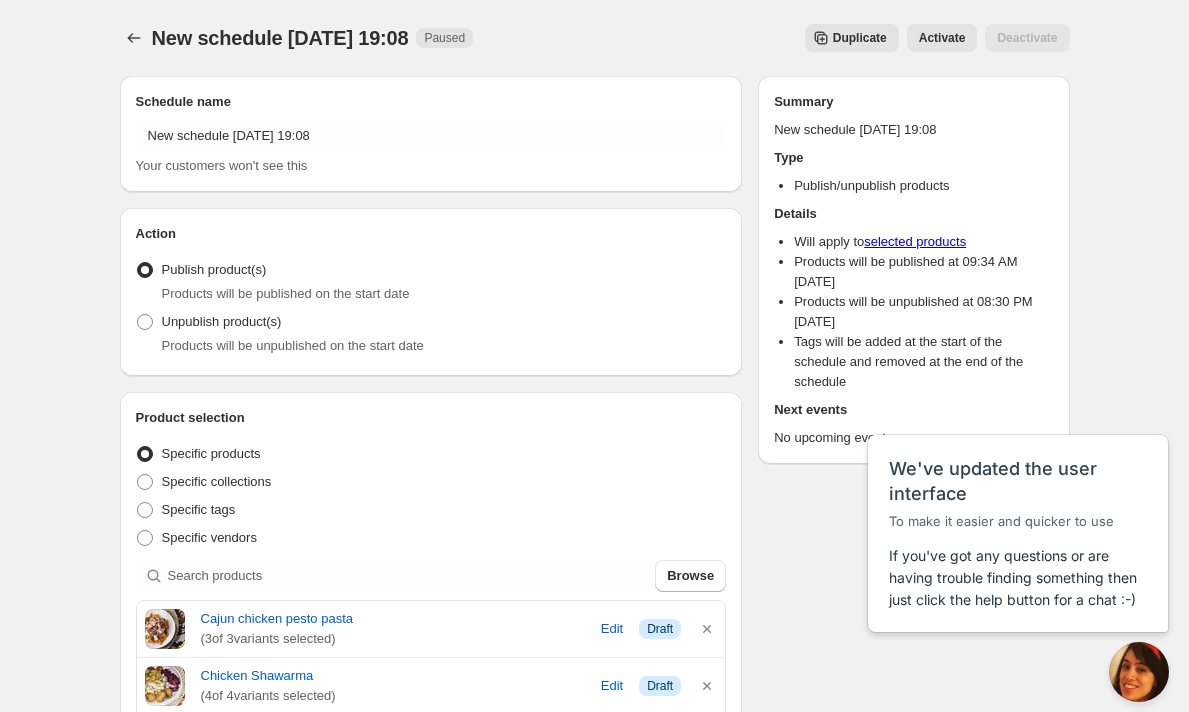 scroll, scrollTop: 0, scrollLeft: 0, axis: both 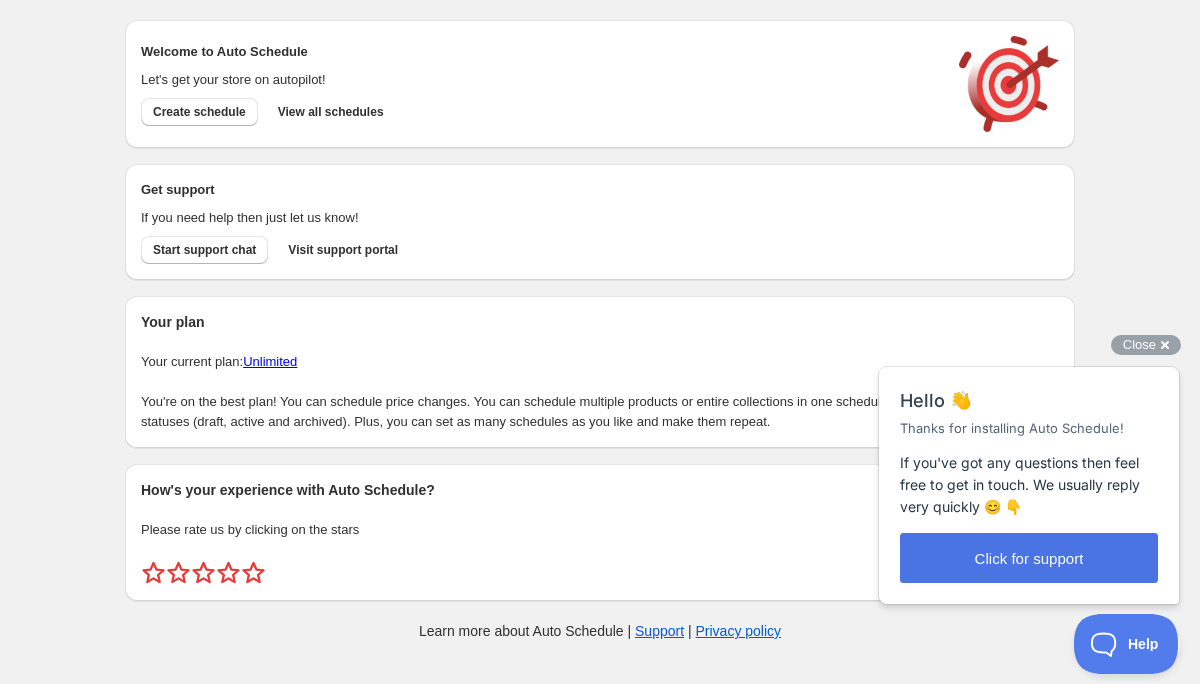 click on "Click for support" at bounding box center (1029, 558) 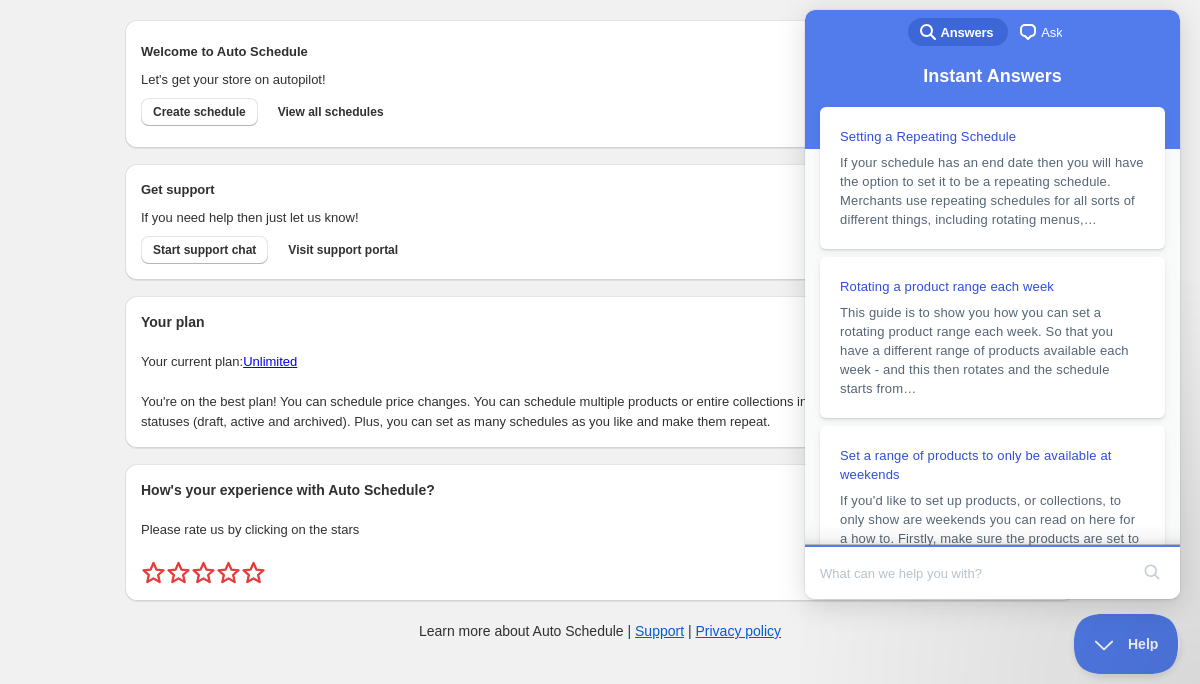 scroll, scrollTop: 0, scrollLeft: 0, axis: both 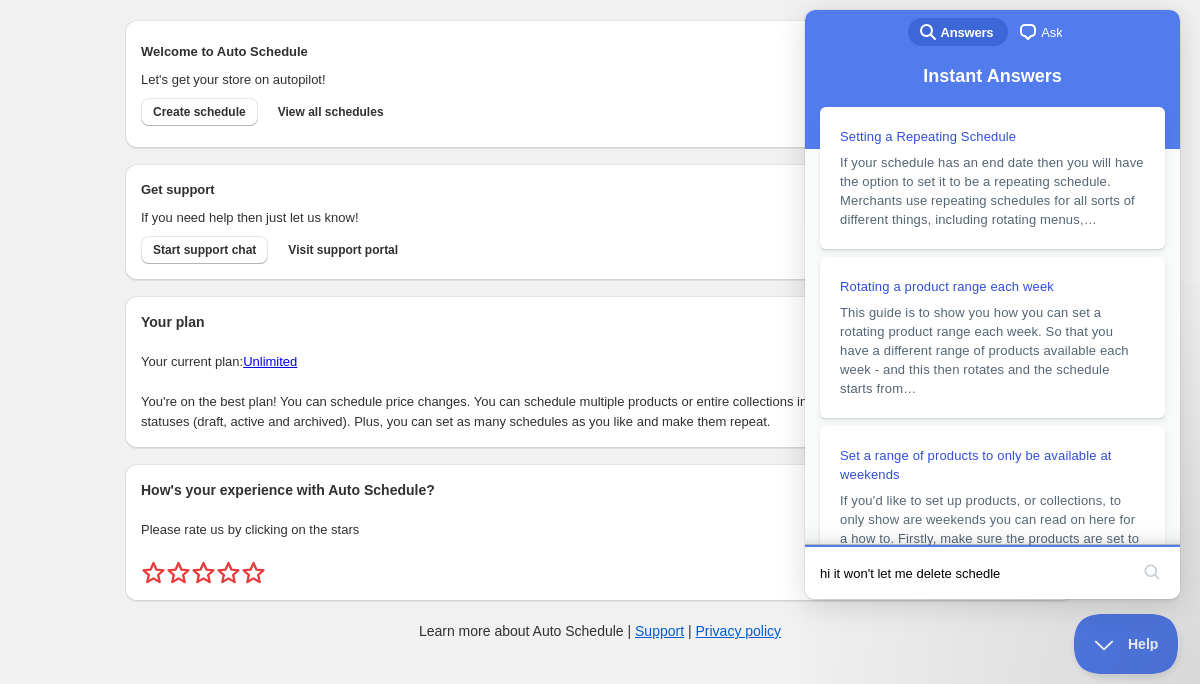 type on "hi it won't let me delete schedles" 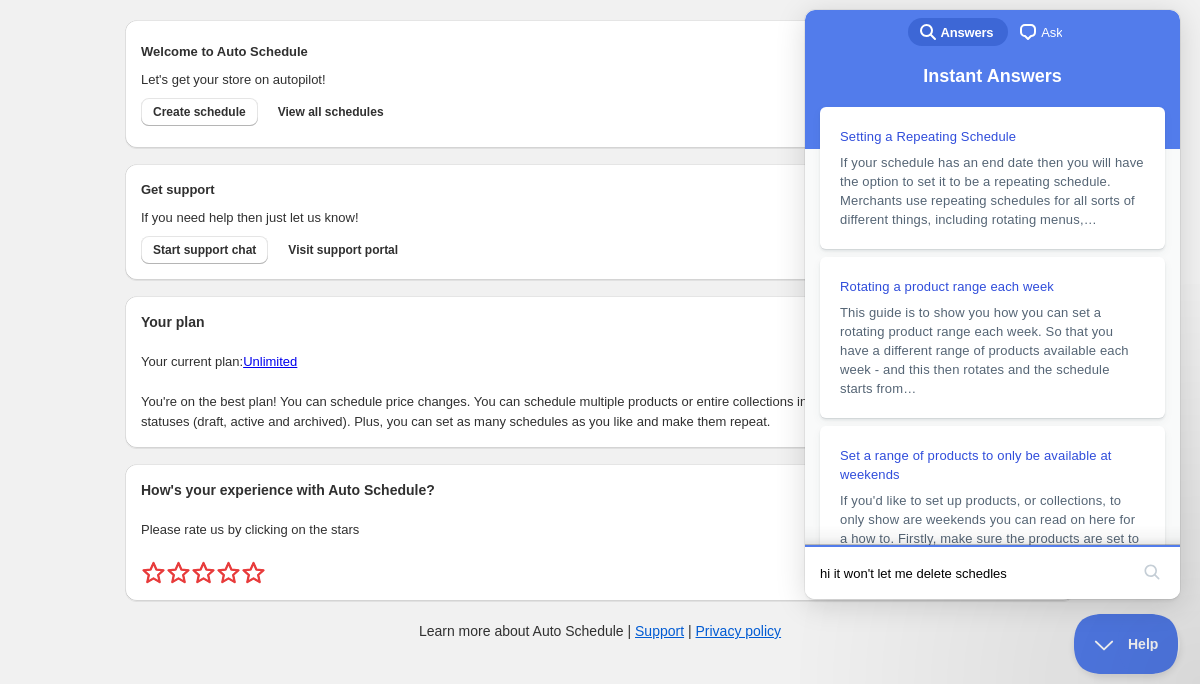 click on "search" at bounding box center [1152, 572] 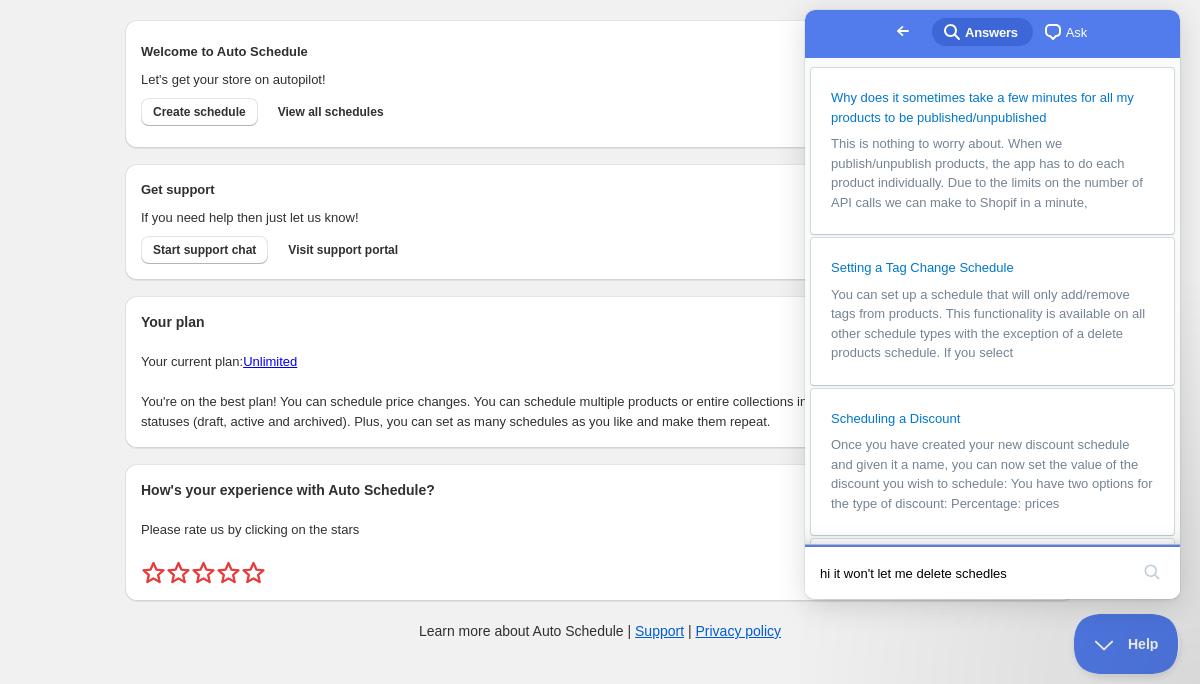 click on "hi it won't let me delete schedles" at bounding box center [974, 573] 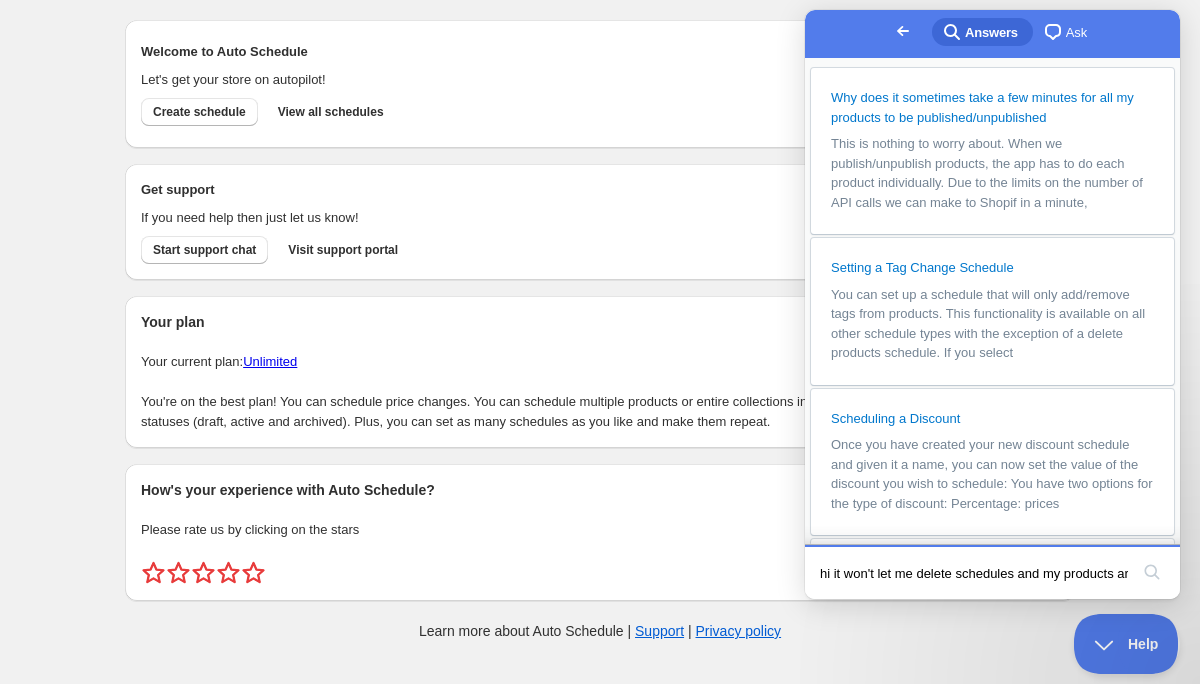 click on "search" at bounding box center (1152, 572) 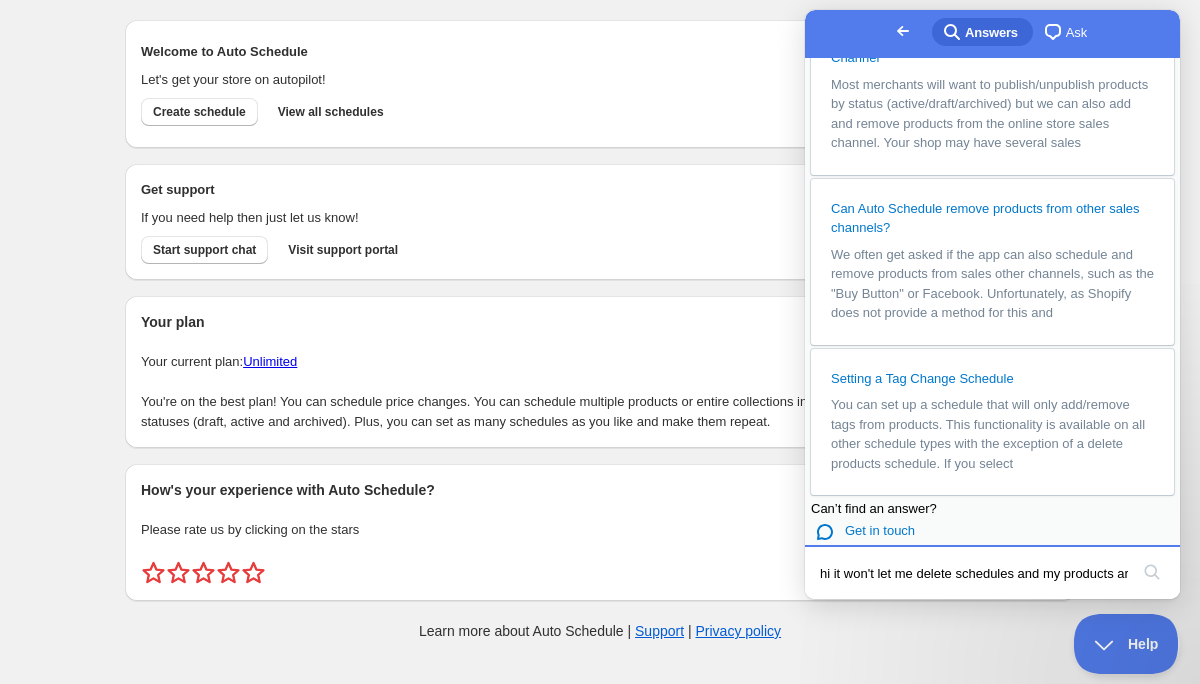 scroll, scrollTop: 1446, scrollLeft: 0, axis: vertical 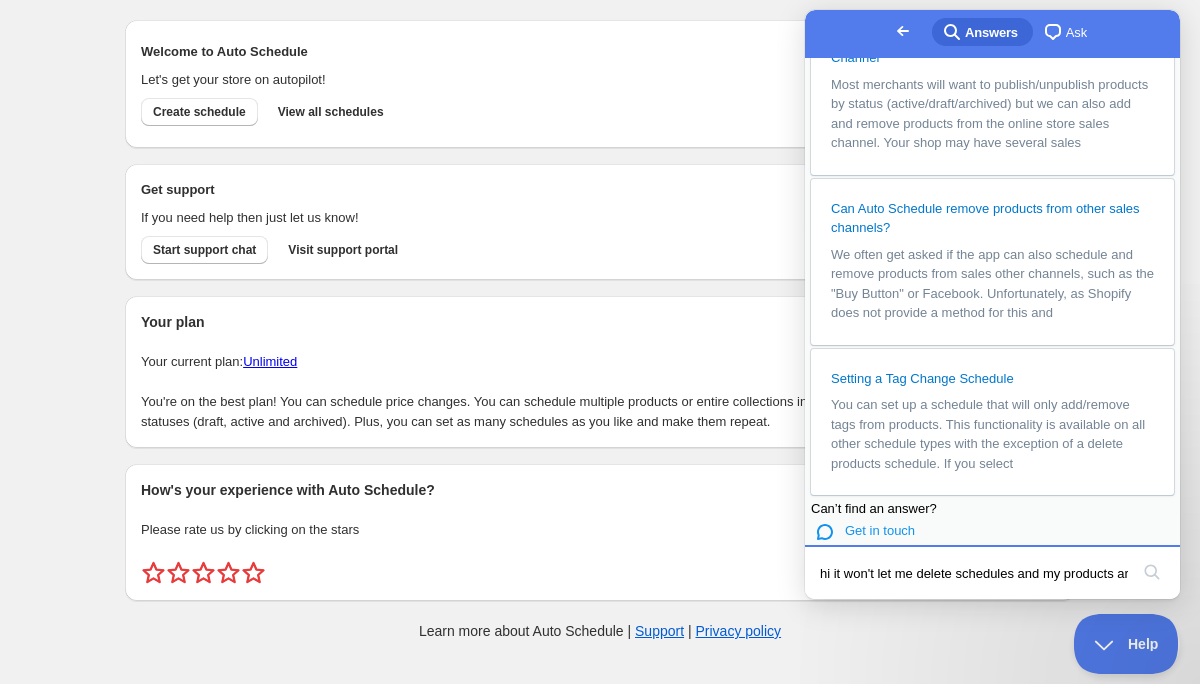type on "hi it won't let me delete schedules and my products aren't showing up on storefront" 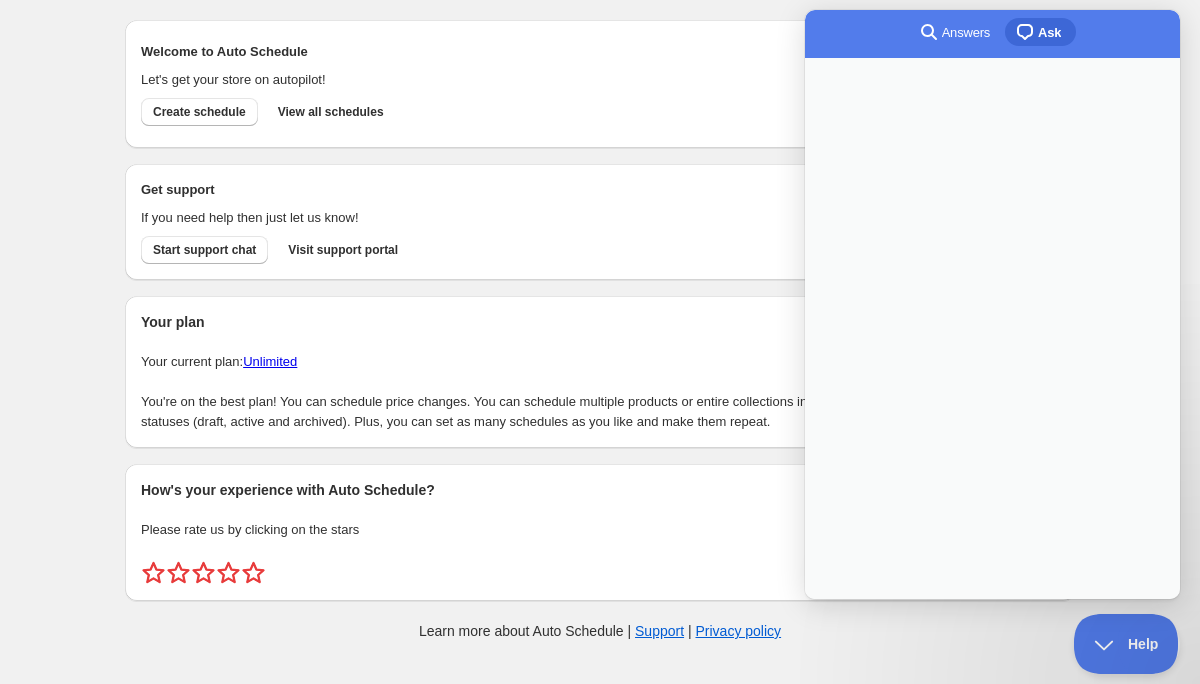 scroll, scrollTop: 0, scrollLeft: 0, axis: both 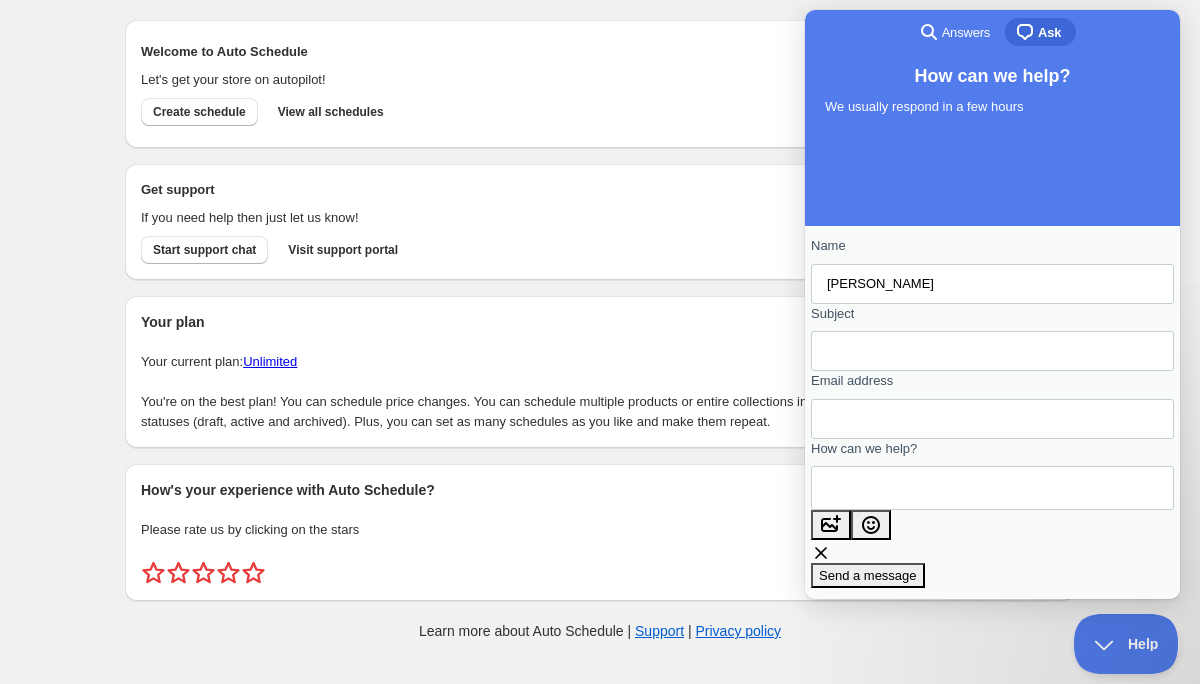type on "Robert Noble" 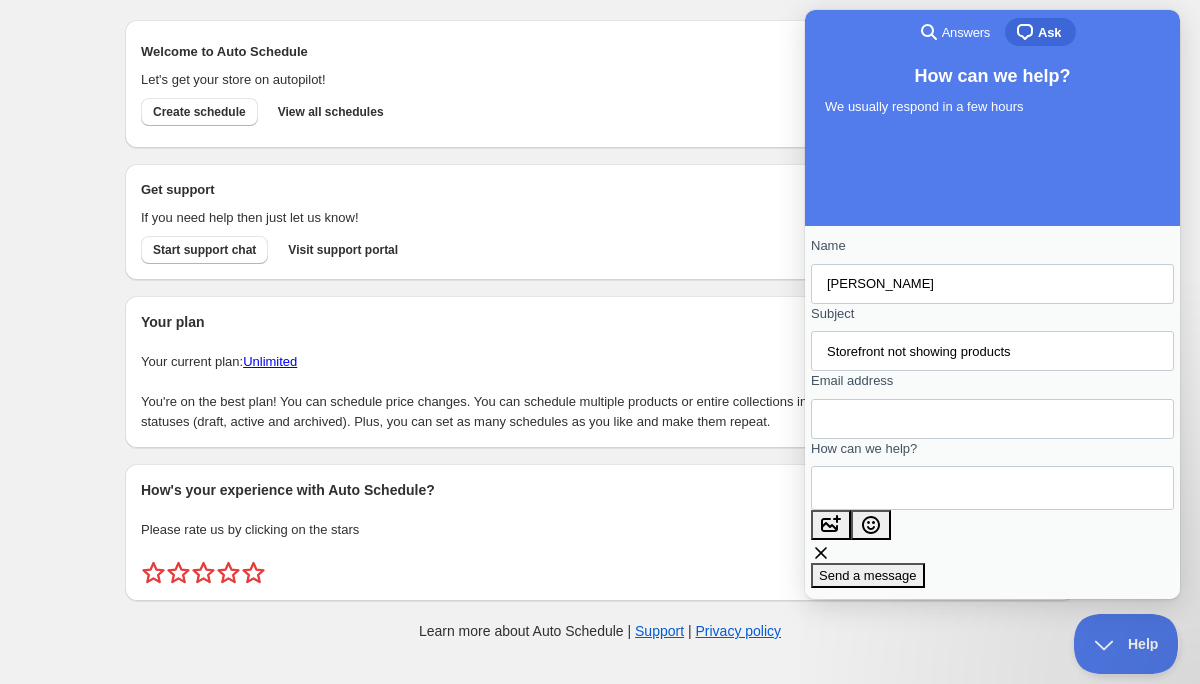 type on "Storefront not showing products" 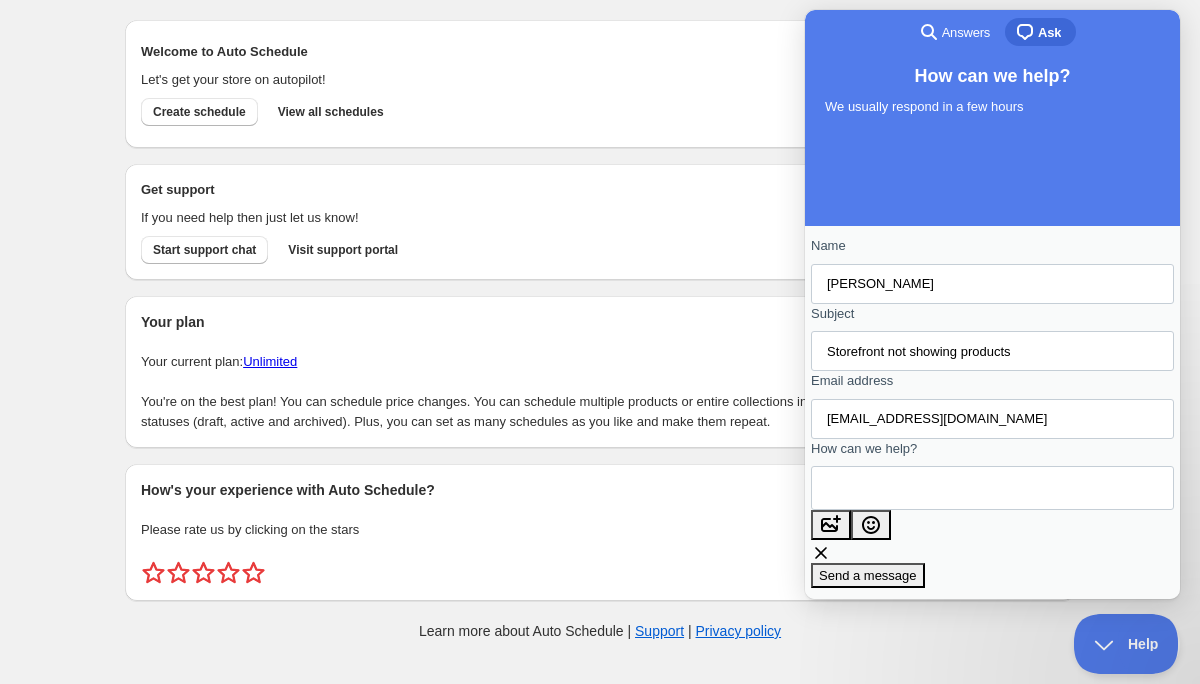 type on "preptoplate20@hotmail.com" 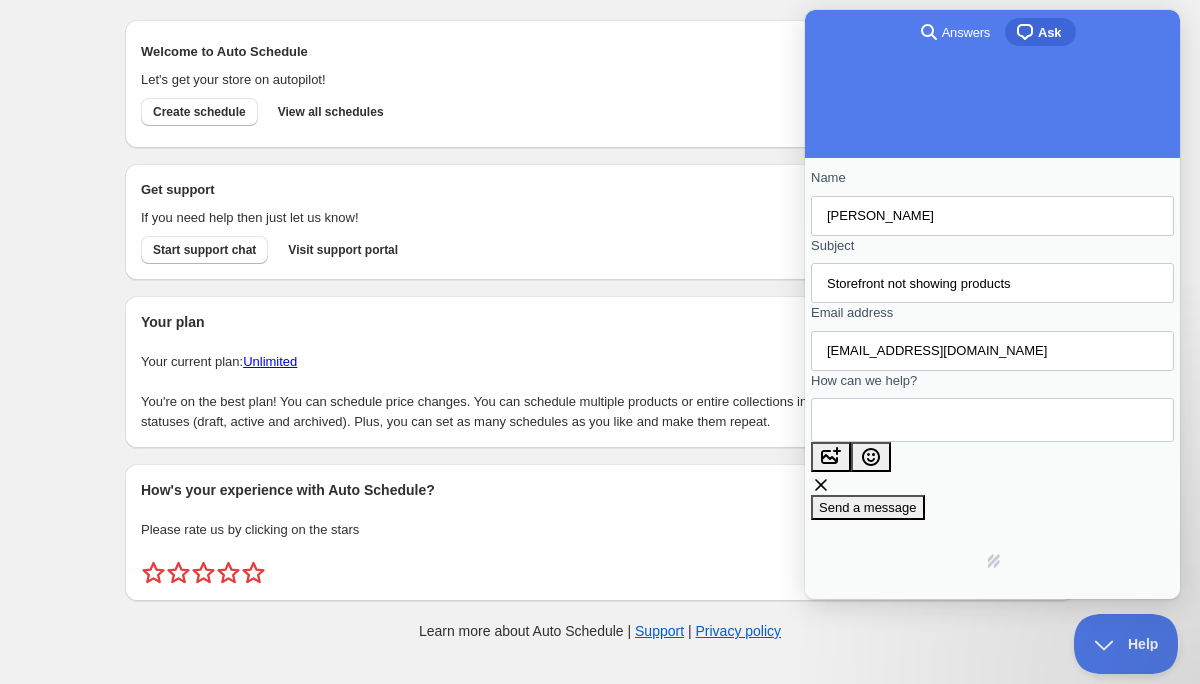 scroll, scrollTop: 119, scrollLeft: 0, axis: vertical 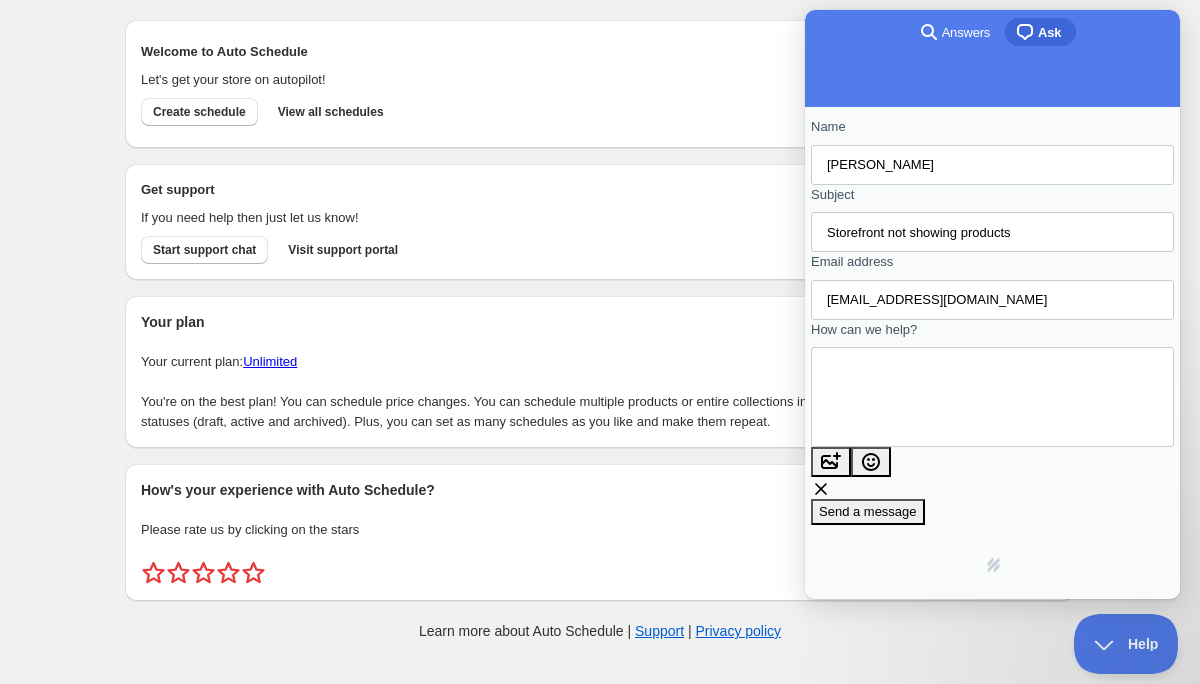 type on "It won't let me delete schedules and my products are not showing up on my storefront. Says unexpected error every time but it wasn't doing this initially" 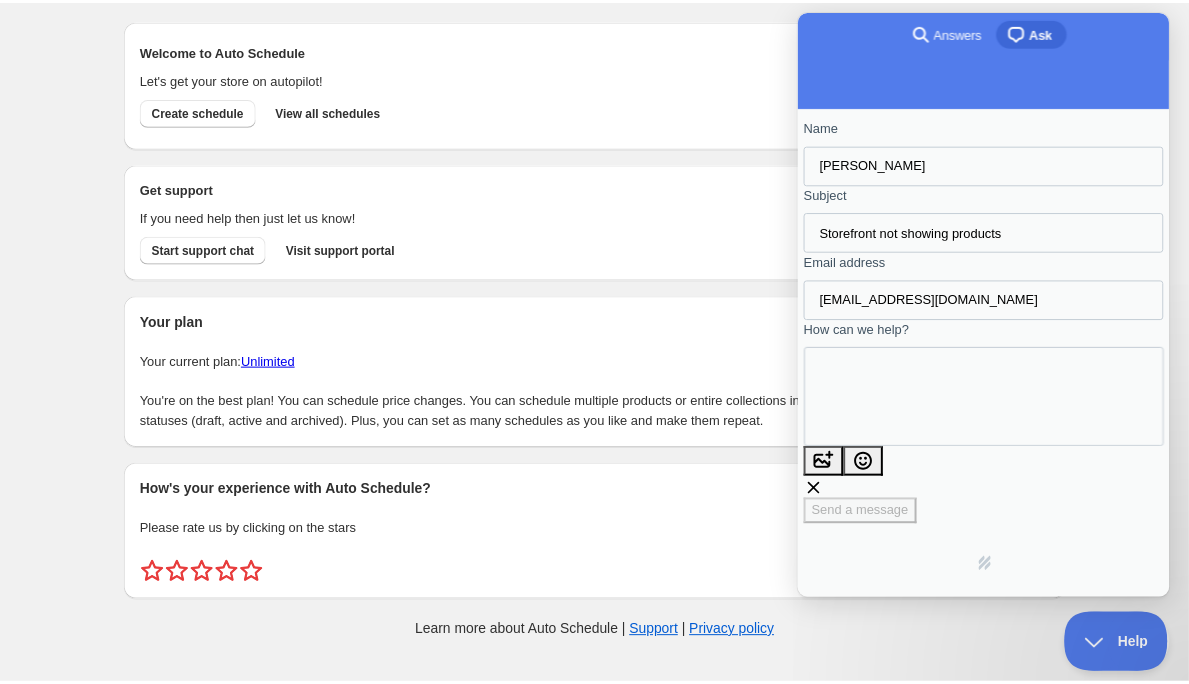 scroll, scrollTop: 0, scrollLeft: 0, axis: both 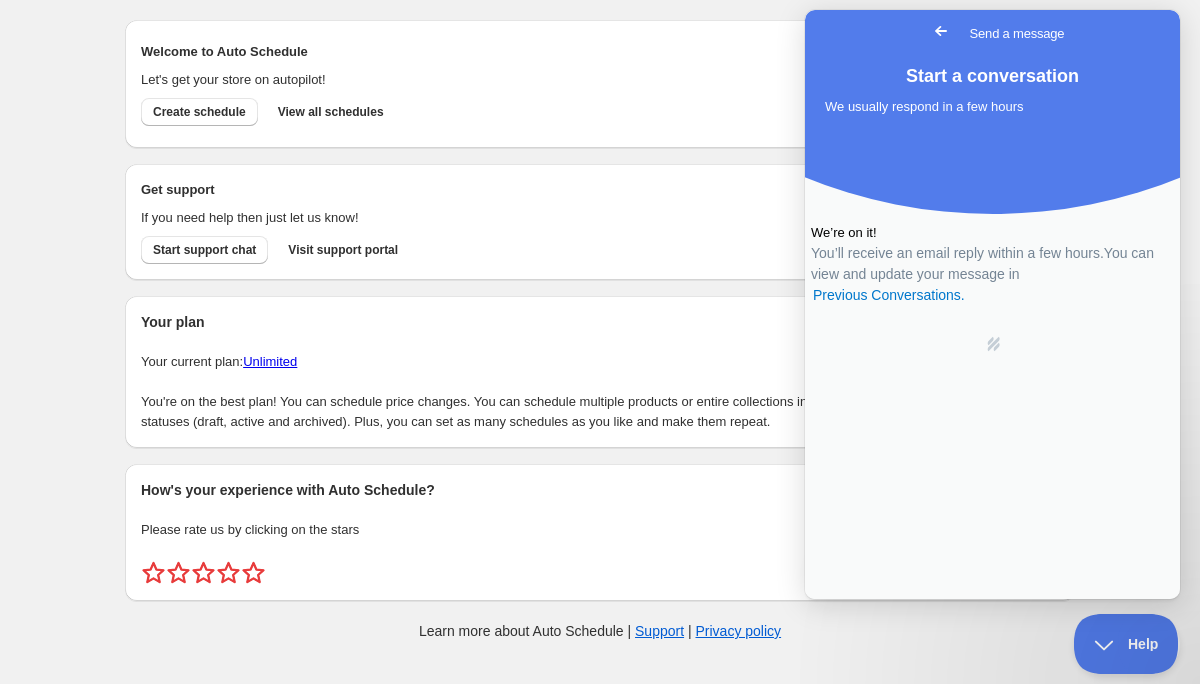 click on "Your current plan:  Unlimited" at bounding box center (600, 362) 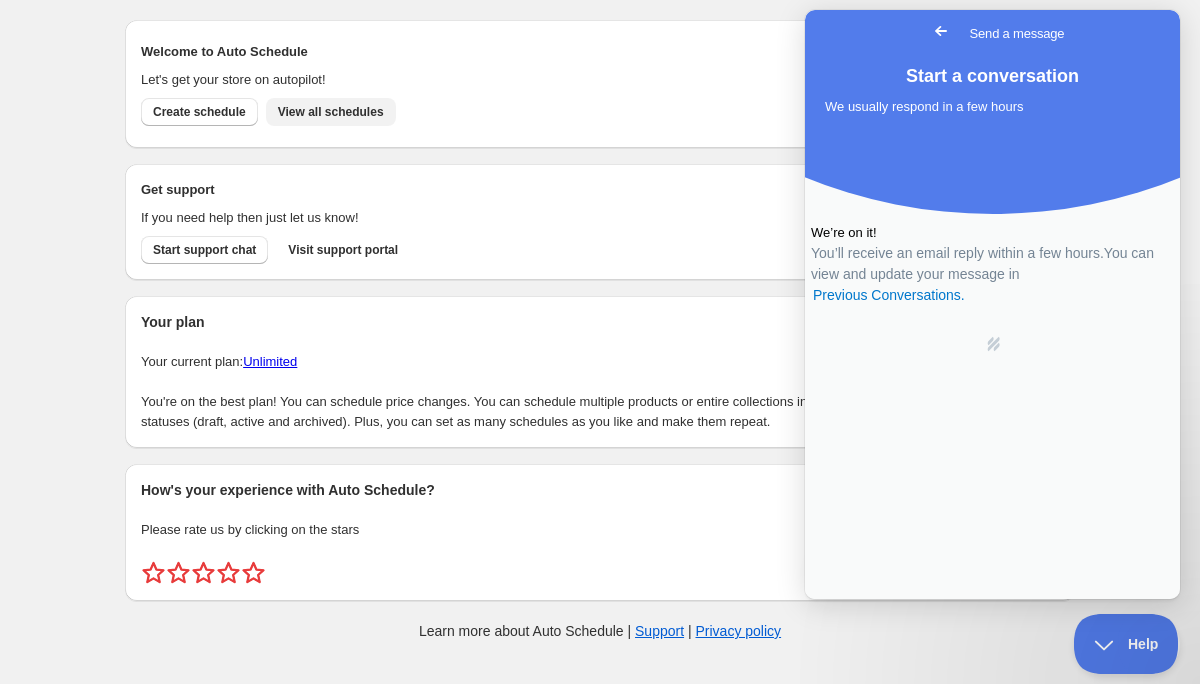 click on "View all schedules" at bounding box center [331, 112] 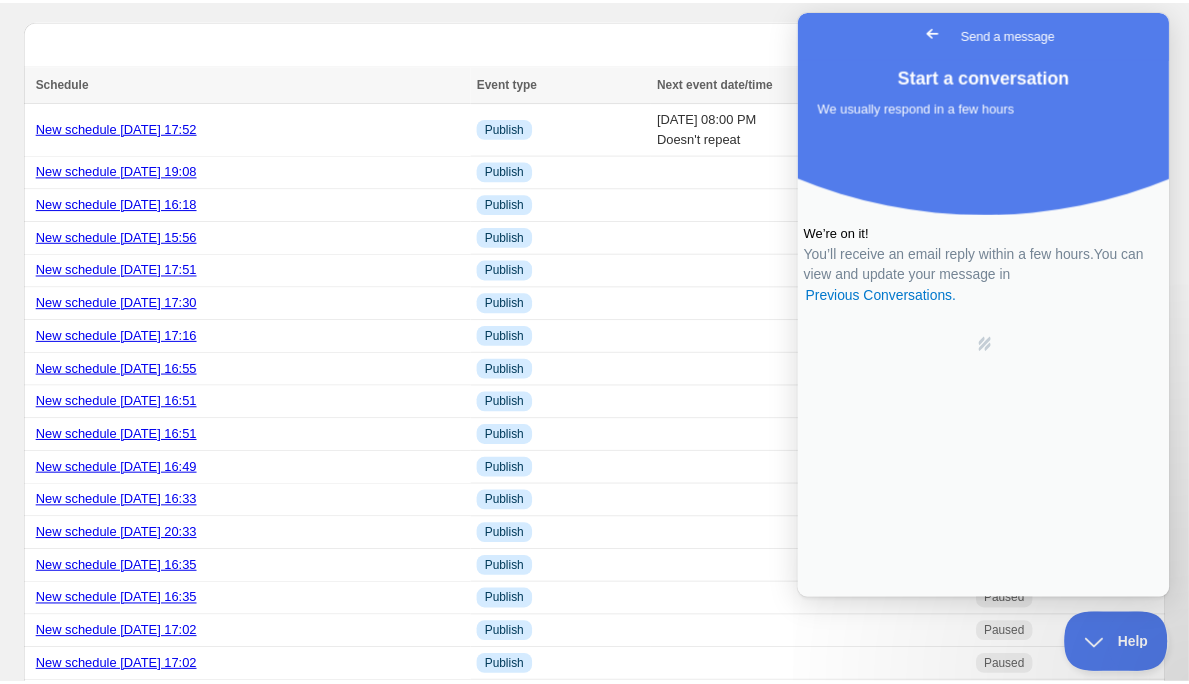 click on "Go back" at bounding box center [933, 34] 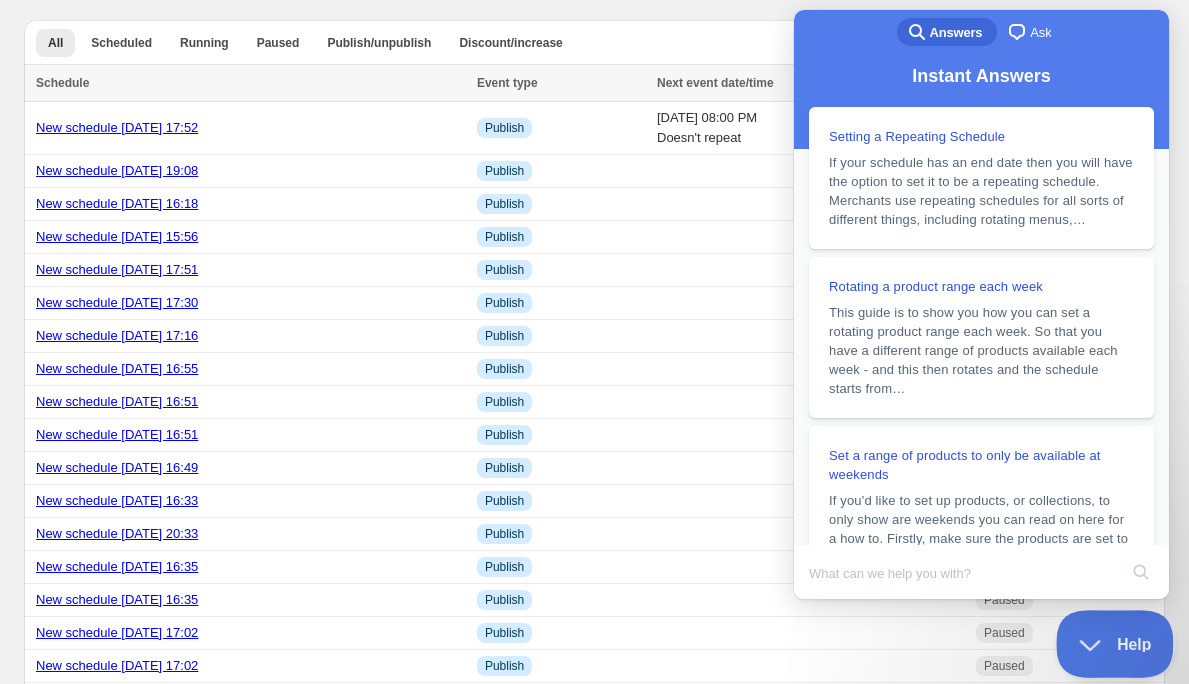 click on "Help" at bounding box center [1108, 640] 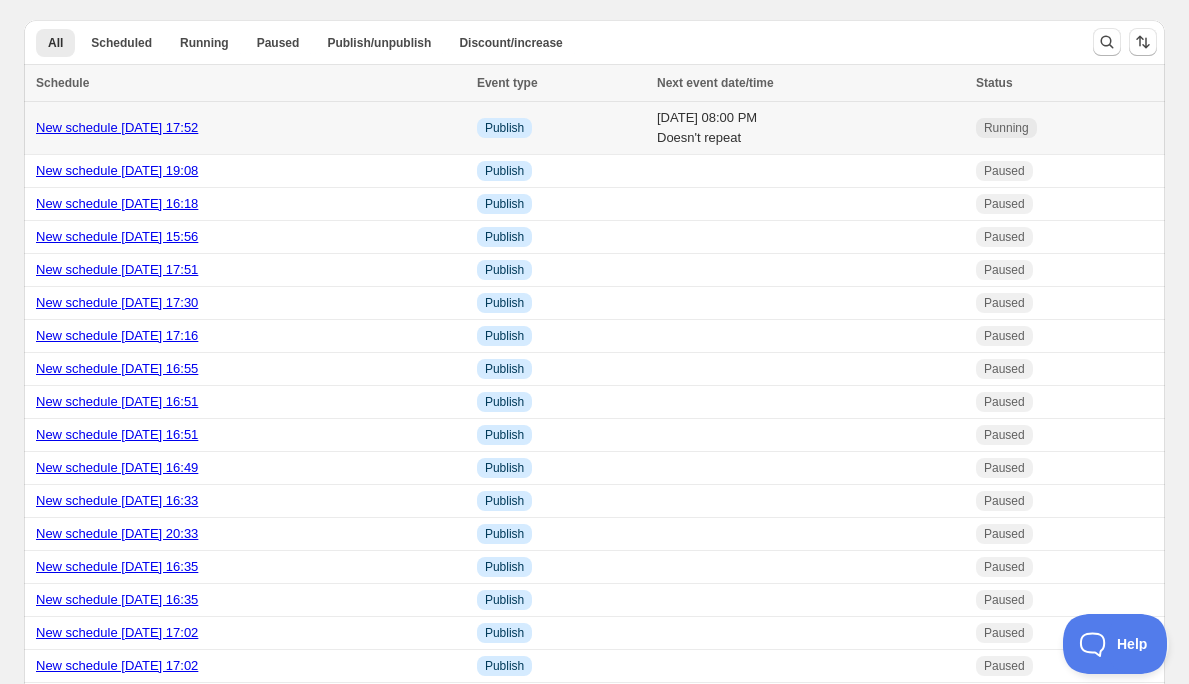 click on "Running" at bounding box center (1006, 128) 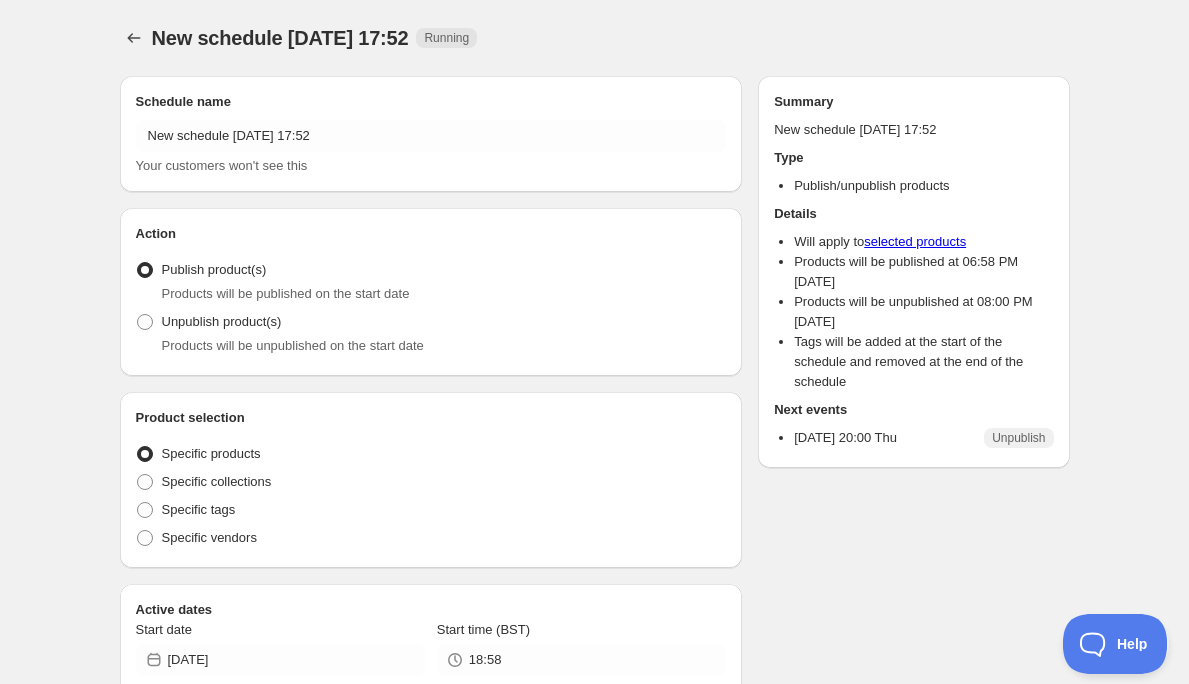 radio on "true" 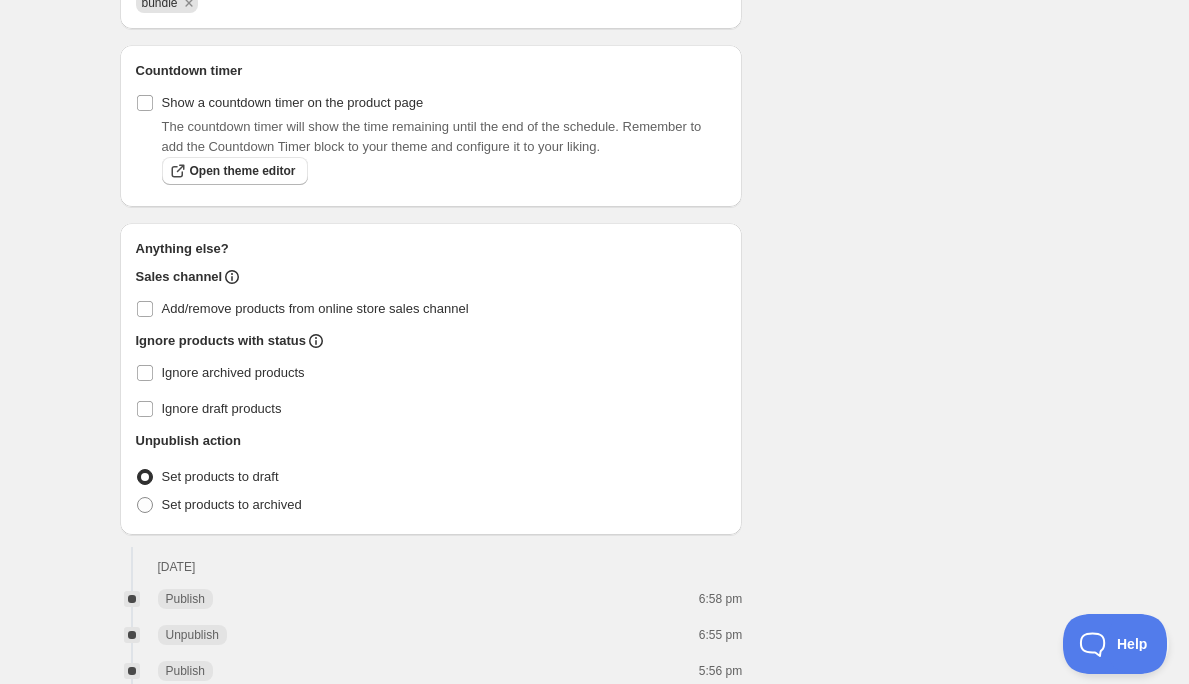 scroll, scrollTop: 2040, scrollLeft: 0, axis: vertical 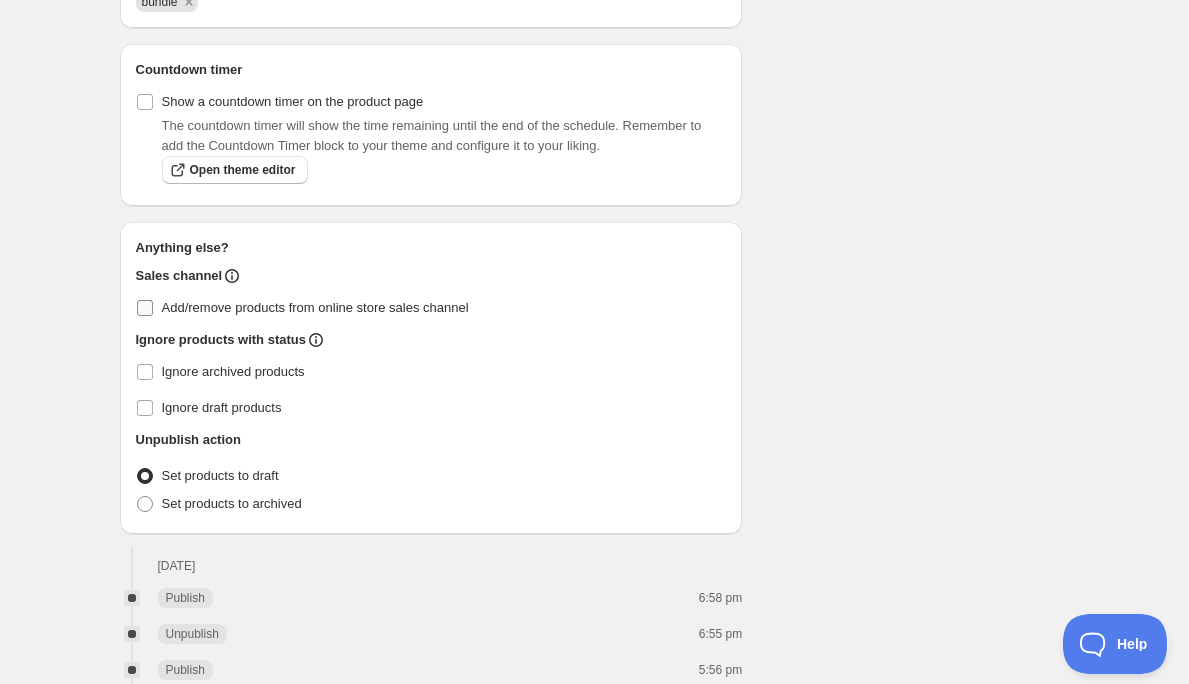 click on "Add/remove products from online store sales channel" at bounding box center (145, 308) 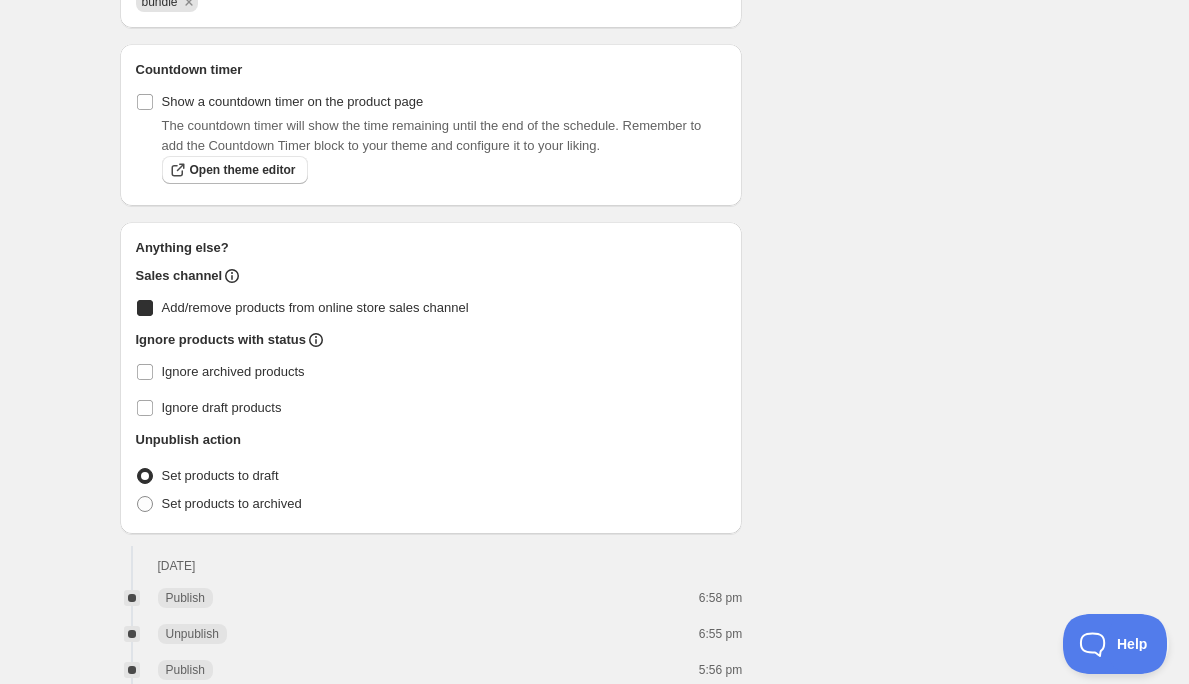 checkbox on "true" 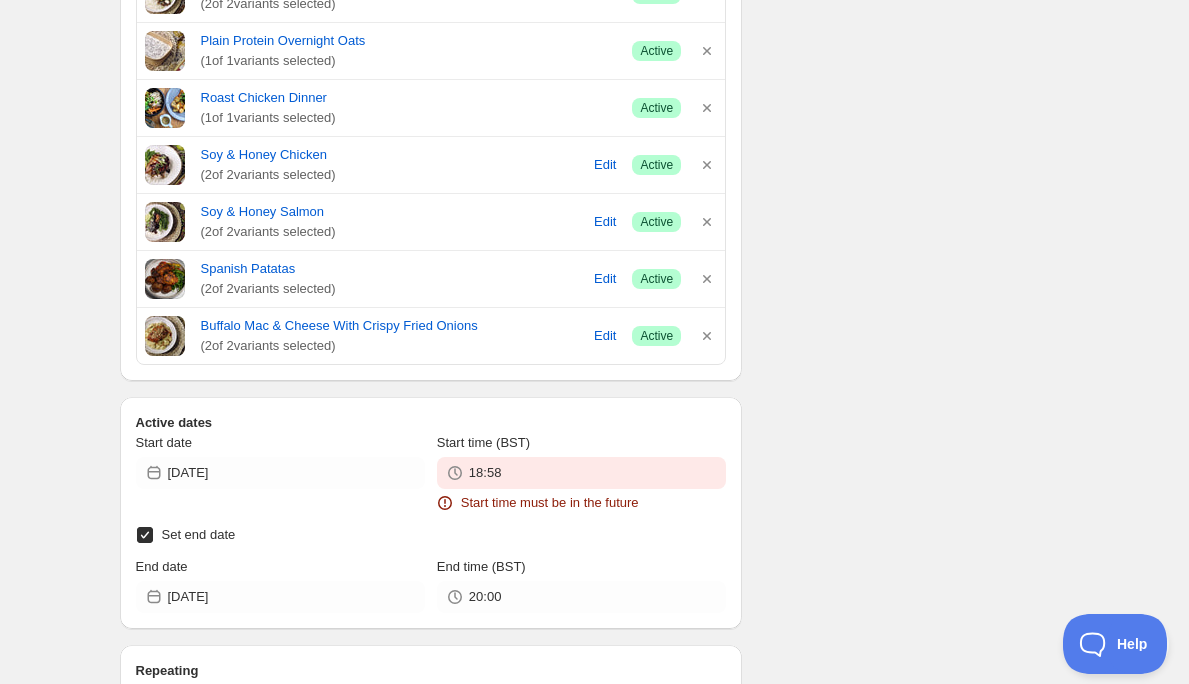 scroll, scrollTop: 1227, scrollLeft: 0, axis: vertical 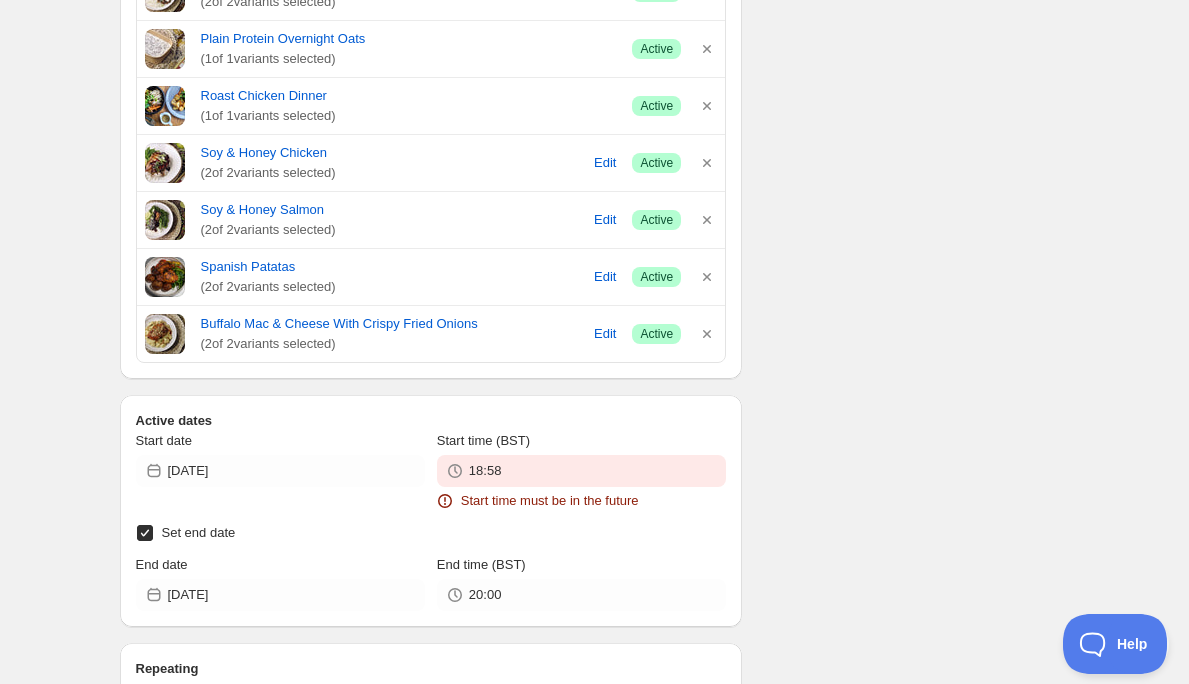 click on "Start time (BST) 18:58 Start time must be in the future" at bounding box center (581, 471) 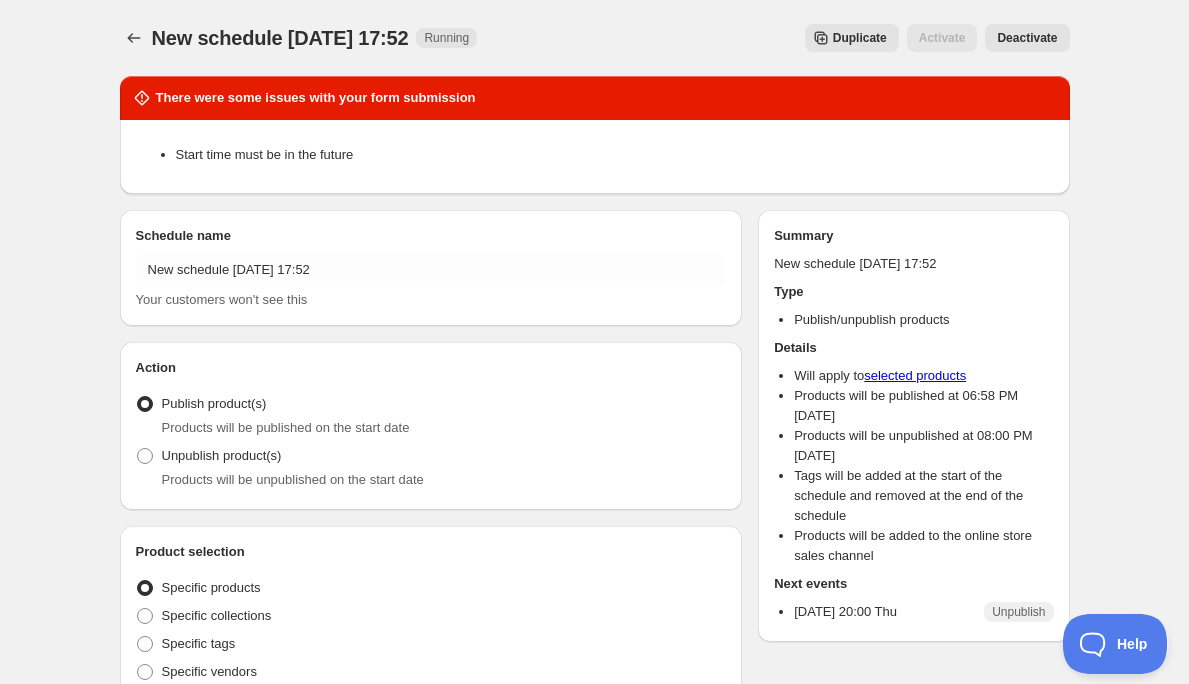 scroll, scrollTop: 0, scrollLeft: 0, axis: both 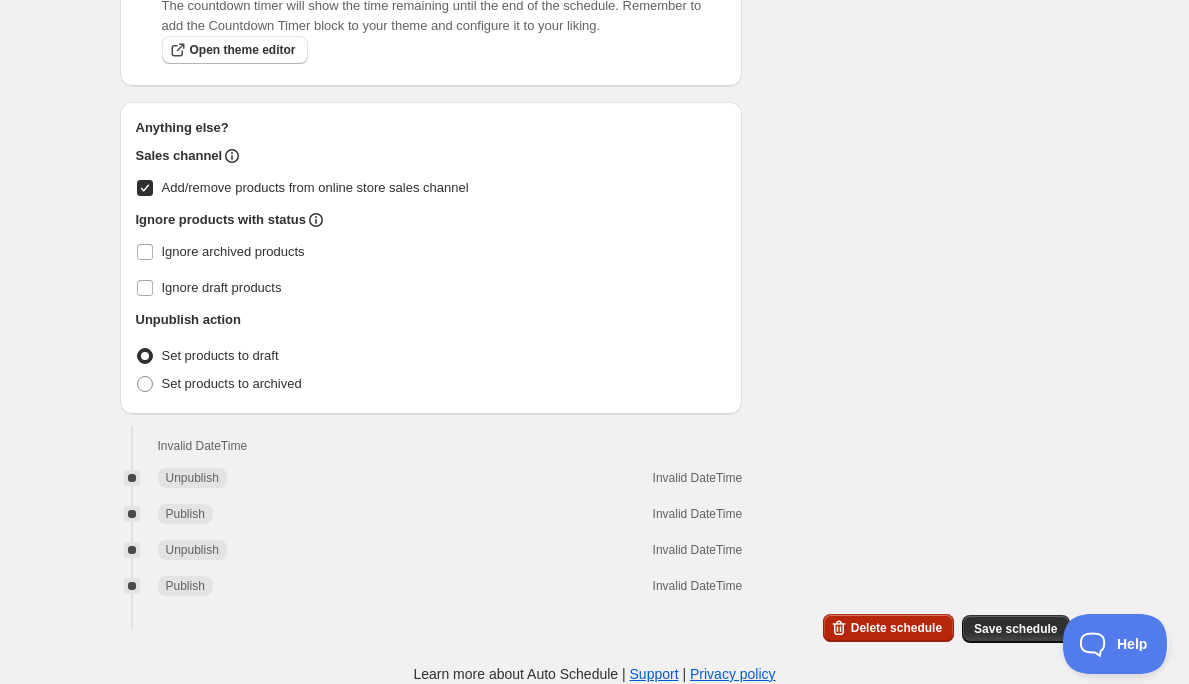 click on "Delete schedule" at bounding box center [896, 628] 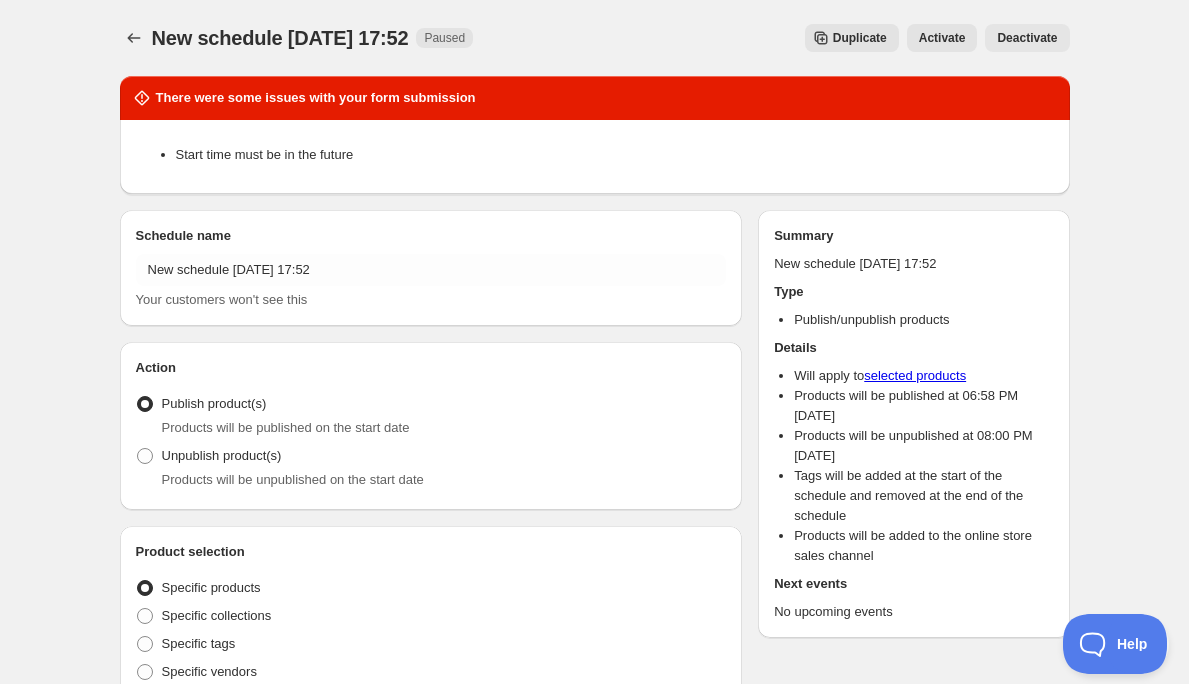 scroll, scrollTop: 0, scrollLeft: 0, axis: both 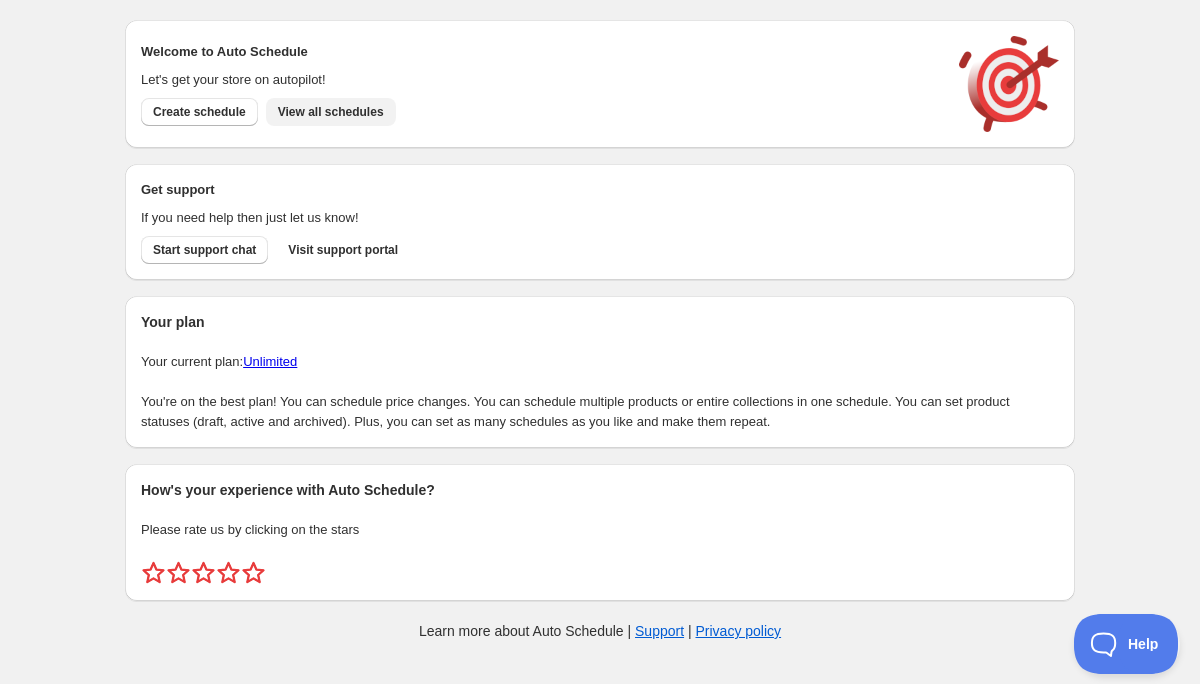 click on "View all schedules" at bounding box center [331, 112] 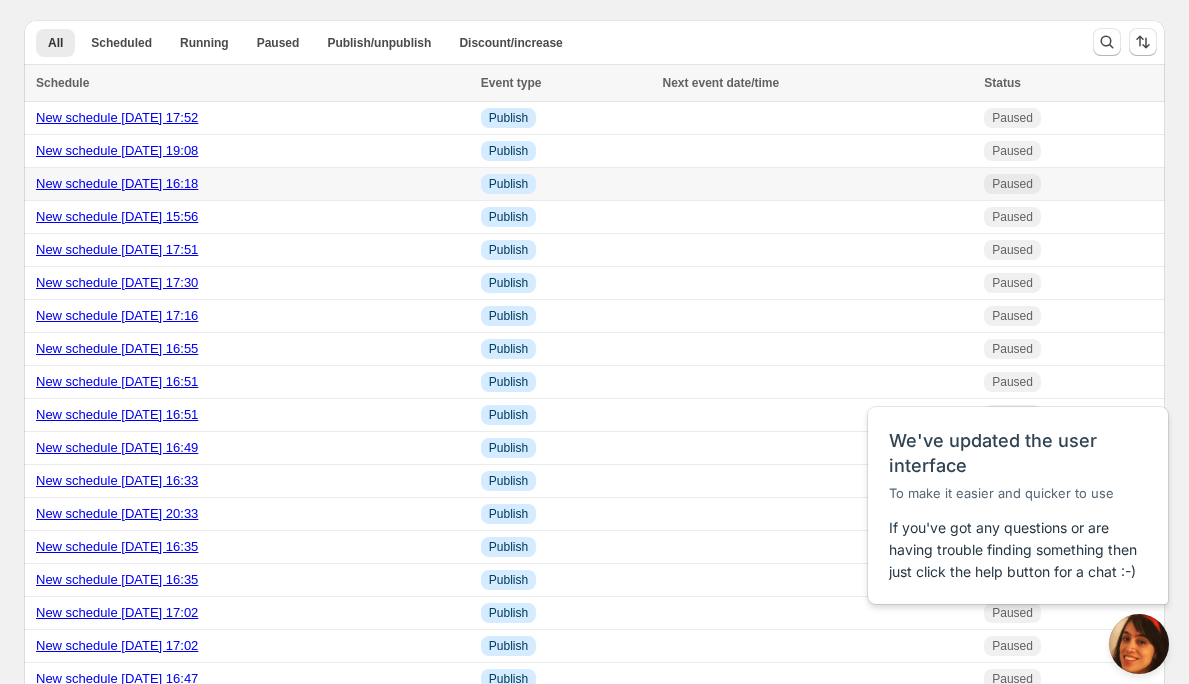scroll, scrollTop: 0, scrollLeft: 0, axis: both 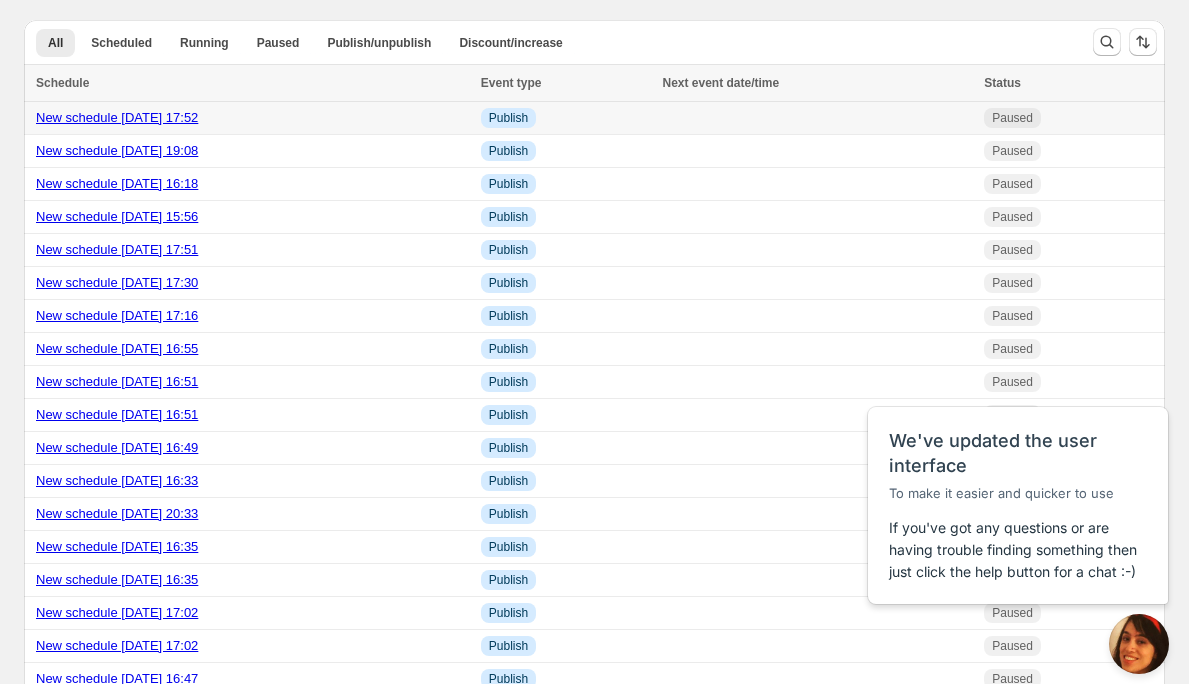 click on "Paused" at bounding box center [1012, 118] 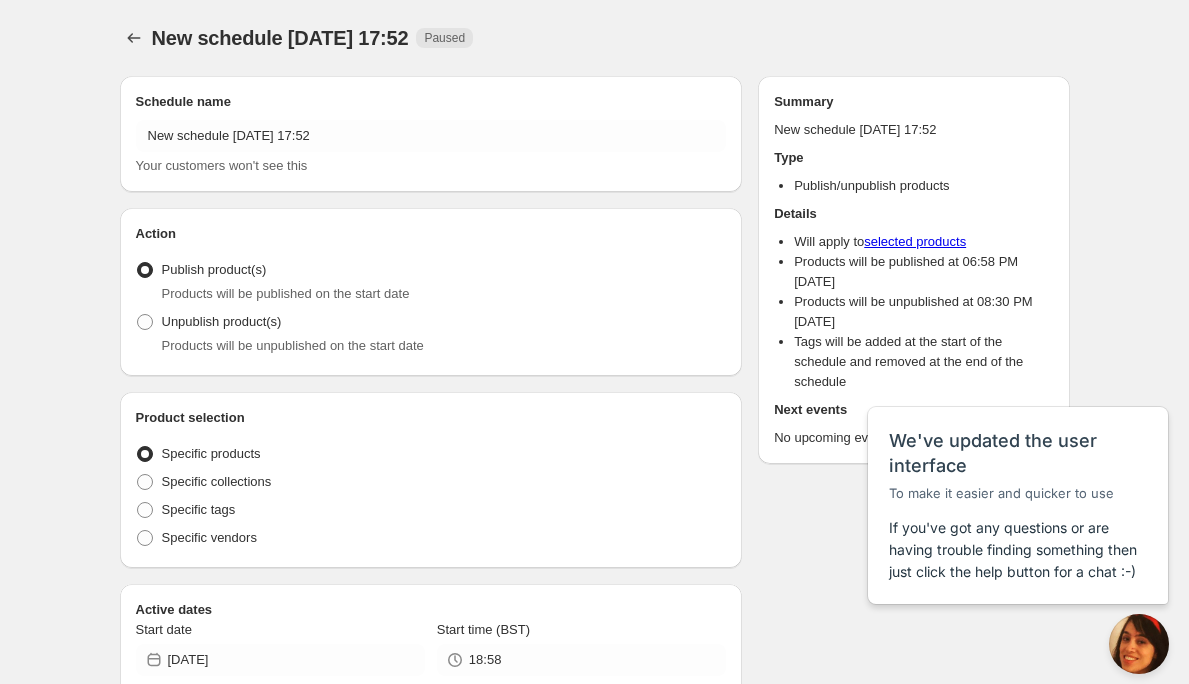 radio on "true" 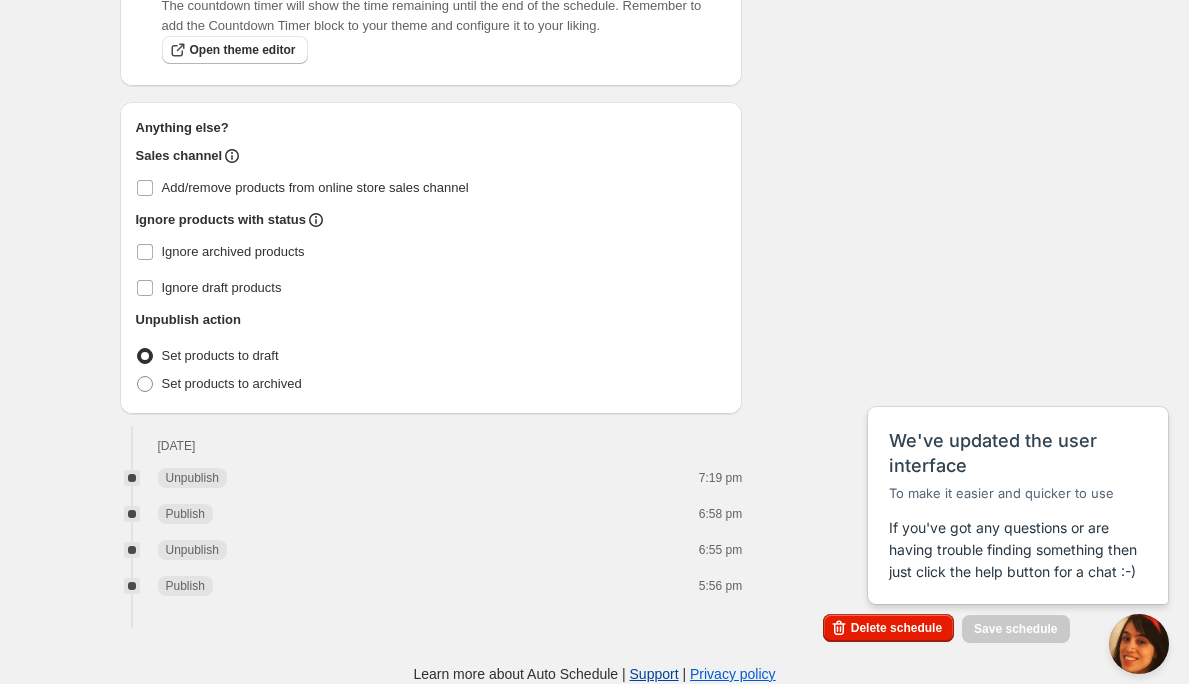 scroll, scrollTop: 2165, scrollLeft: 0, axis: vertical 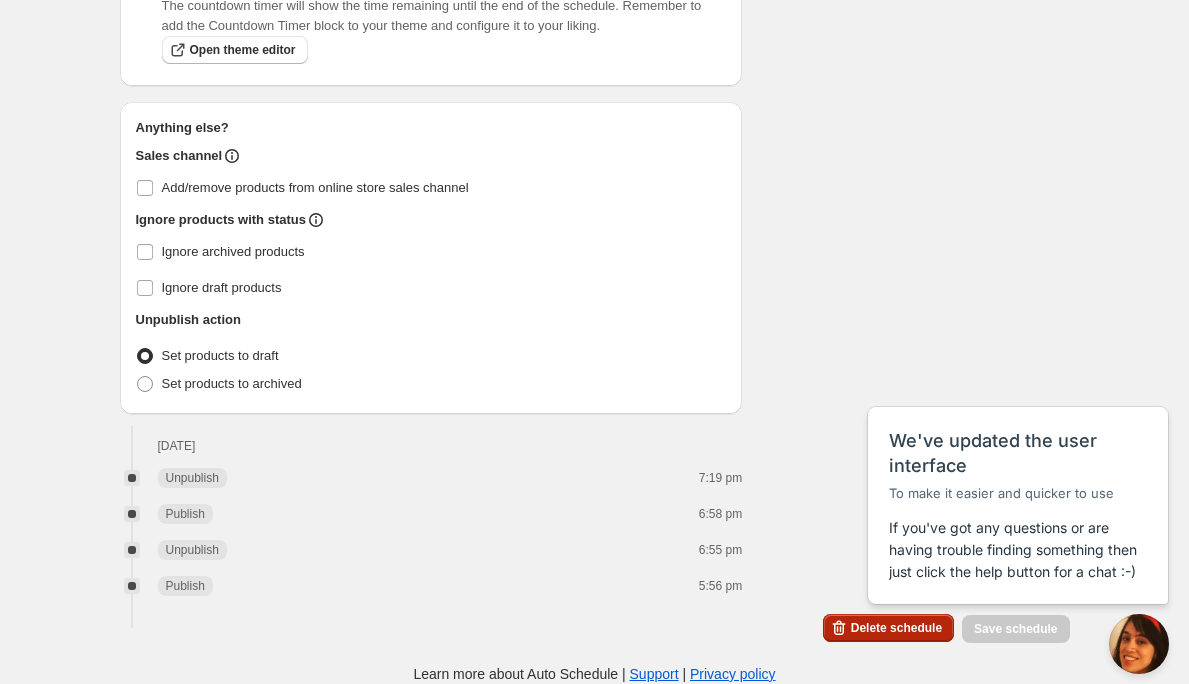 click on "Delete schedule" at bounding box center (896, 628) 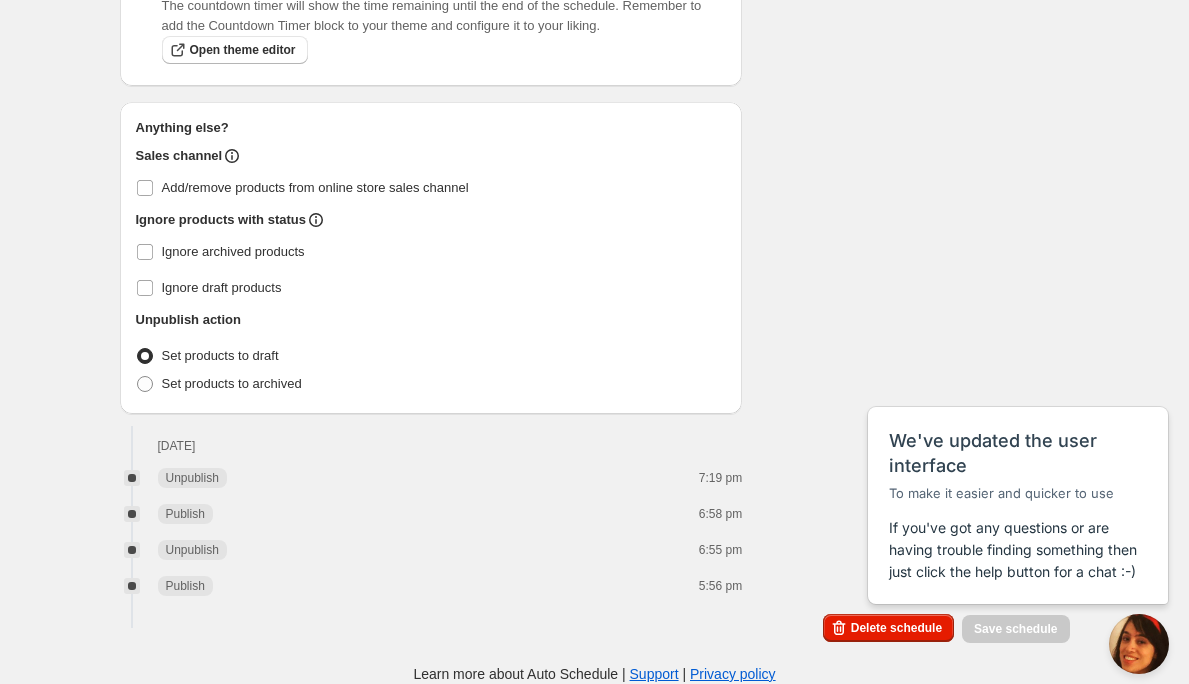 scroll, scrollTop: 2161, scrollLeft: 0, axis: vertical 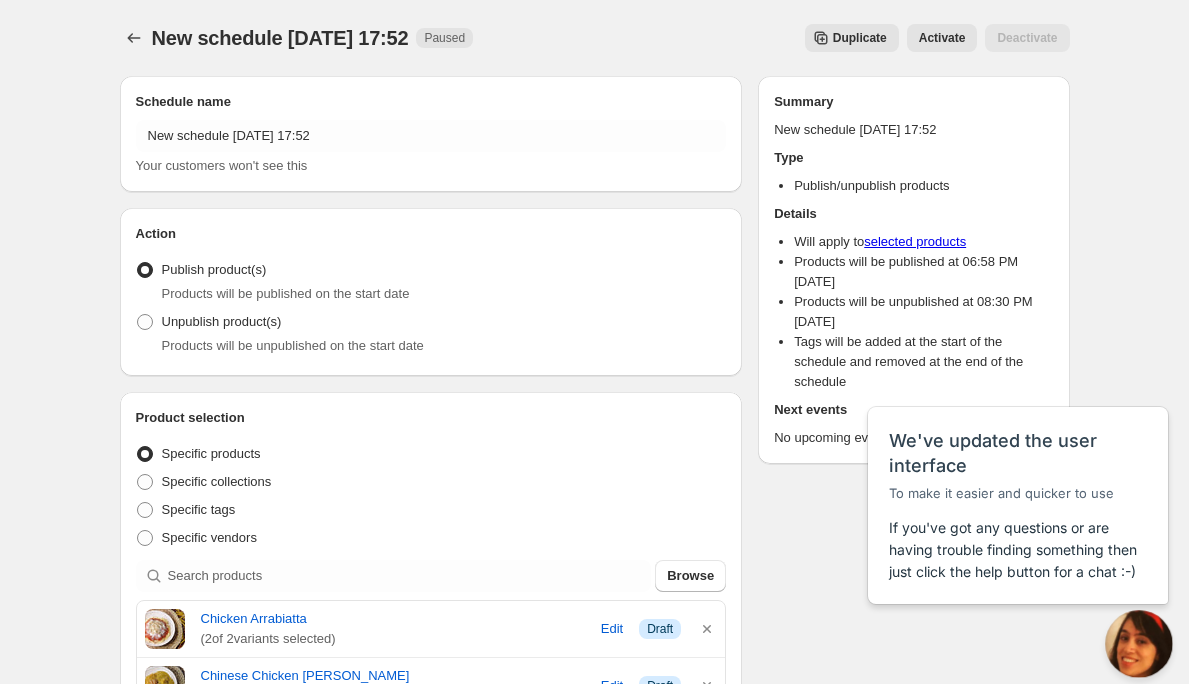click on "Help" at bounding box center (1135, 640) 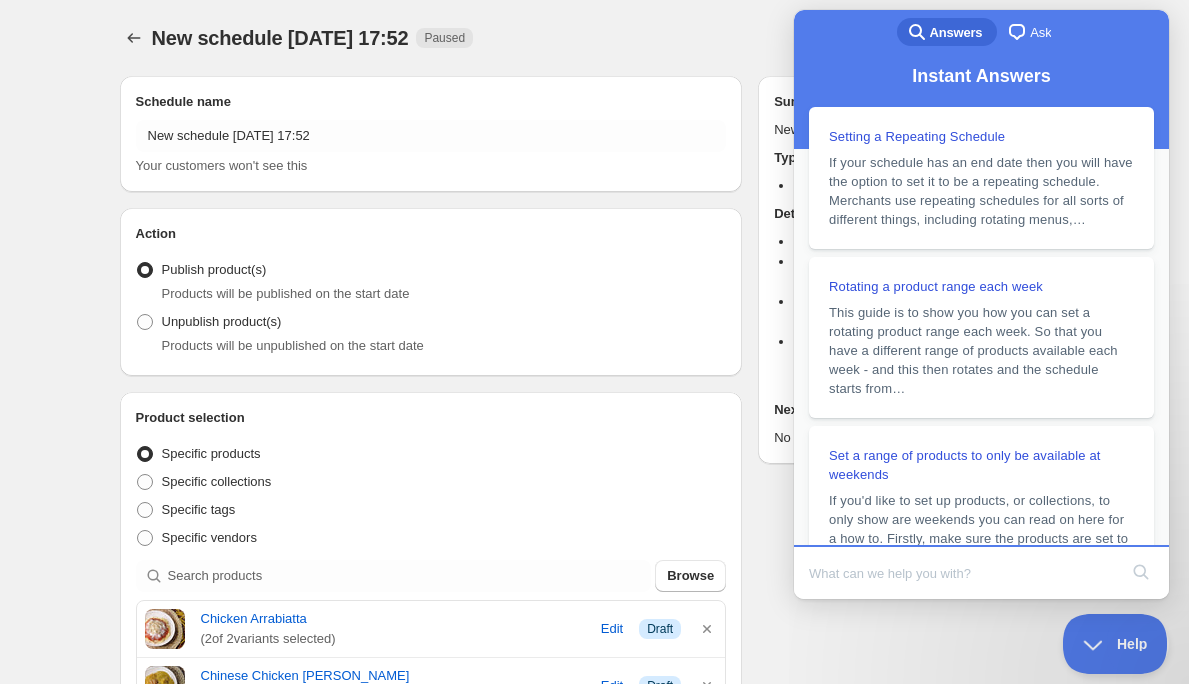 scroll, scrollTop: 0, scrollLeft: 0, axis: both 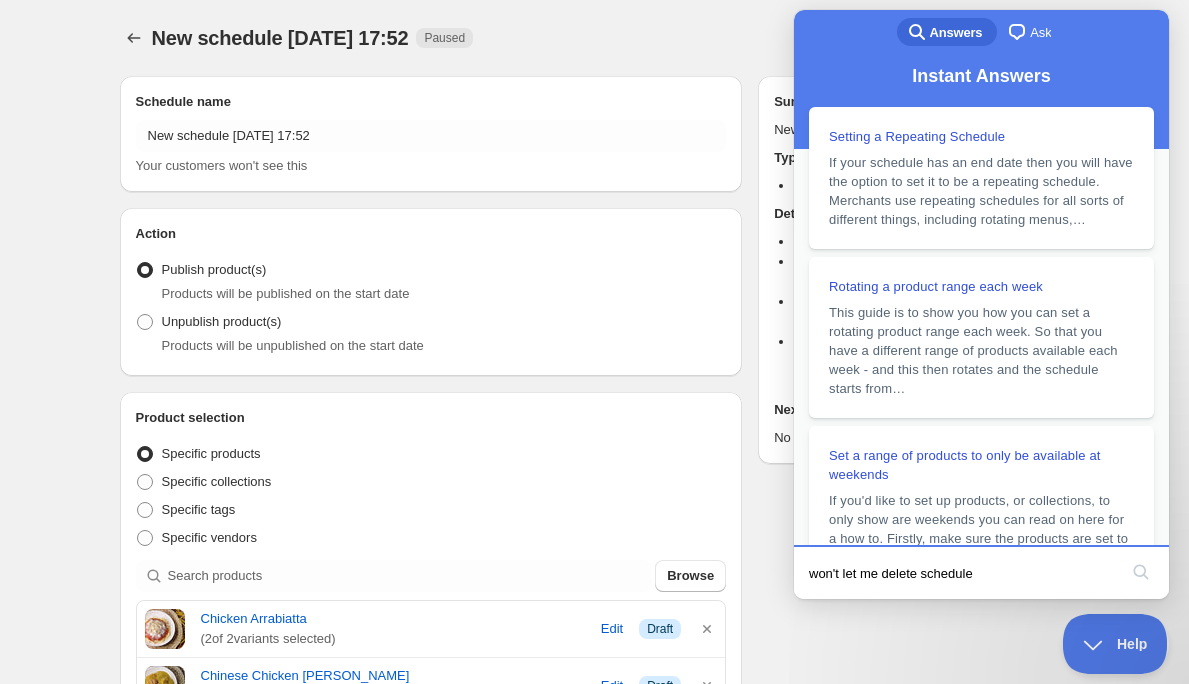 type on "won't let me delete schedules" 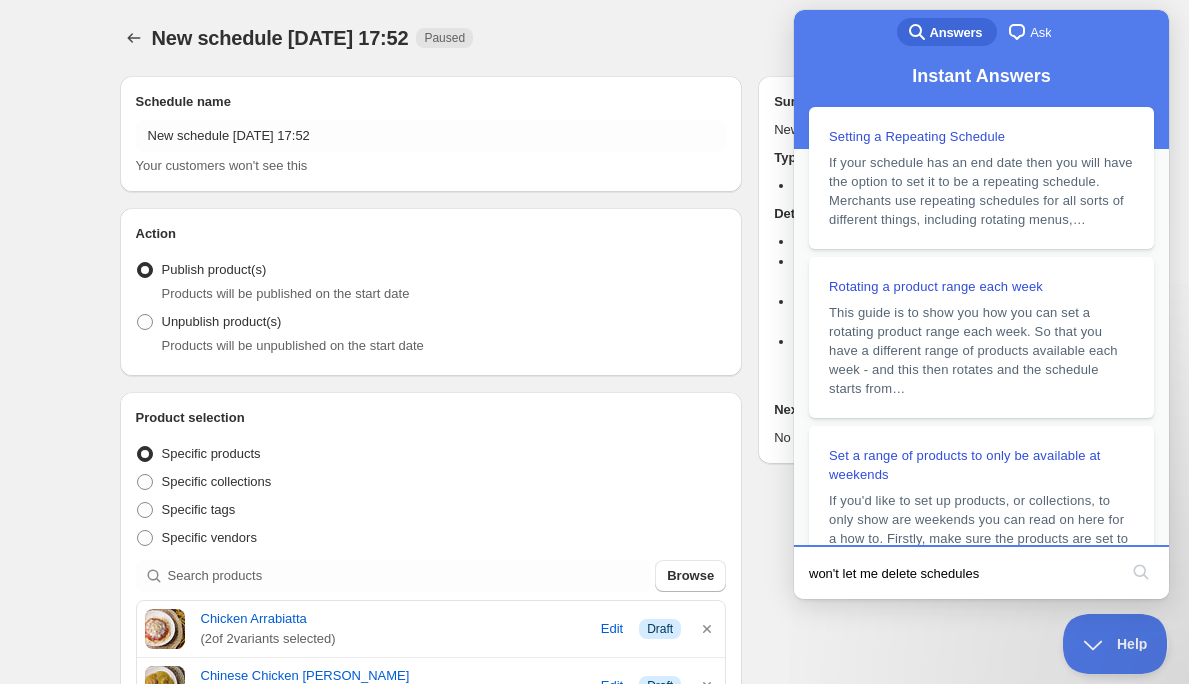 click on "search" at bounding box center [1141, 572] 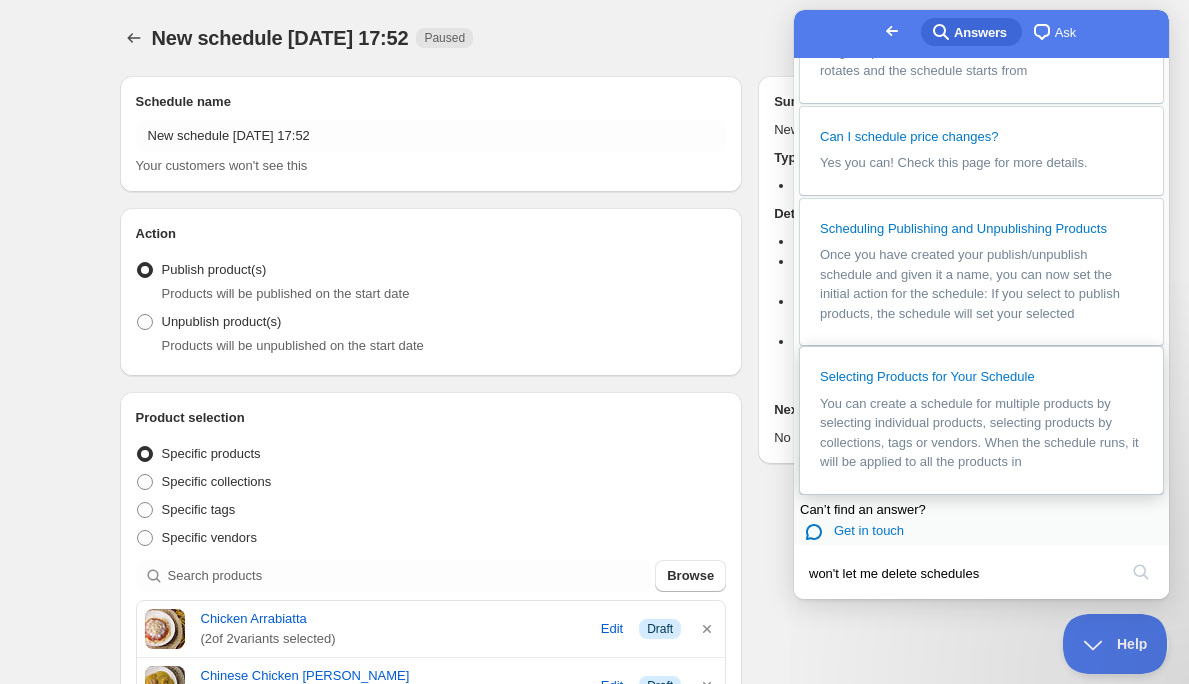 scroll, scrollTop: 1275, scrollLeft: 0, axis: vertical 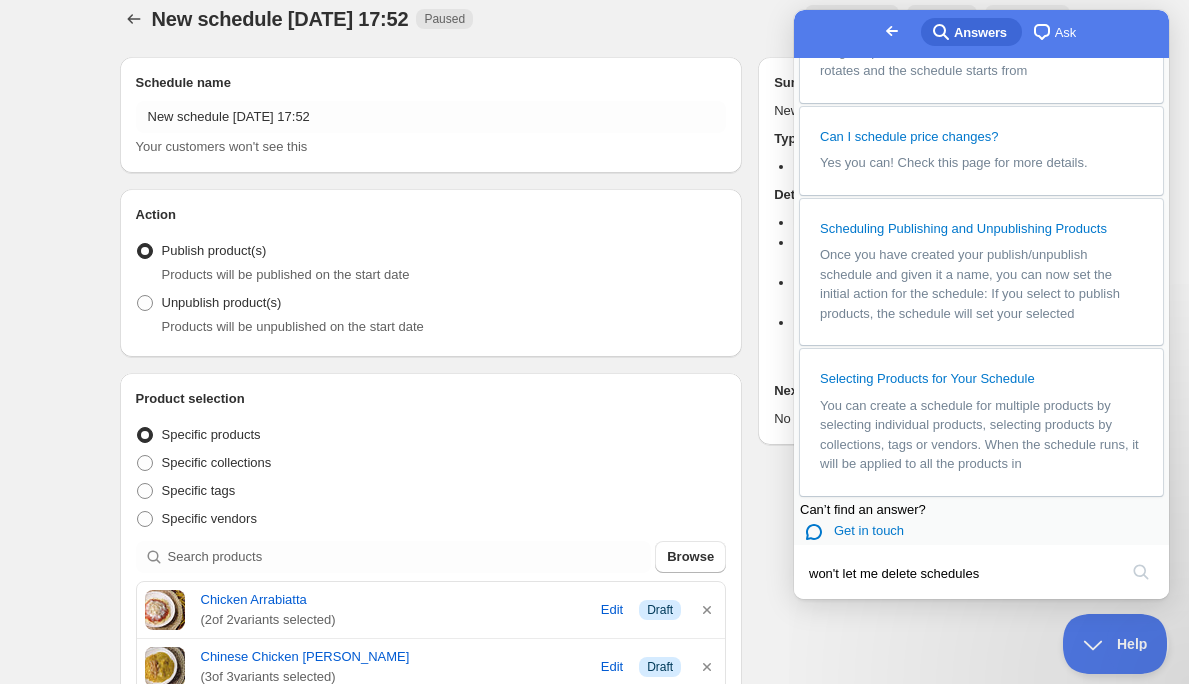 click on "Duplicate Activate Deactivate" at bounding box center [779, 19] 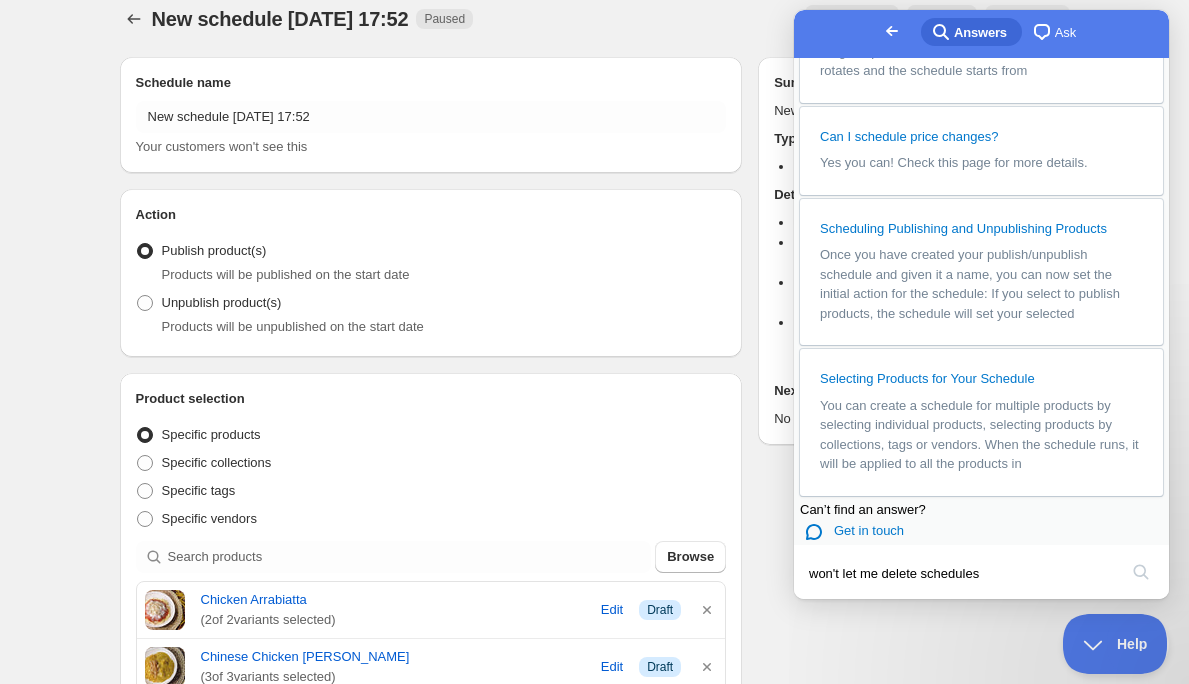 click on "Go back" at bounding box center (892, 31) 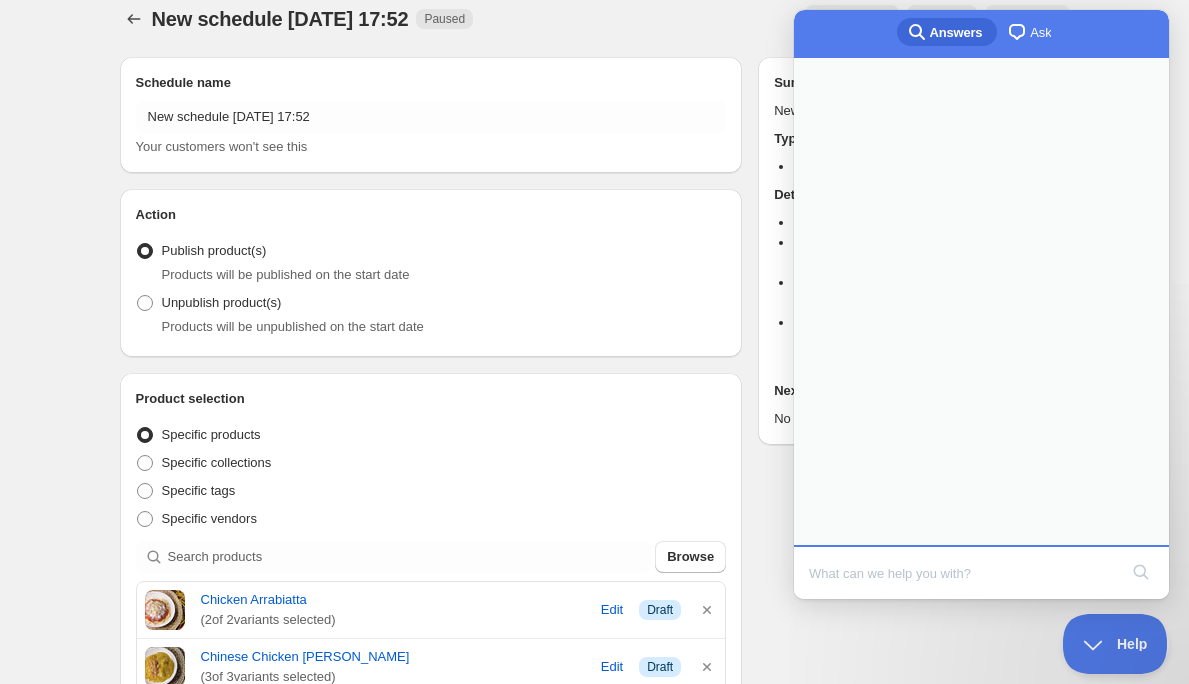 scroll, scrollTop: 0, scrollLeft: 0, axis: both 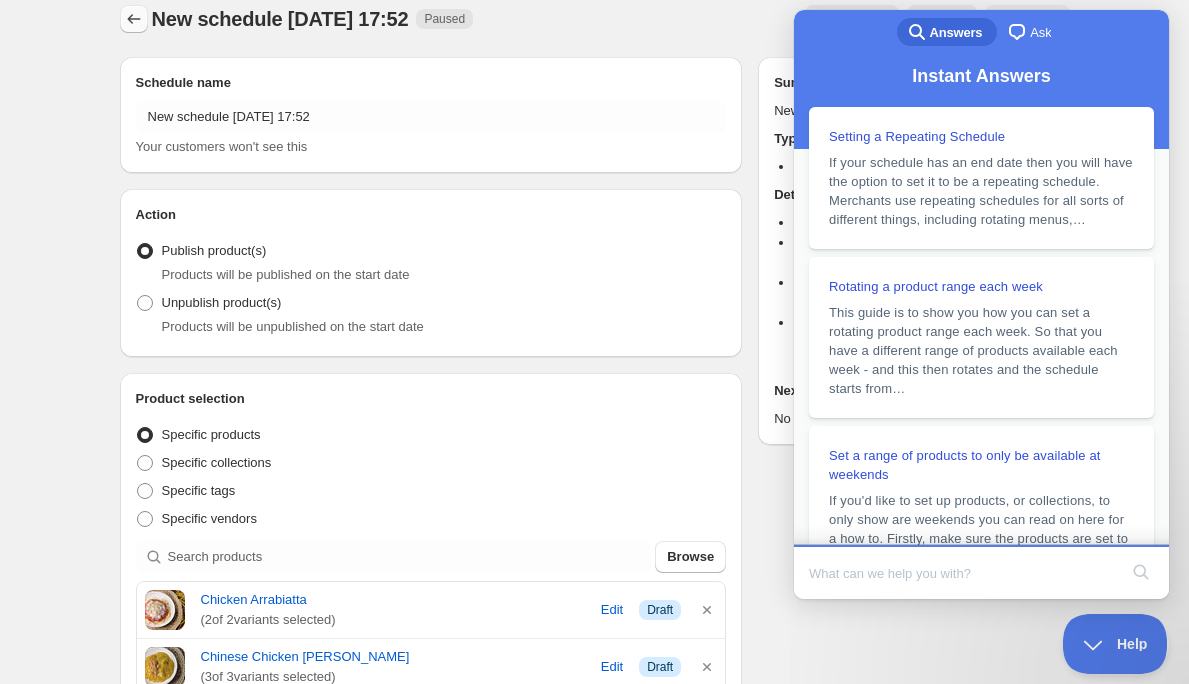 click 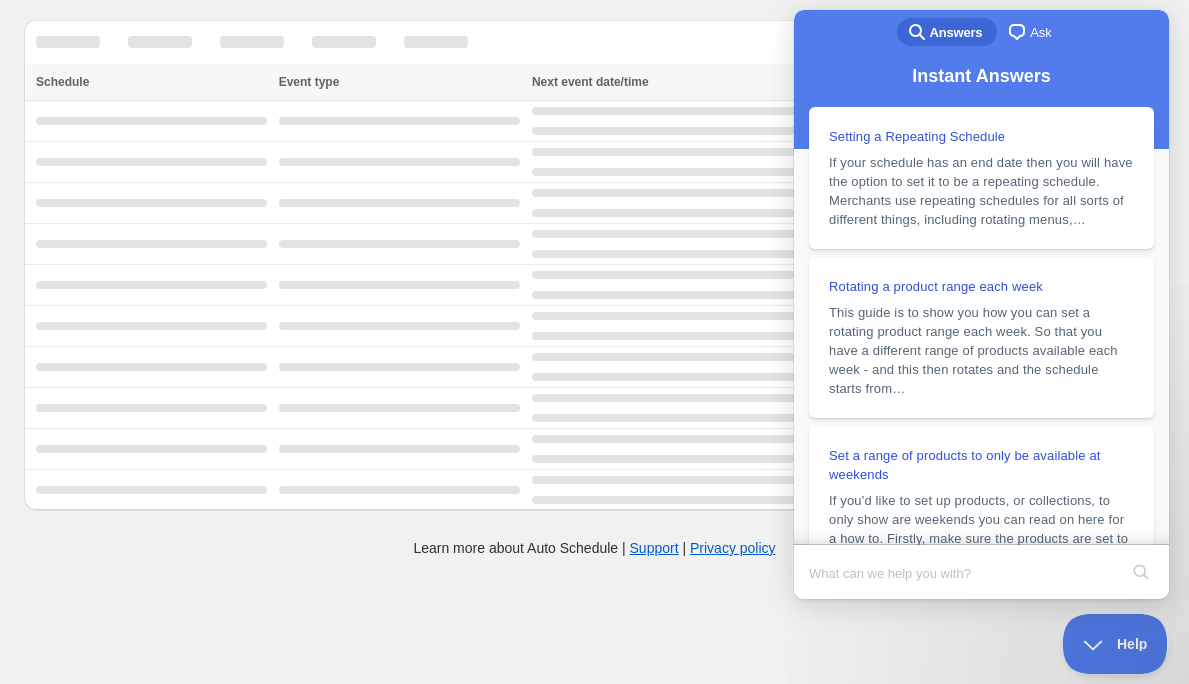 scroll, scrollTop: 0, scrollLeft: 0, axis: both 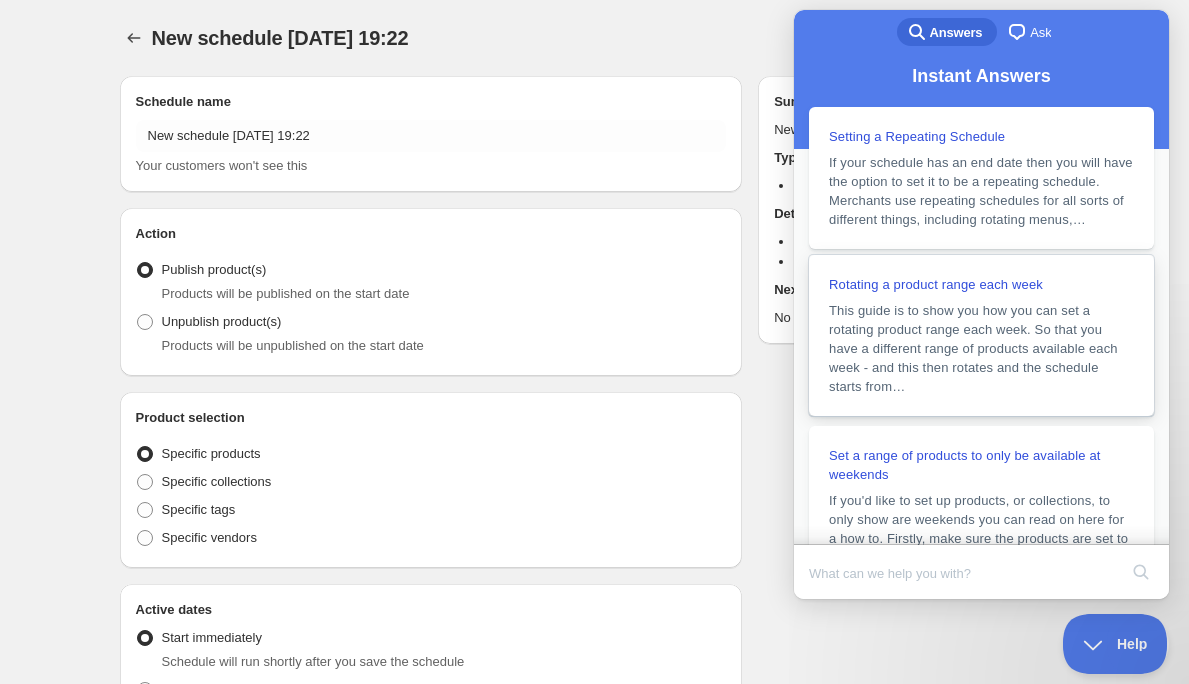 radio on "true" 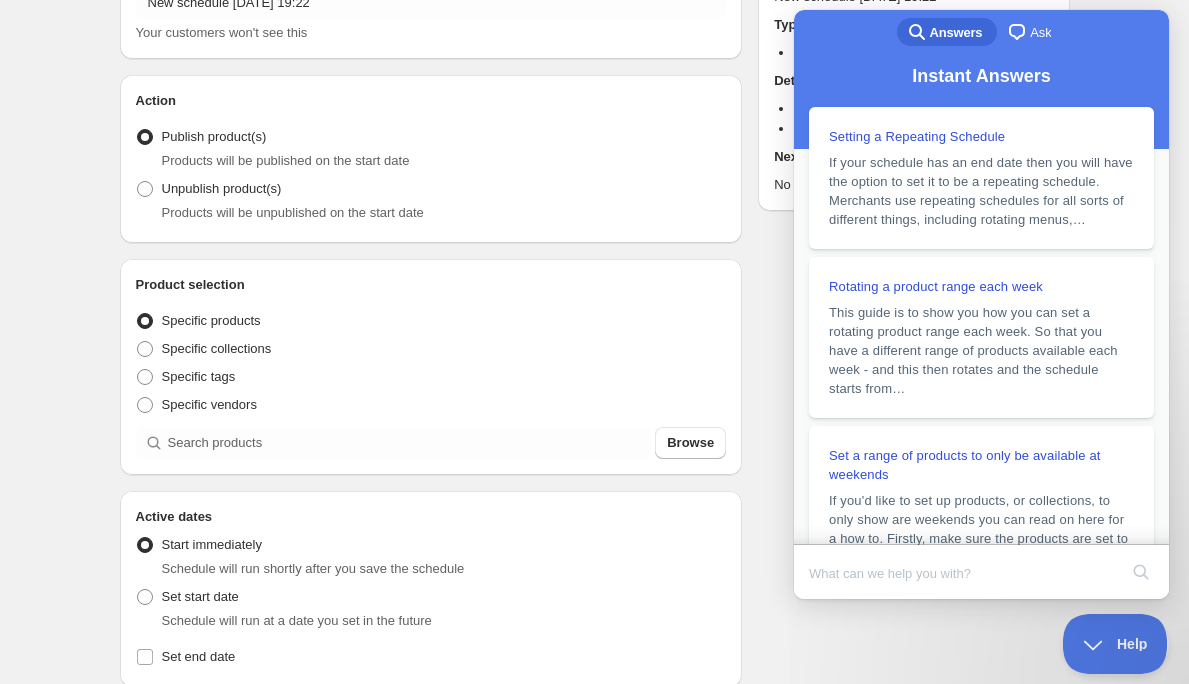 scroll, scrollTop: 123, scrollLeft: 0, axis: vertical 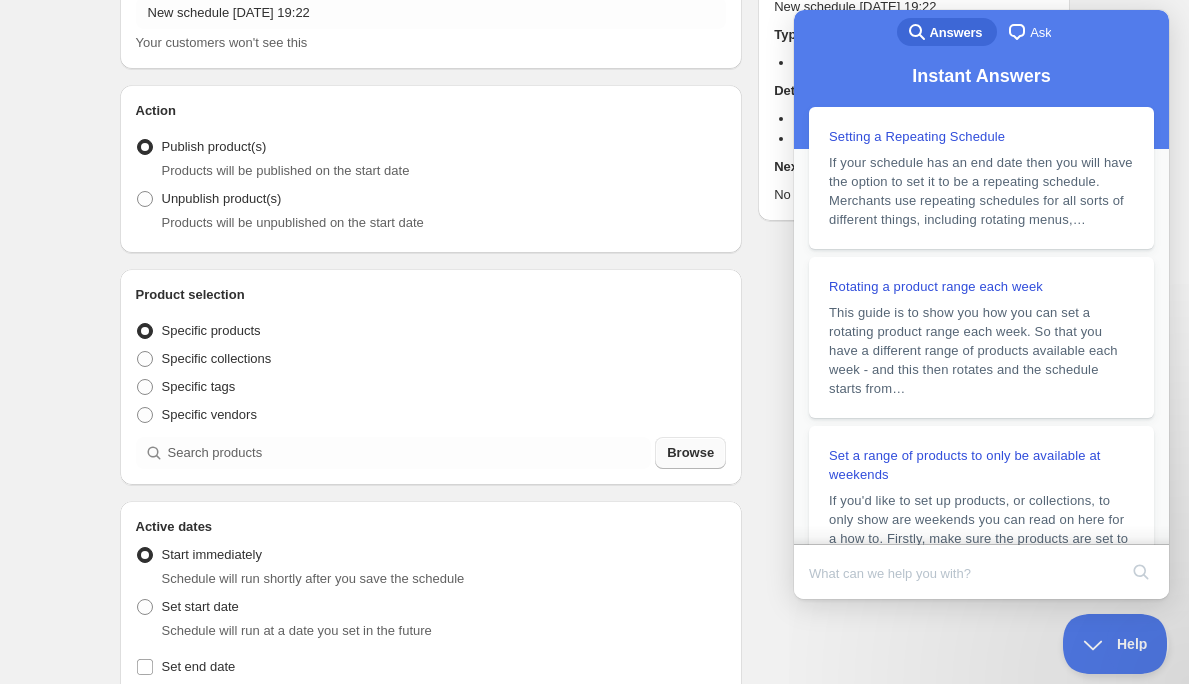 click on "Browse" at bounding box center (690, 453) 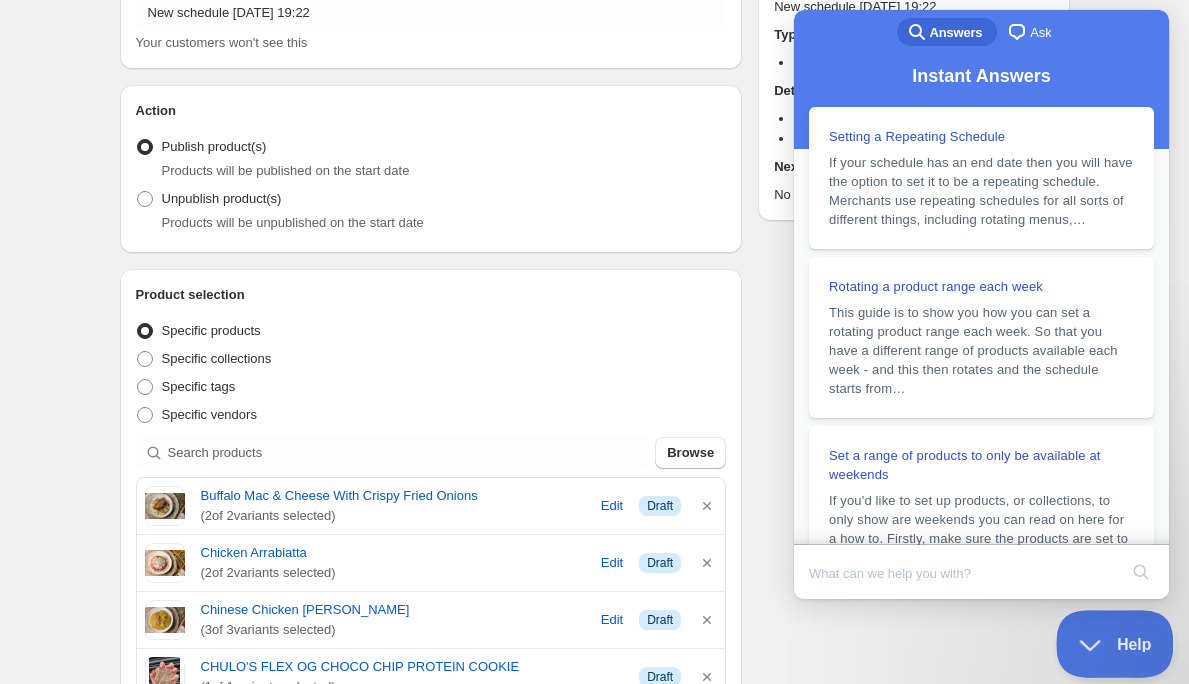 click on "Help" at bounding box center [1108, 640] 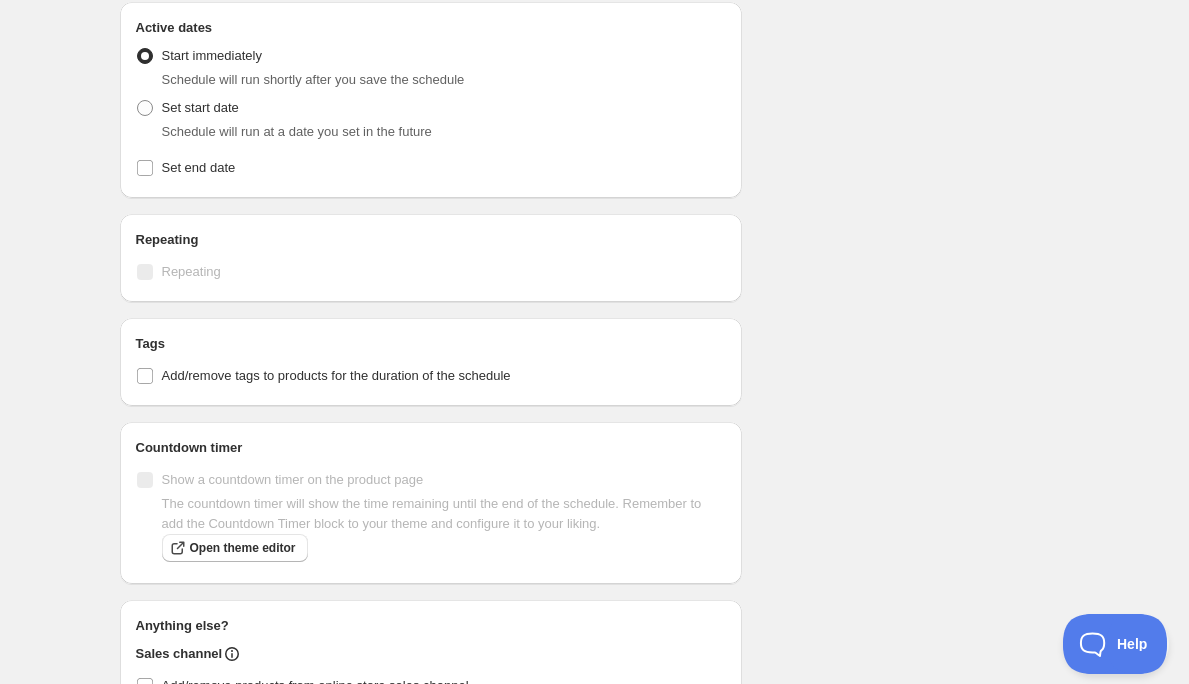 scroll, scrollTop: 1375, scrollLeft: 0, axis: vertical 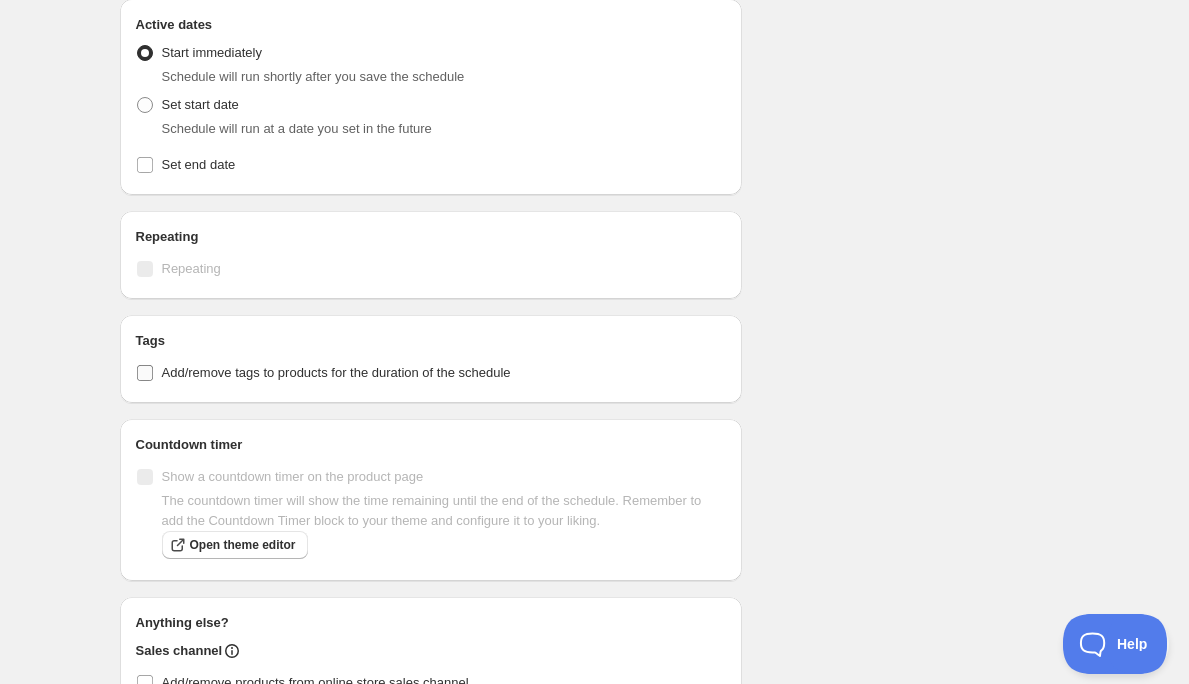 click on "Add/remove tags to products for the duration of the schedule" at bounding box center [145, 373] 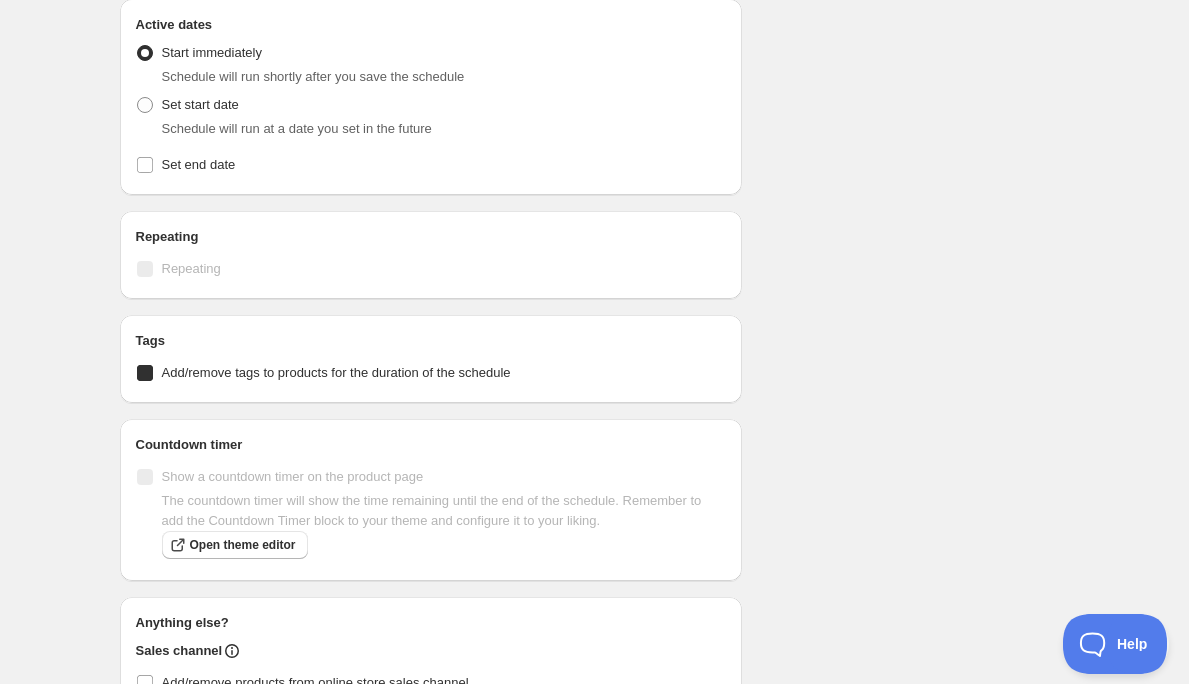 checkbox on "true" 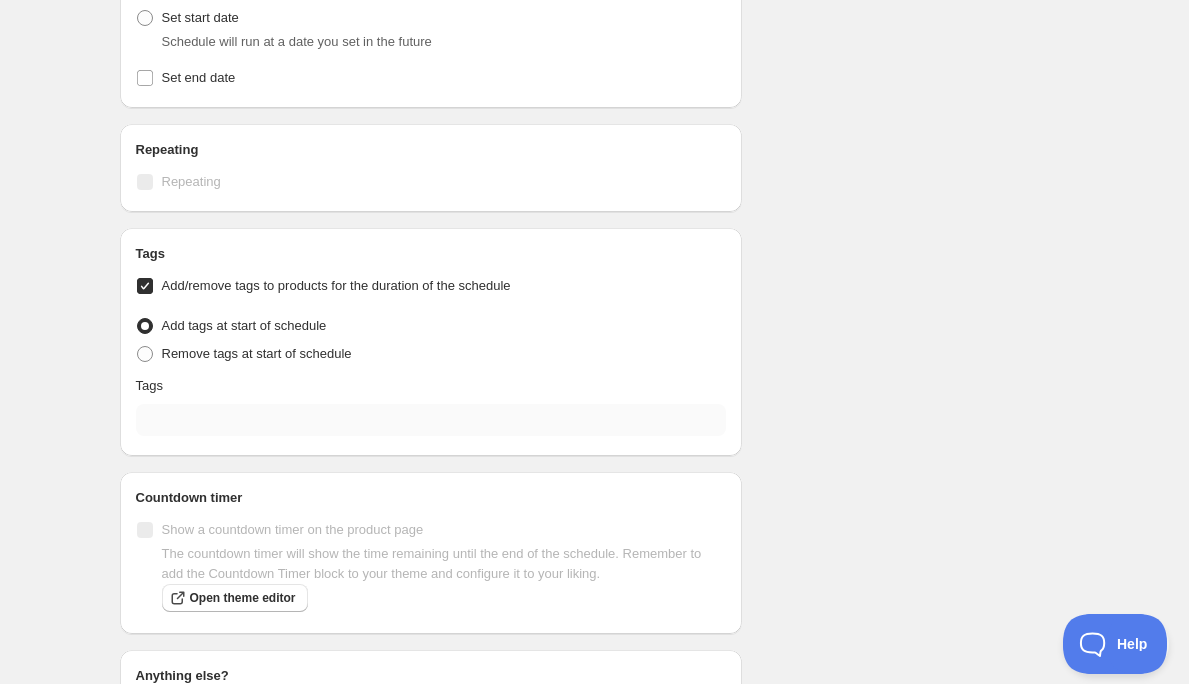 scroll, scrollTop: 1463, scrollLeft: 0, axis: vertical 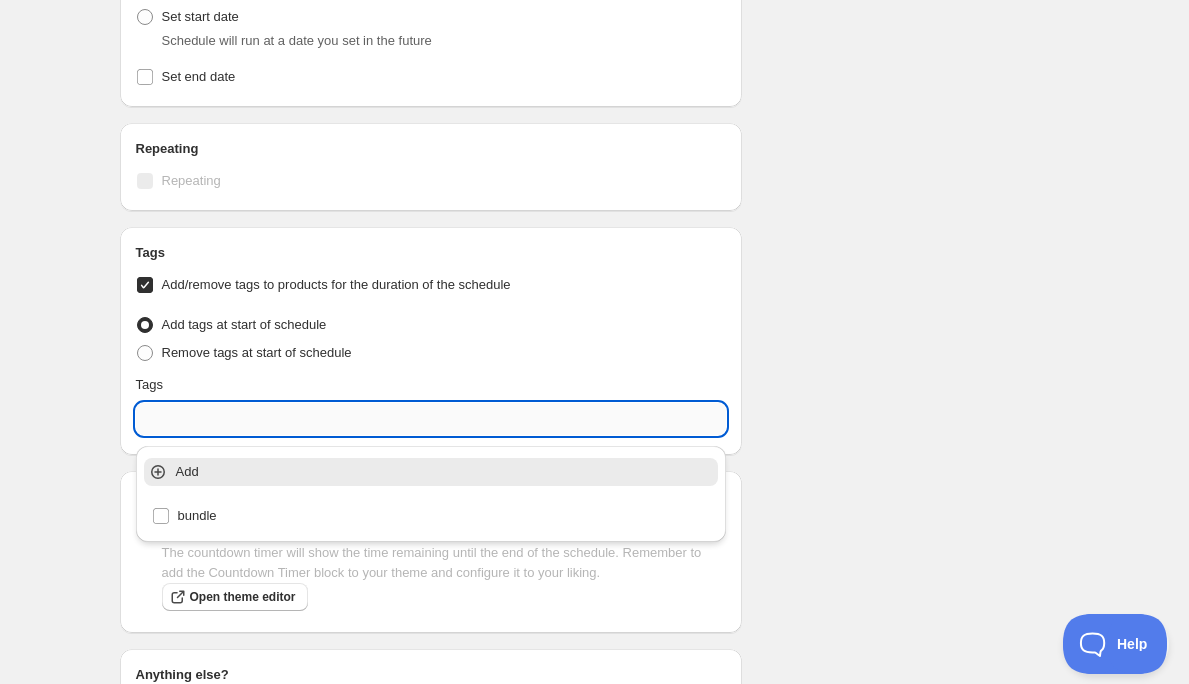 click at bounding box center (431, 419) 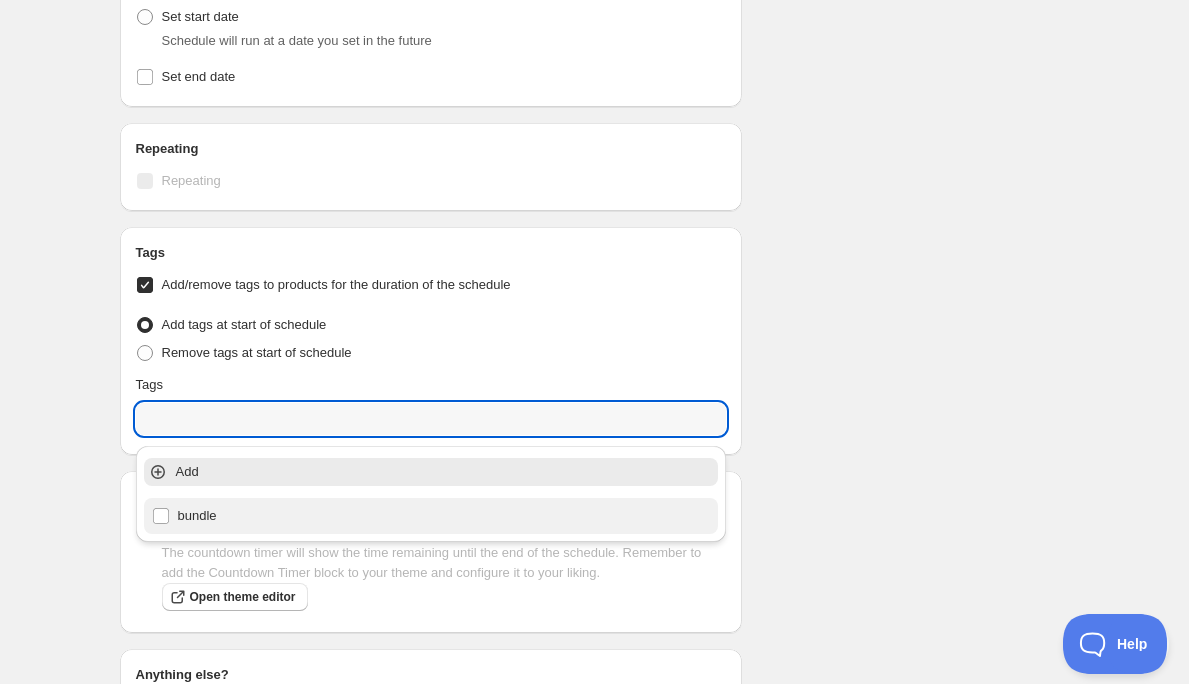 click on "bundle" at bounding box center [431, 516] 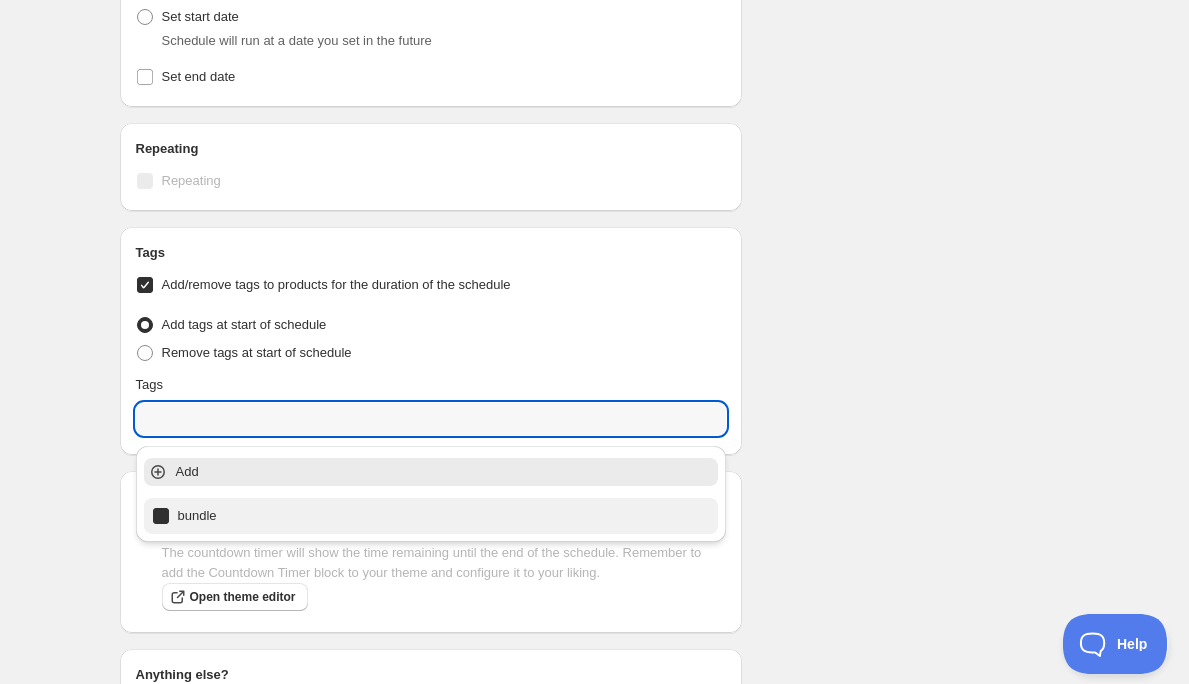 type on "bundle" 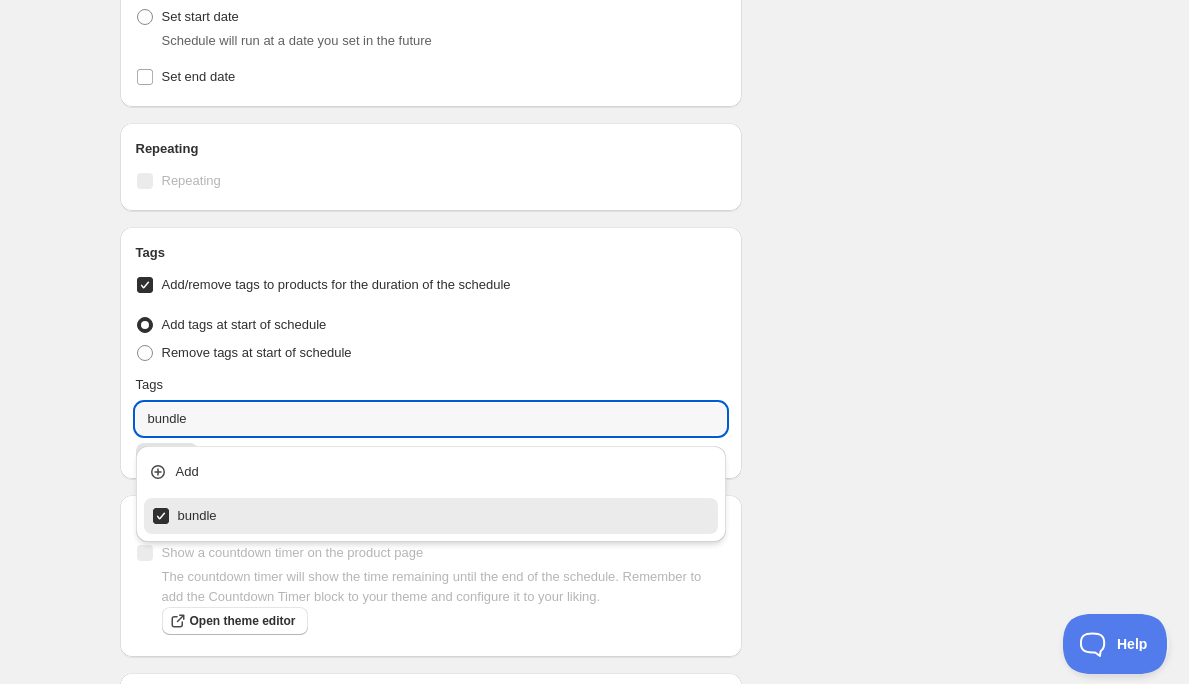 click on "New schedule Jul 17 2025 19:22. This page is ready New schedule Jul 17 2025 19:22 Duplicate Activate Deactivate More actions Duplicate Activate Deactivate Submit Schedule name New schedule Jul 17 2025 19:22 Your customers won't see this Action Action Publish product(s) Products will be published on the start date Unpublish product(s) Products will be unpublished on the start date Product selection Entity type Specific products Specific collections Specific tags Specific vendors Browse Buffalo Mac & Cheese With Crispy Fried Onions ( 2  of   2  variants selected) Edit Info Draft Chicken Arrabiatta ( 2  of   2  variants selected) Edit Info Draft Chinese Chicken Curry ( 3  of   3  variants selected) Edit Info Draft CHULO'S FLEX OG CHOCO CHIP PROTEIN COOKIE ( 1  of   1  variants selected) Info Draft CHULO'S FLEX White Chocolate + Raspberry Protein Cookie ( 1  of   1  variants selected) Info Draft Garlic Basil Pesto Chicken ( 4  of   4  variants selected) Edit Info Draft Gift card ( 3  of   3  variants selected) (" at bounding box center [594, -244] 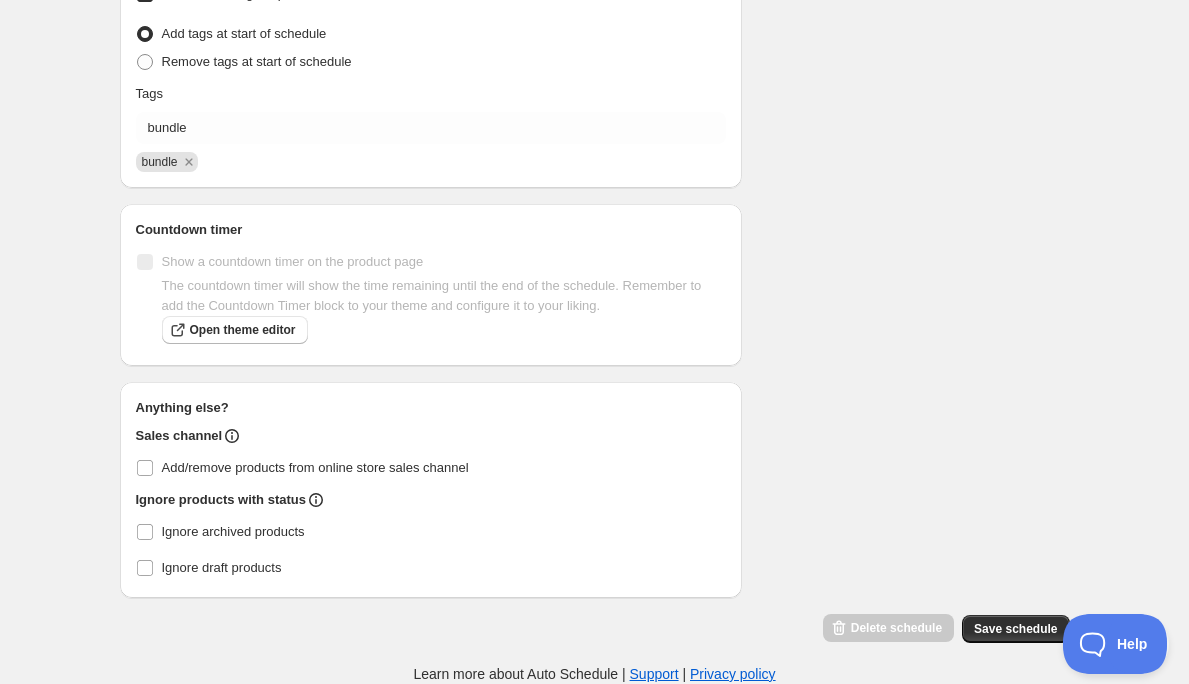 scroll, scrollTop: 1759, scrollLeft: 0, axis: vertical 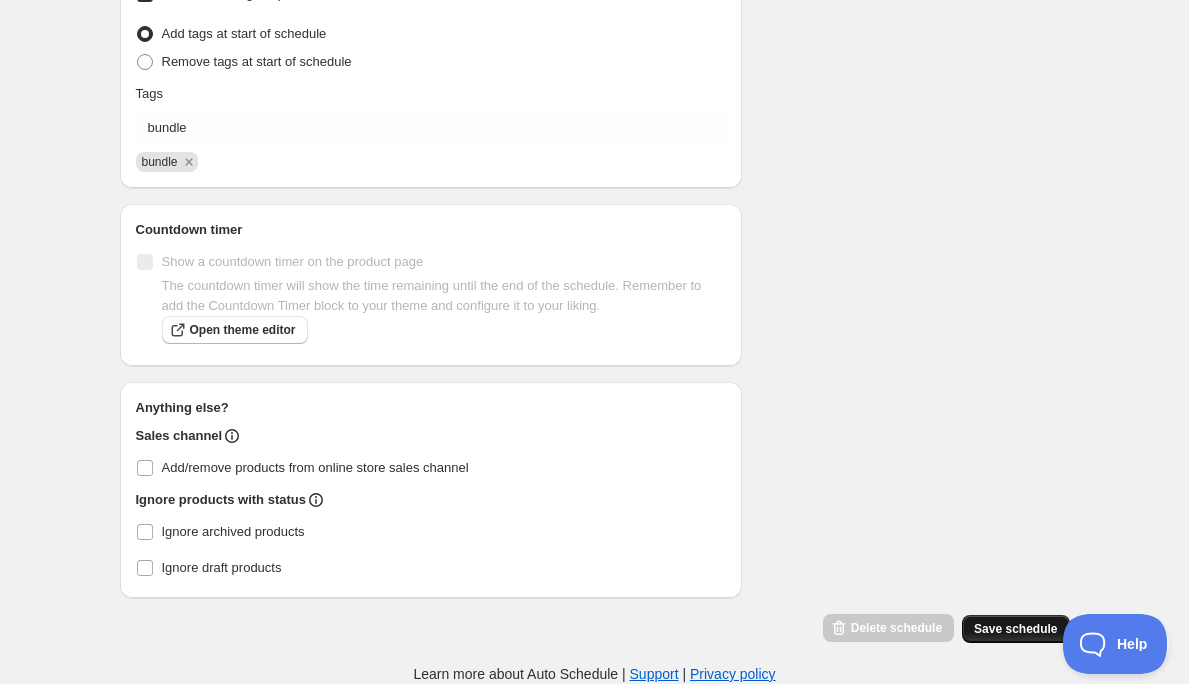 click on "Save schedule" at bounding box center [1015, 629] 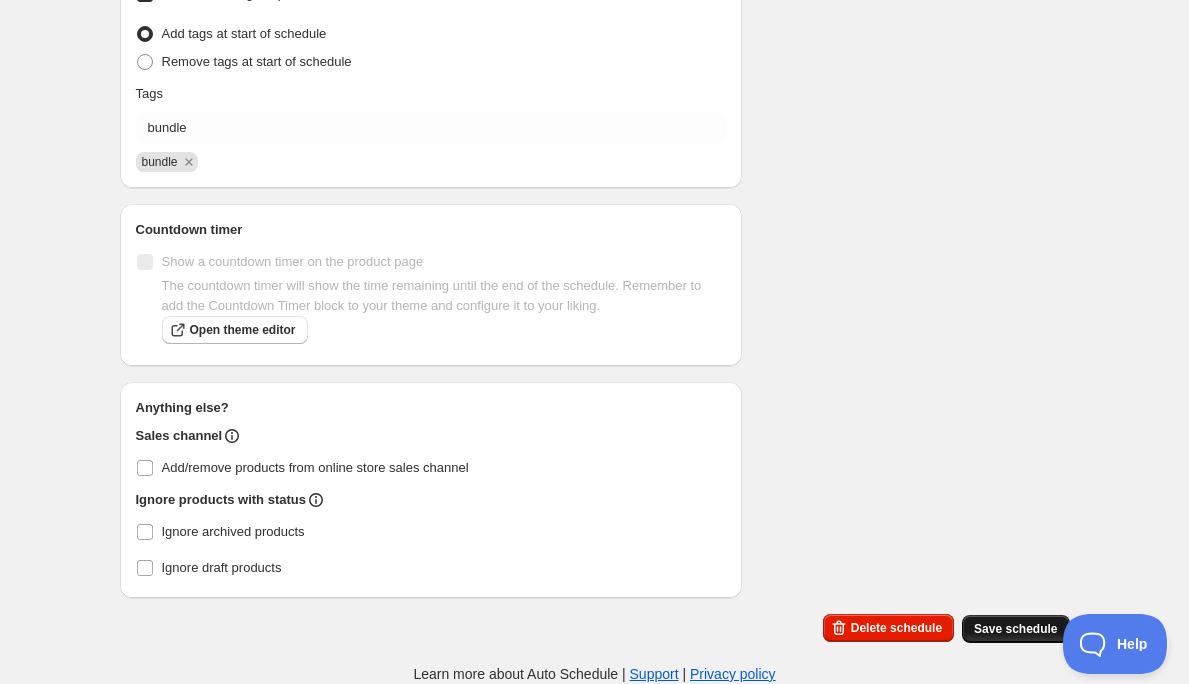 scroll, scrollTop: 20, scrollLeft: 0, axis: vertical 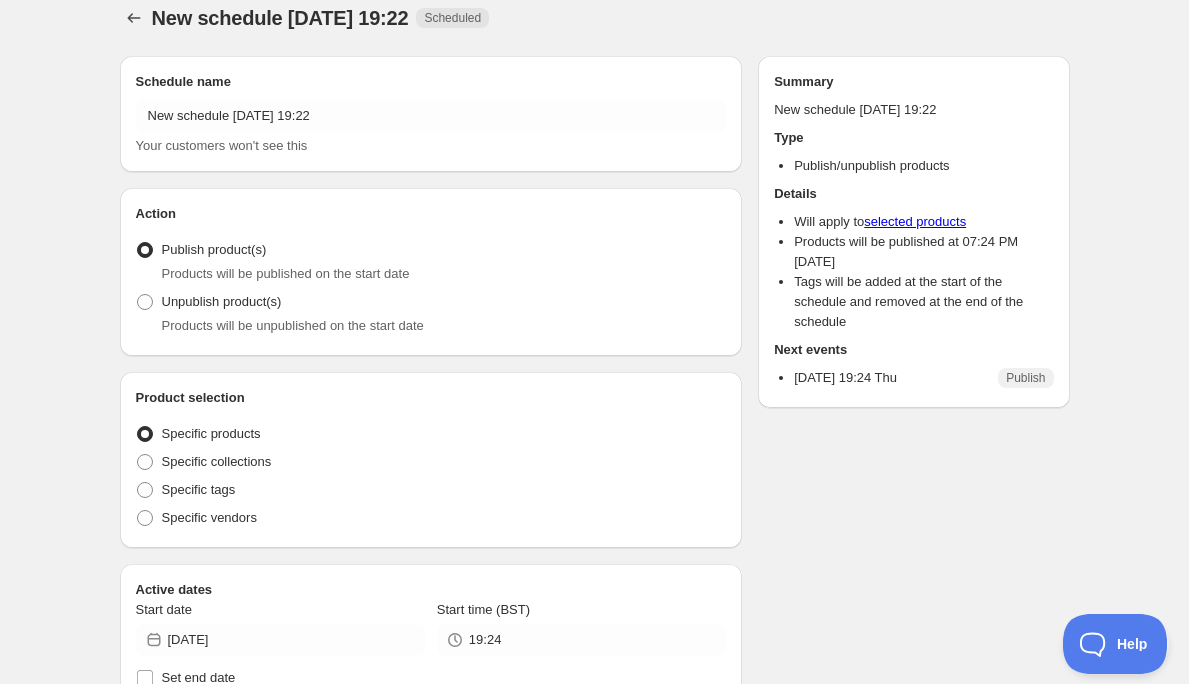 radio on "true" 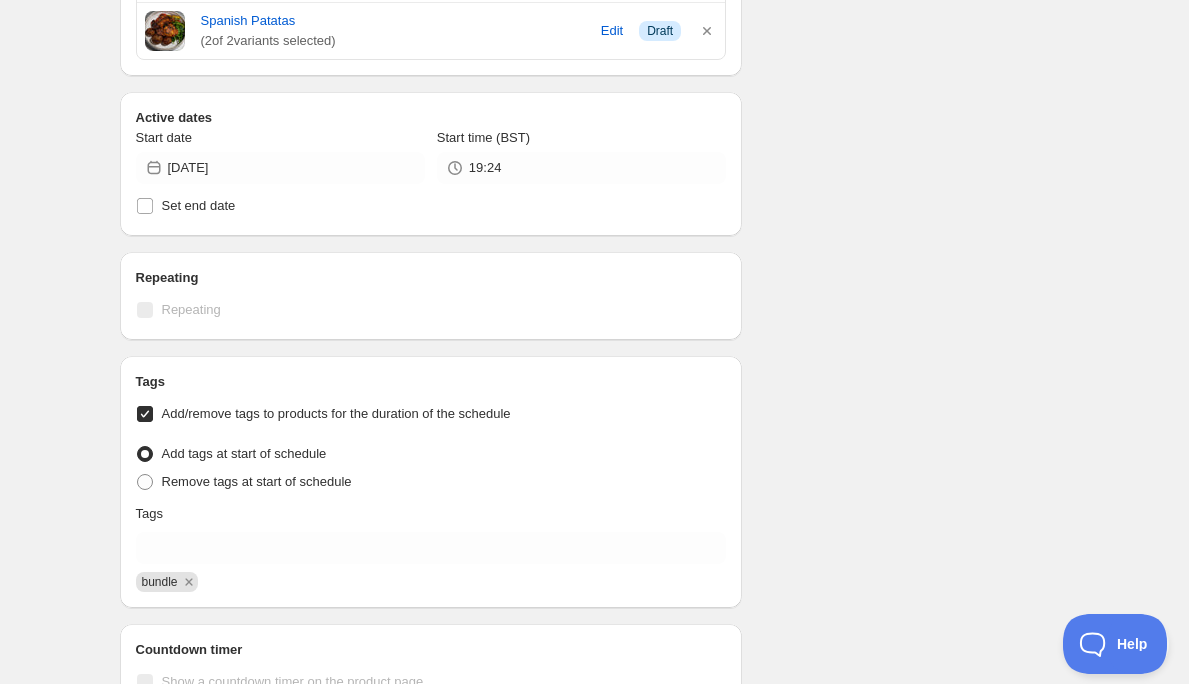 scroll, scrollTop: 1284, scrollLeft: 0, axis: vertical 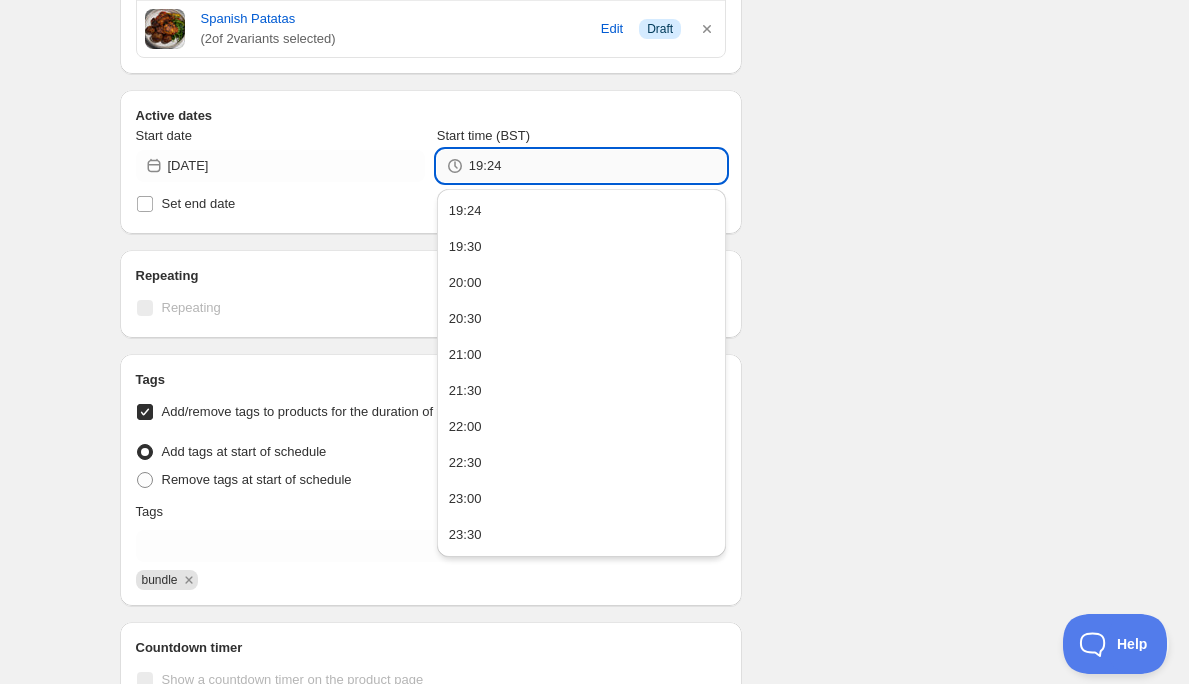 click on "19:24" at bounding box center [597, 166] 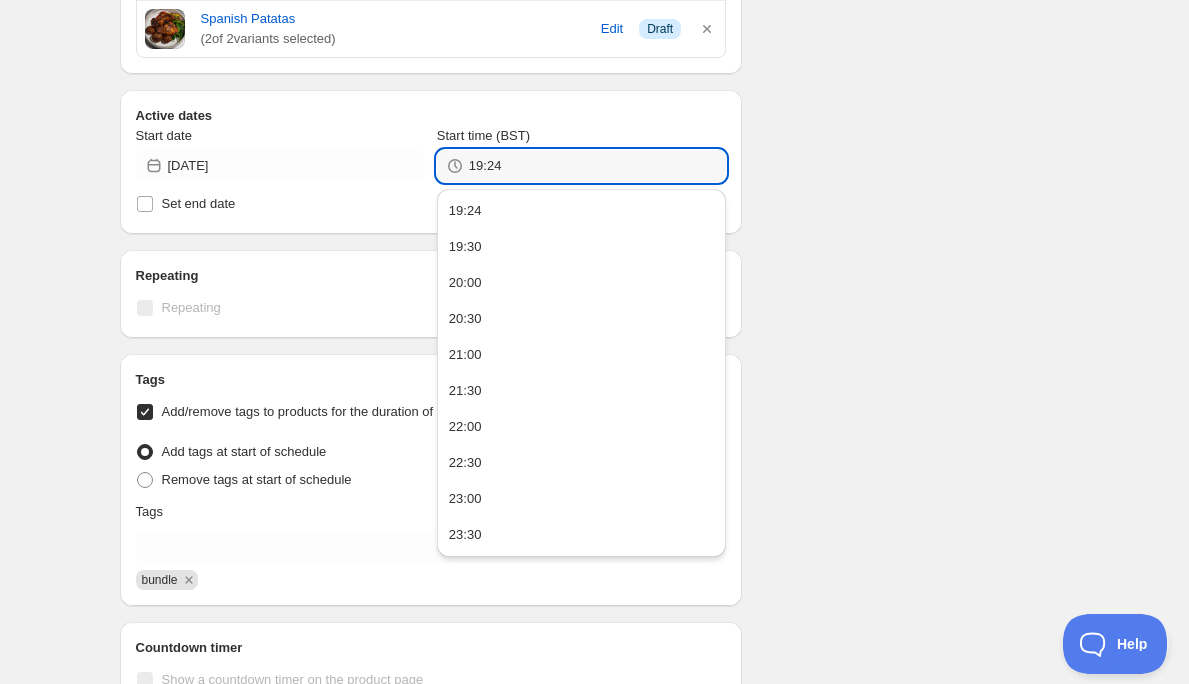 click on "Schedule name New schedule Jul 17 2025 19:22 Your customers won't see this Action Action Publish product(s) Products will be published on the start date Unpublish product(s) Products will be unpublished on the start date Product selection Entity type Specific products Specific collections Specific tags Specific vendors Browse Buffalo Mac & Cheese With Crispy Fried Onions ( 2  of   2  variants selected) Edit Info Draft Chicken Arrabiatta ( 2  of   2  variants selected) Edit Info Draft Chinese Chicken Curry ( 3  of   3  variants selected) Edit Info Draft CHULO'S FLEX OG CHOCO CHIP PROTEIN COOKIE ( 1  of   1  variants selected) Info Draft CHULO'S FLEX White Chocolate + Raspberry Protein Cookie ( 1  of   1  variants selected) Info Draft Garlic Basil Pesto Chicken ( 4  of   4  variants selected) Edit Info Draft Gift card ( 3  of   3  variants selected) Edit Info Draft Lemon & Raspberry Overnight Oats ( 1  of   1  variants selected) Info Draft Plain Protein Overnight Oats ( 1  of   1  variants selected) Info Draft" at bounding box center (587, -81) 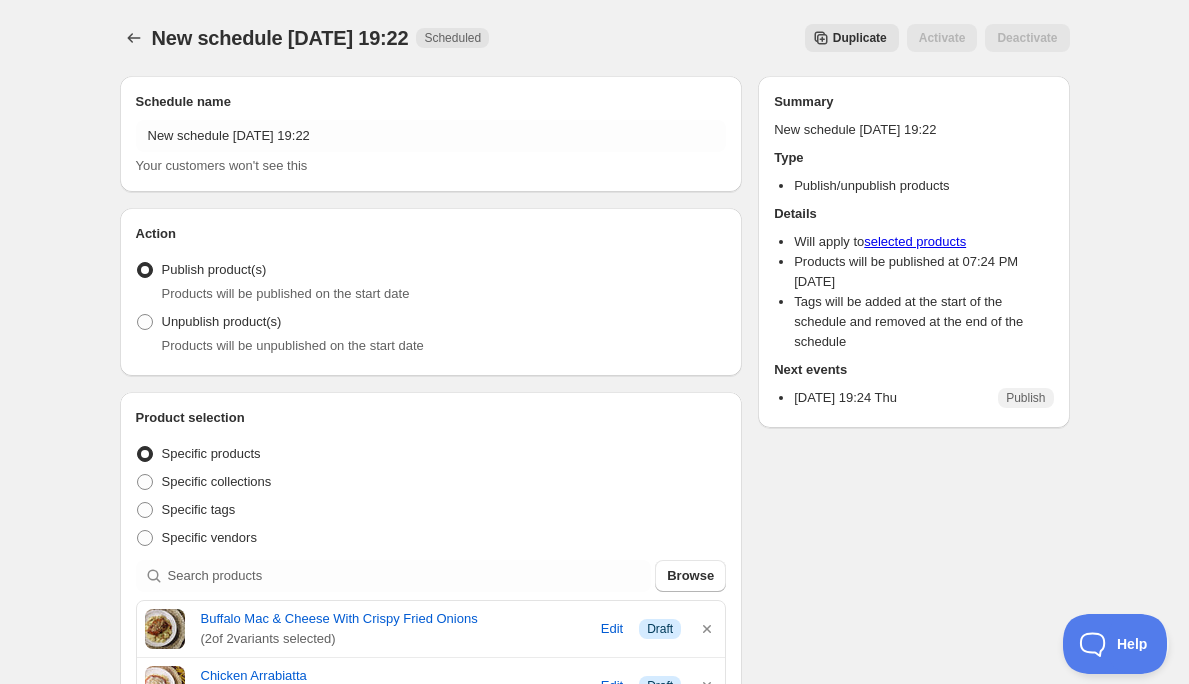 scroll, scrollTop: 0, scrollLeft: 0, axis: both 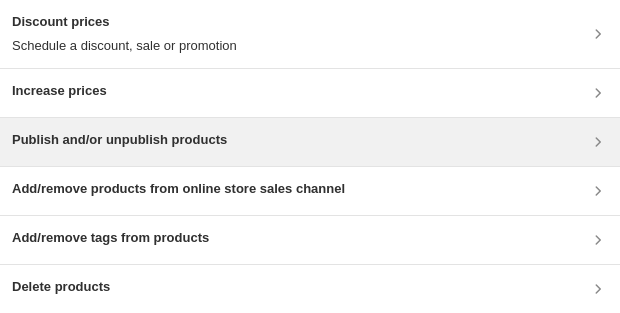 click on "Publish and/or unpublish products" at bounding box center (119, 140) 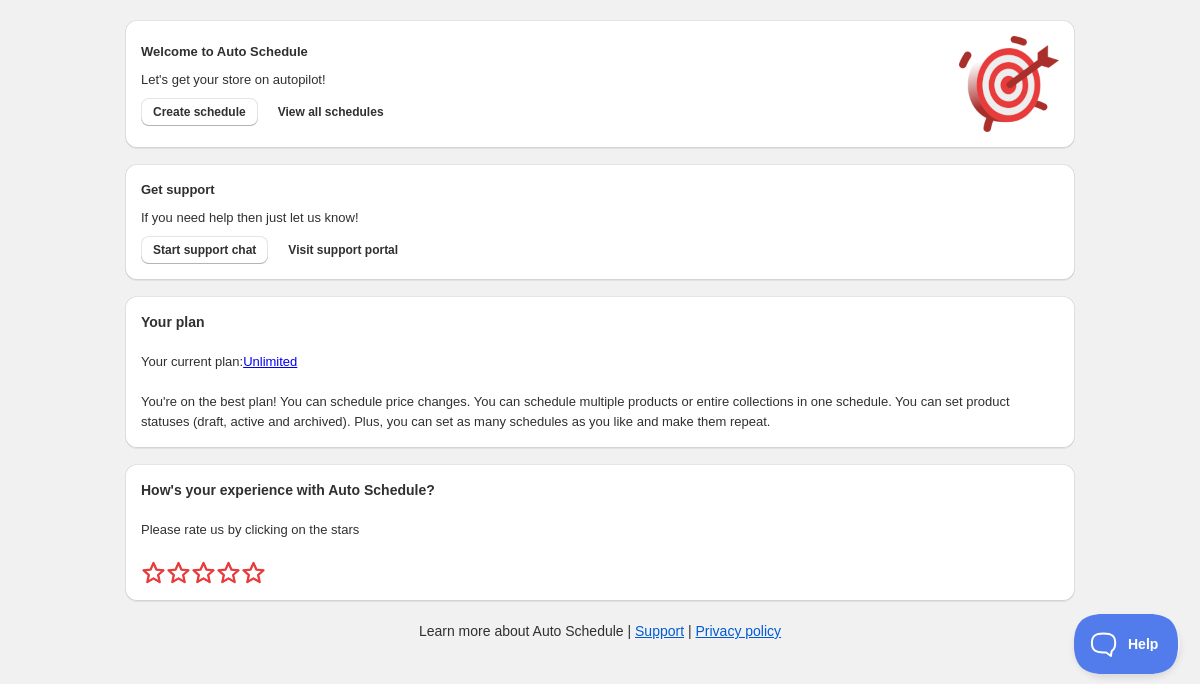 scroll, scrollTop: 0, scrollLeft: 0, axis: both 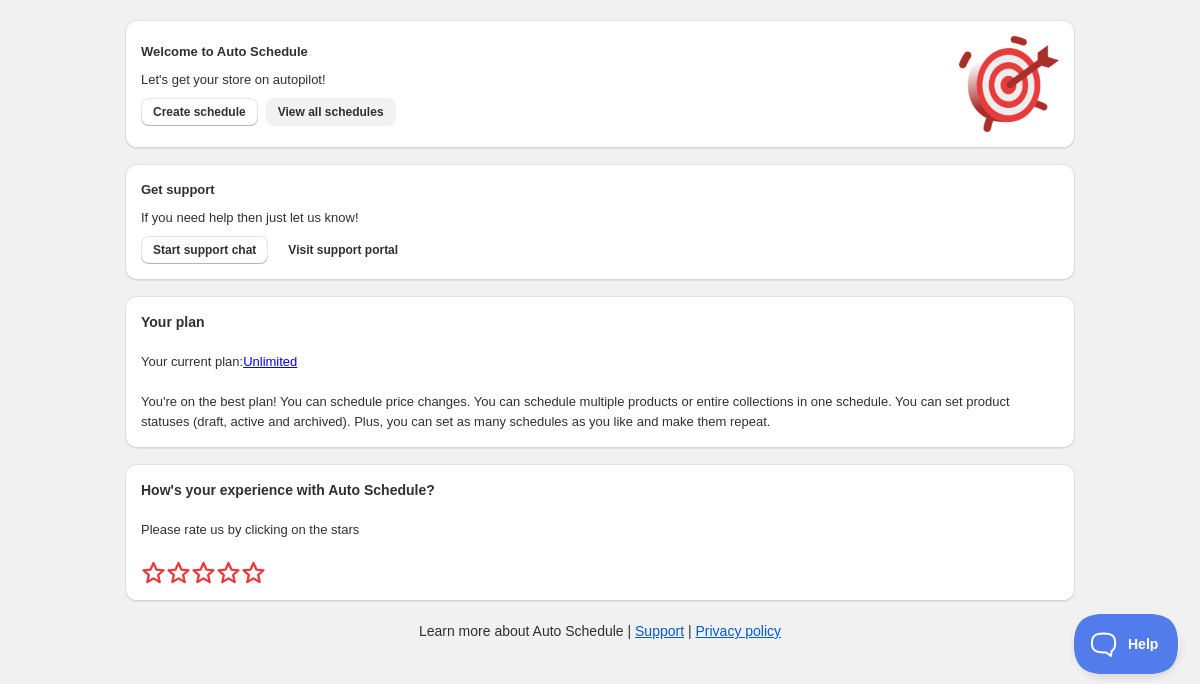 click on "View all schedules" at bounding box center (331, 112) 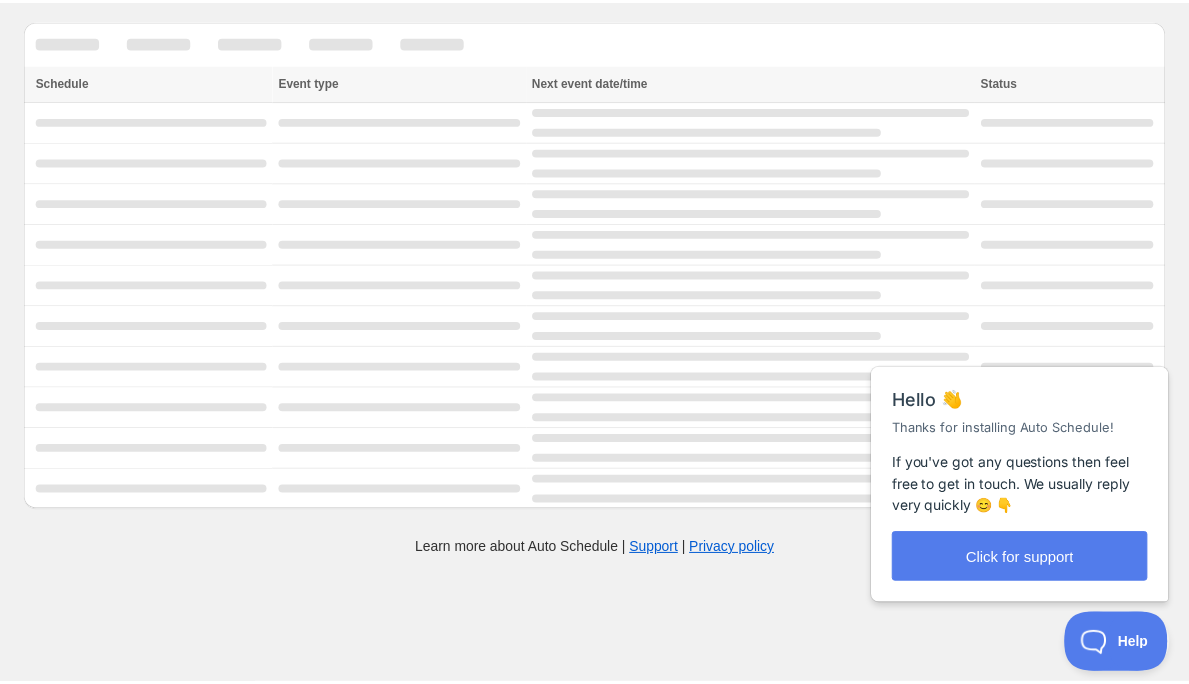 scroll, scrollTop: 0, scrollLeft: 0, axis: both 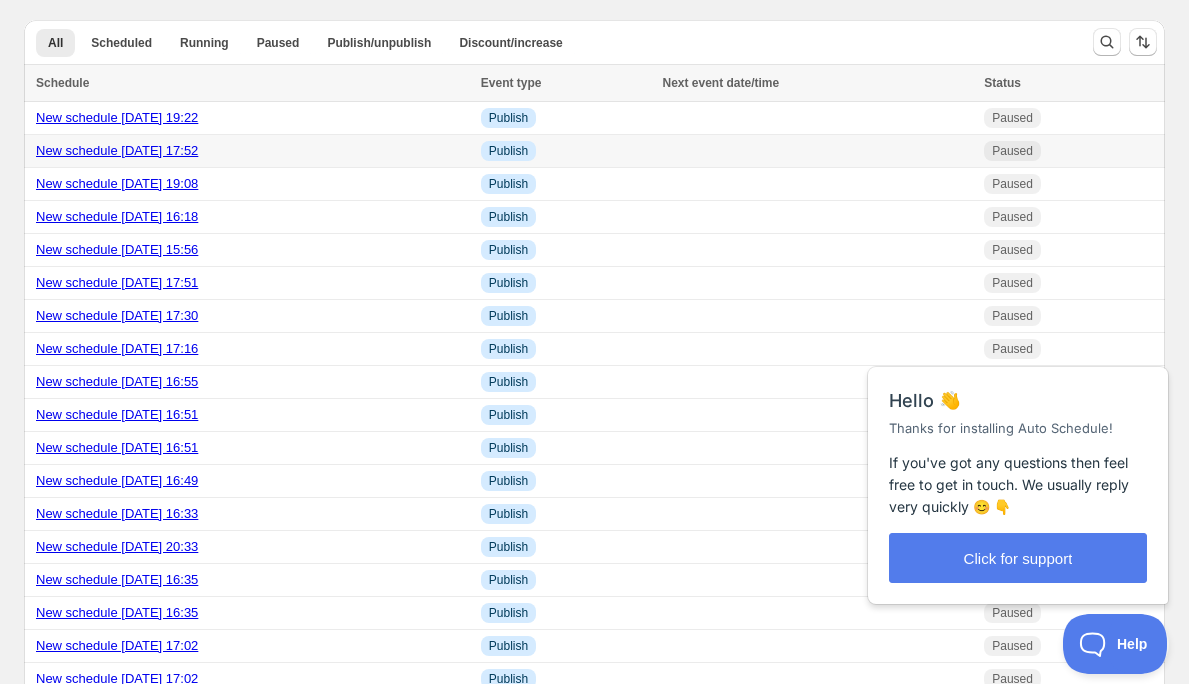 click on "New schedule [DATE] 17:52" at bounding box center (117, 150) 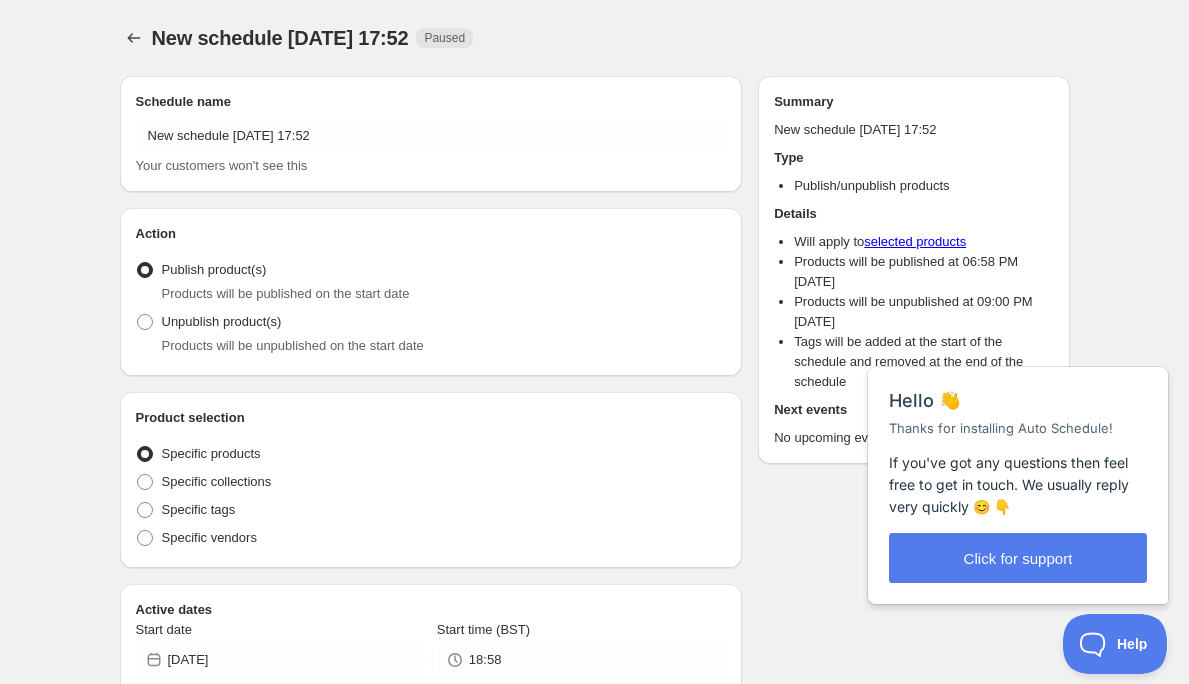 radio on "true" 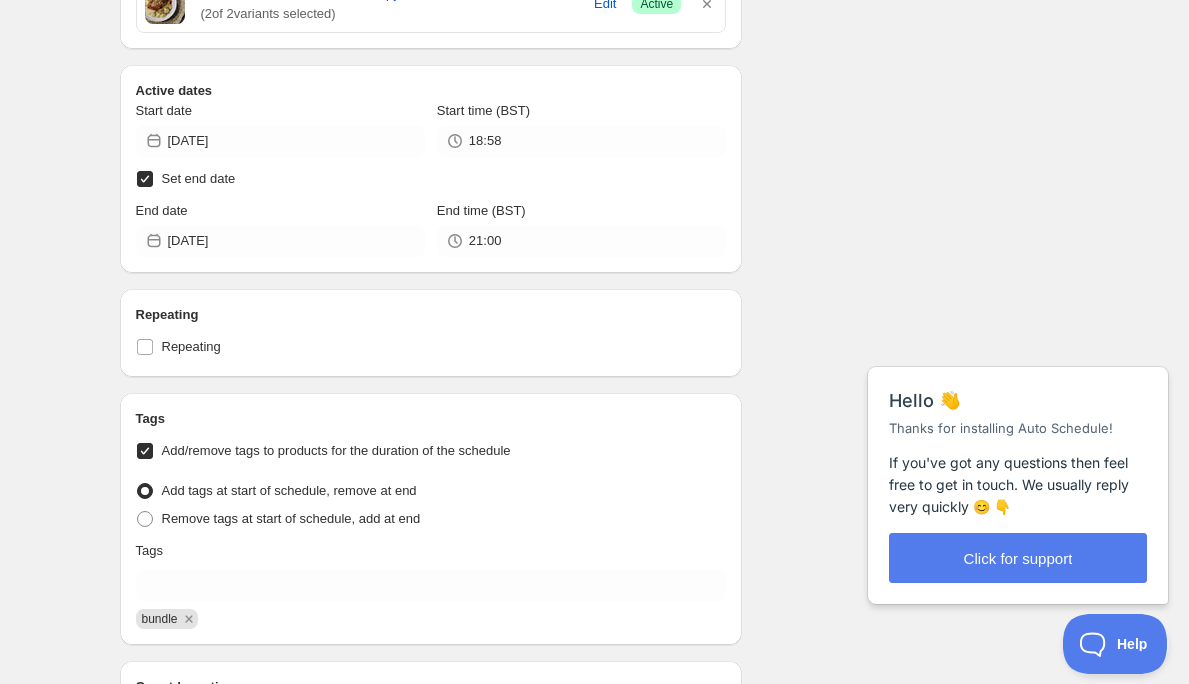 scroll, scrollTop: 1426, scrollLeft: 0, axis: vertical 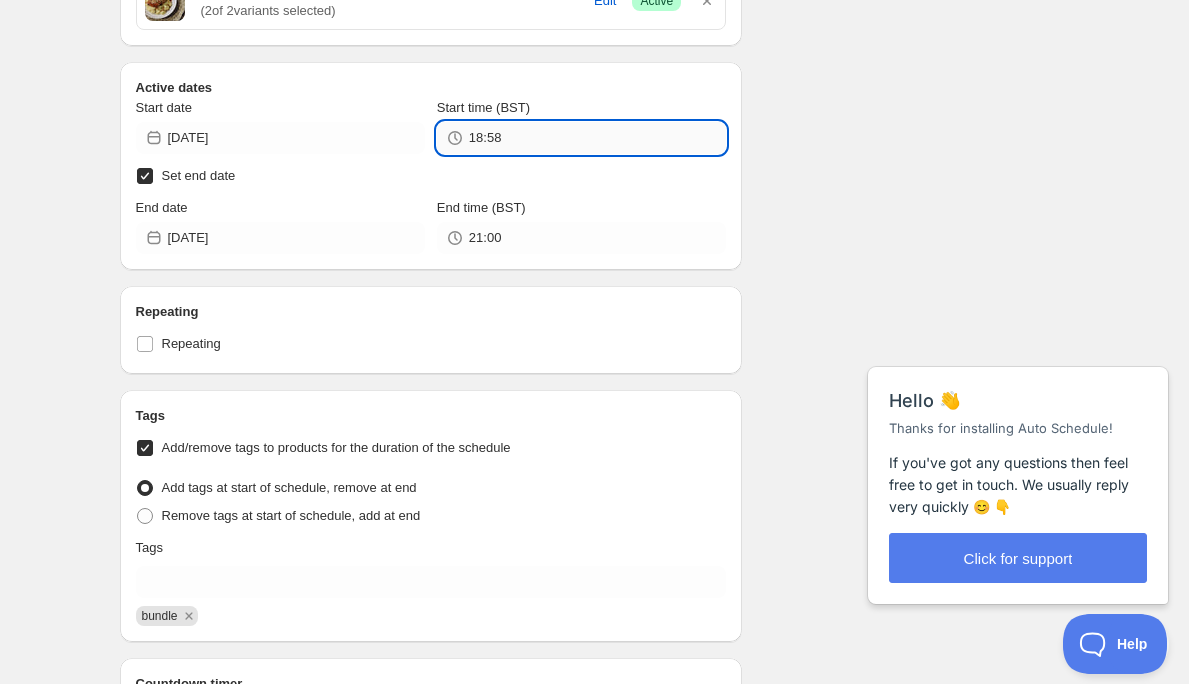 click on "18:58" at bounding box center [597, 138] 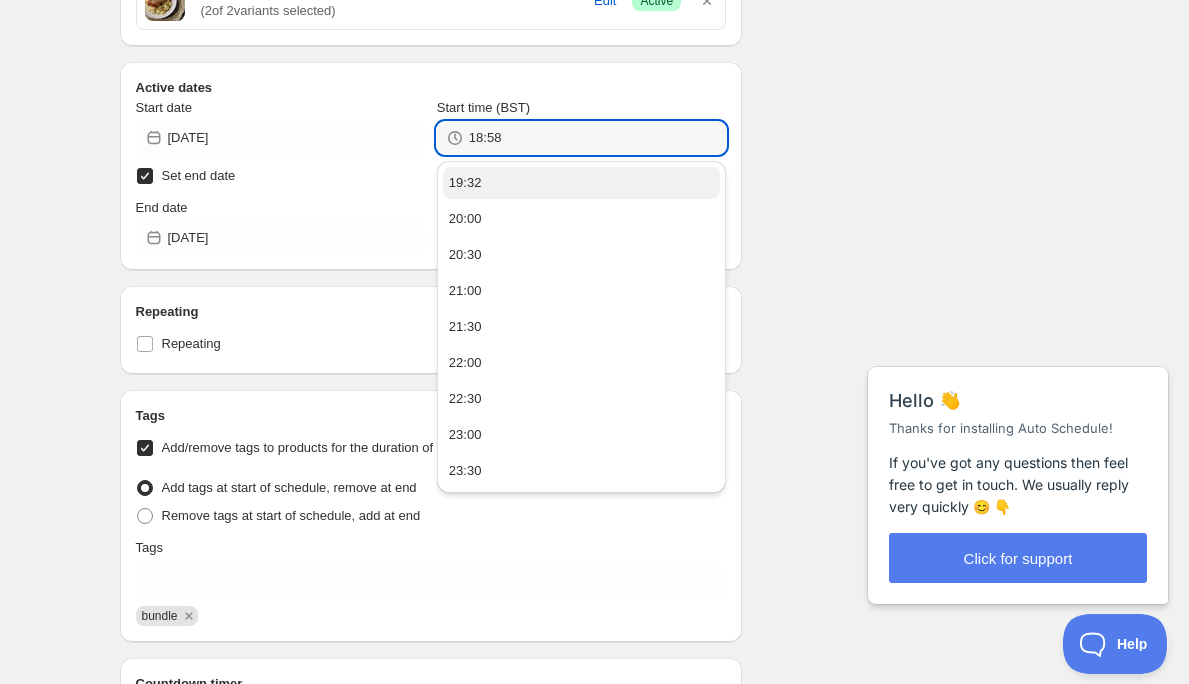 click on "19:32" at bounding box center (581, 183) 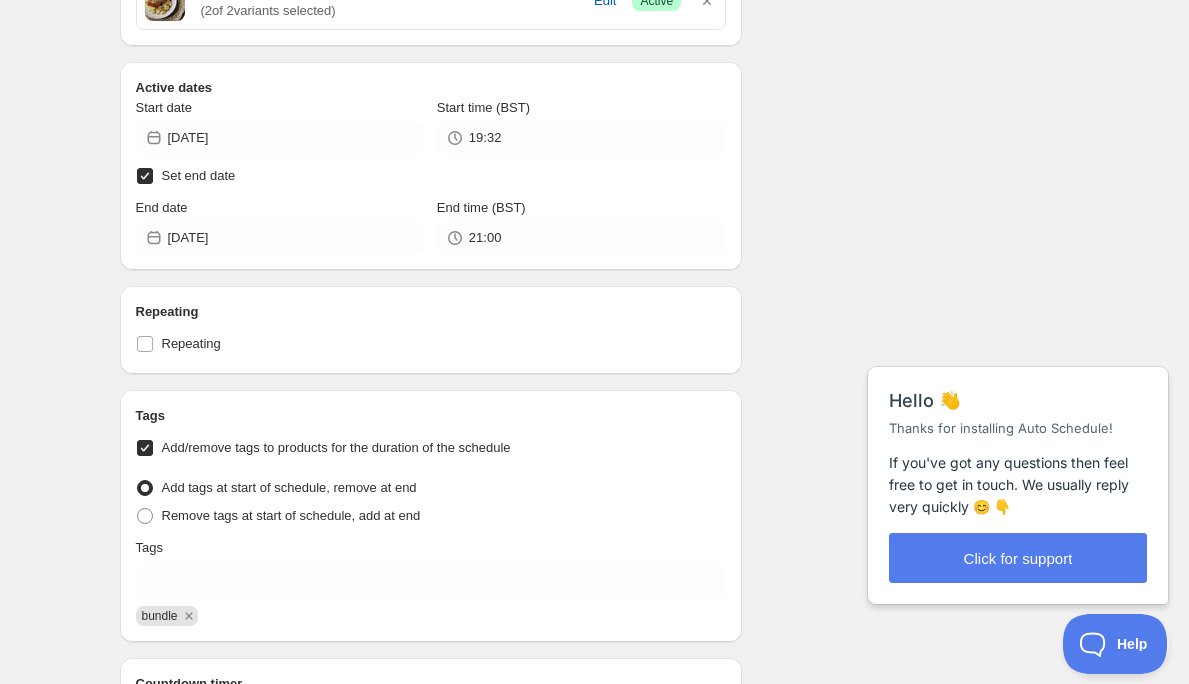 type on "19:32" 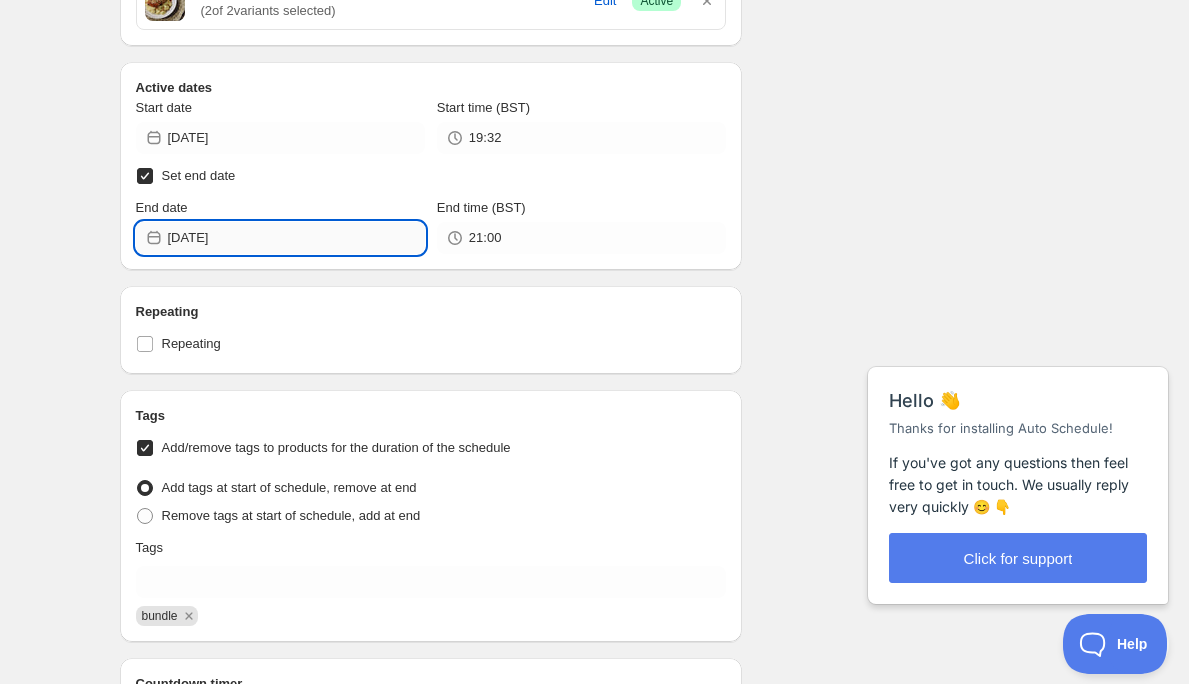 click on "[DATE]" at bounding box center [296, 238] 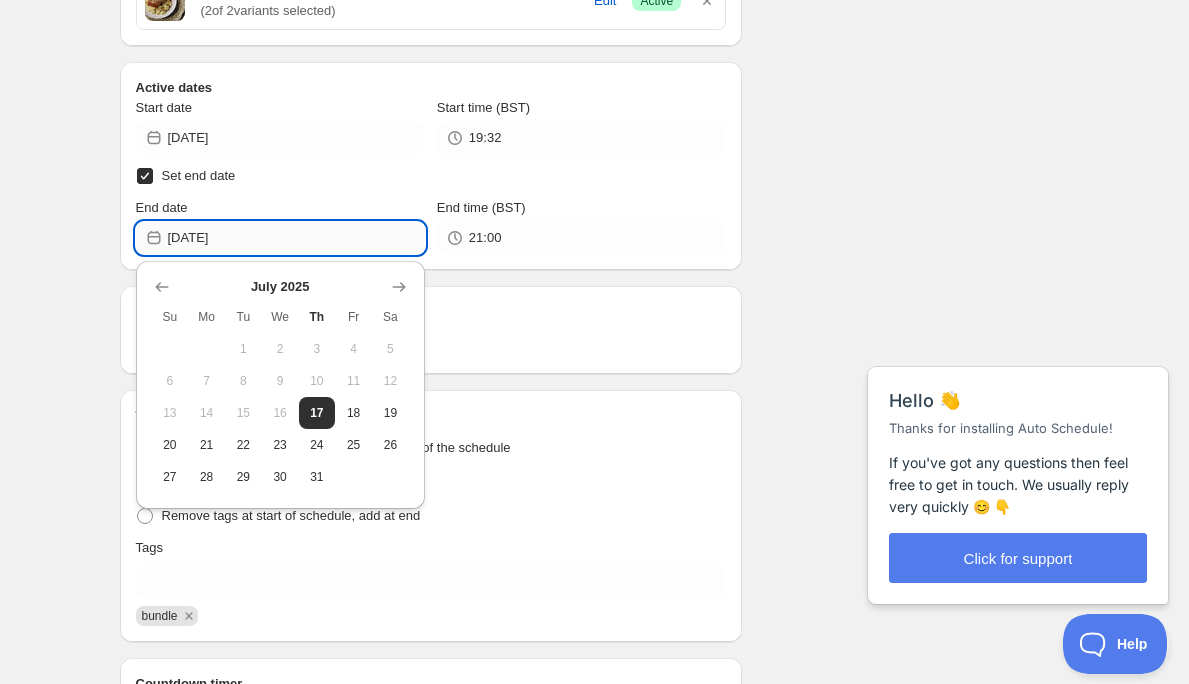 click on "[DATE]" at bounding box center (296, 238) 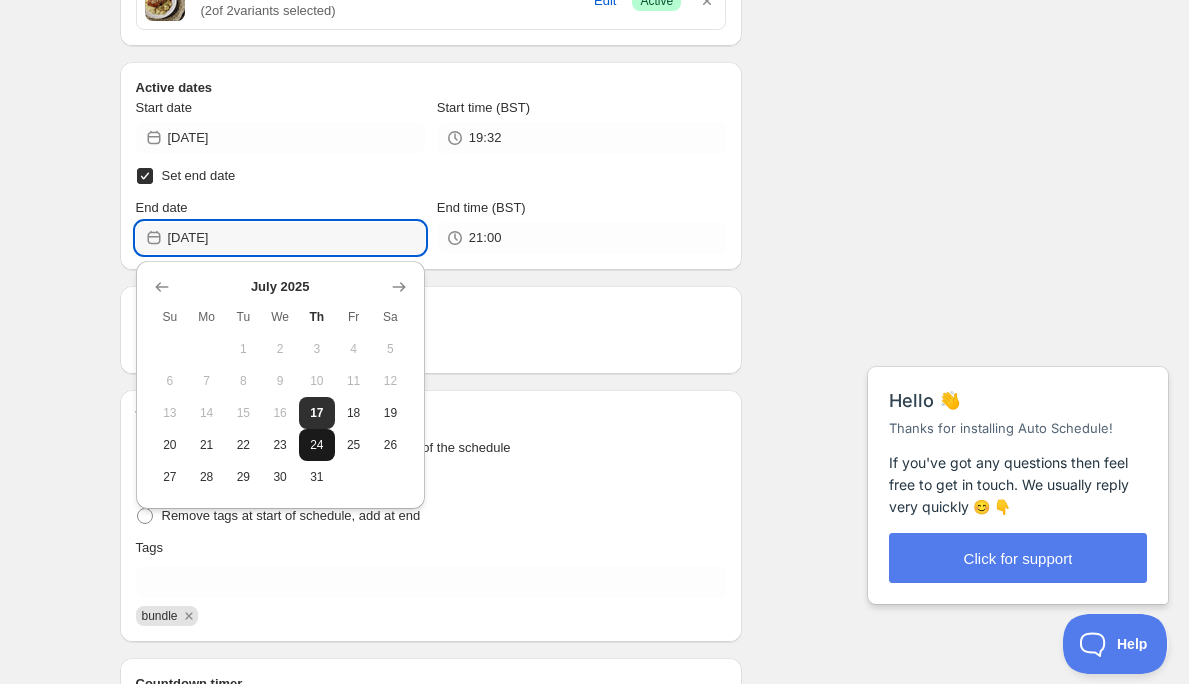 click on "24" at bounding box center [317, 445] 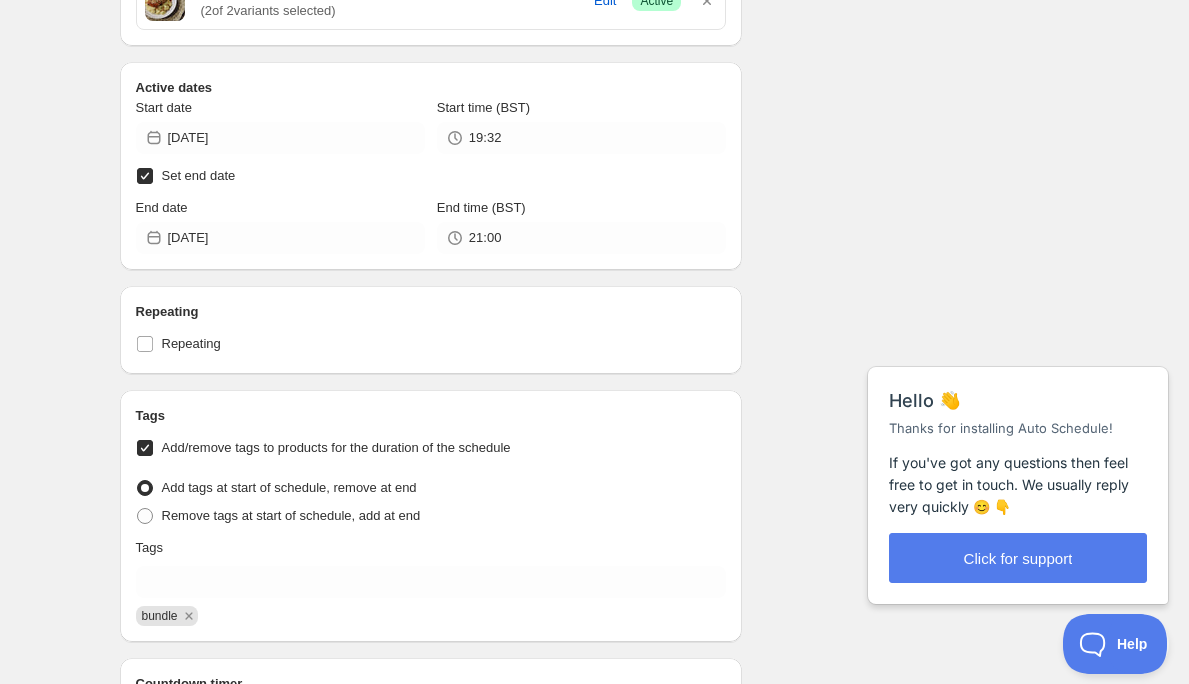 type on "2025-07-24" 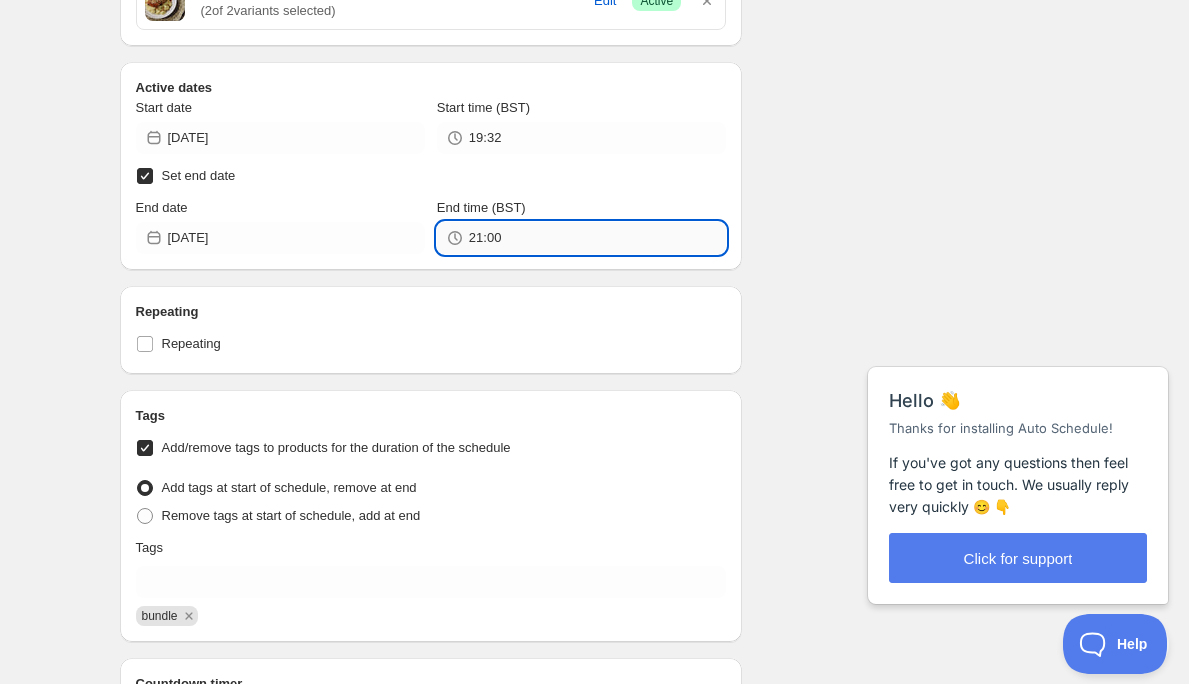 click on "21:00" at bounding box center (597, 238) 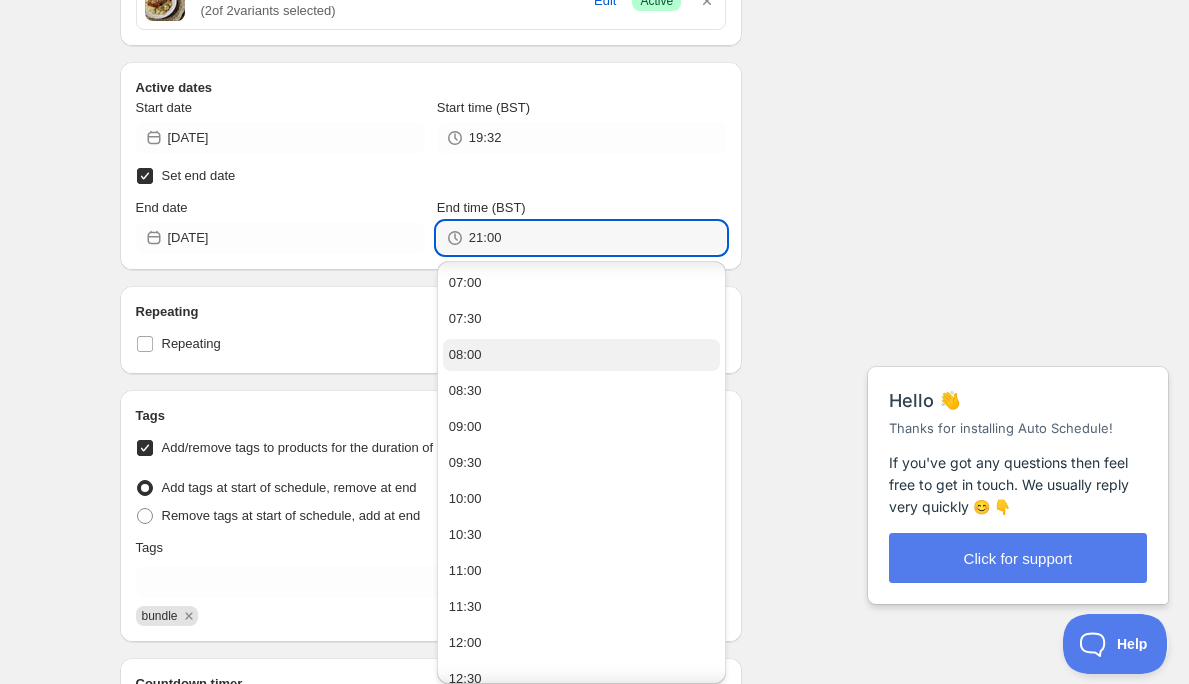 scroll, scrollTop: 516, scrollLeft: 0, axis: vertical 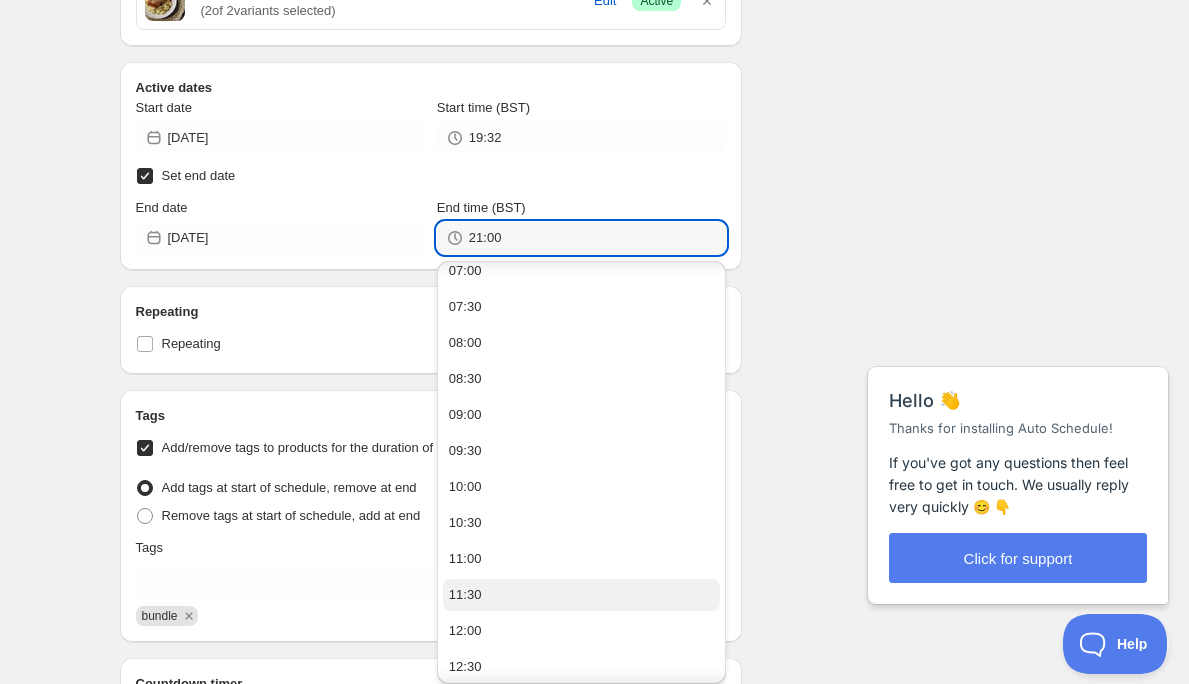 click on "11:30" at bounding box center [581, 595] 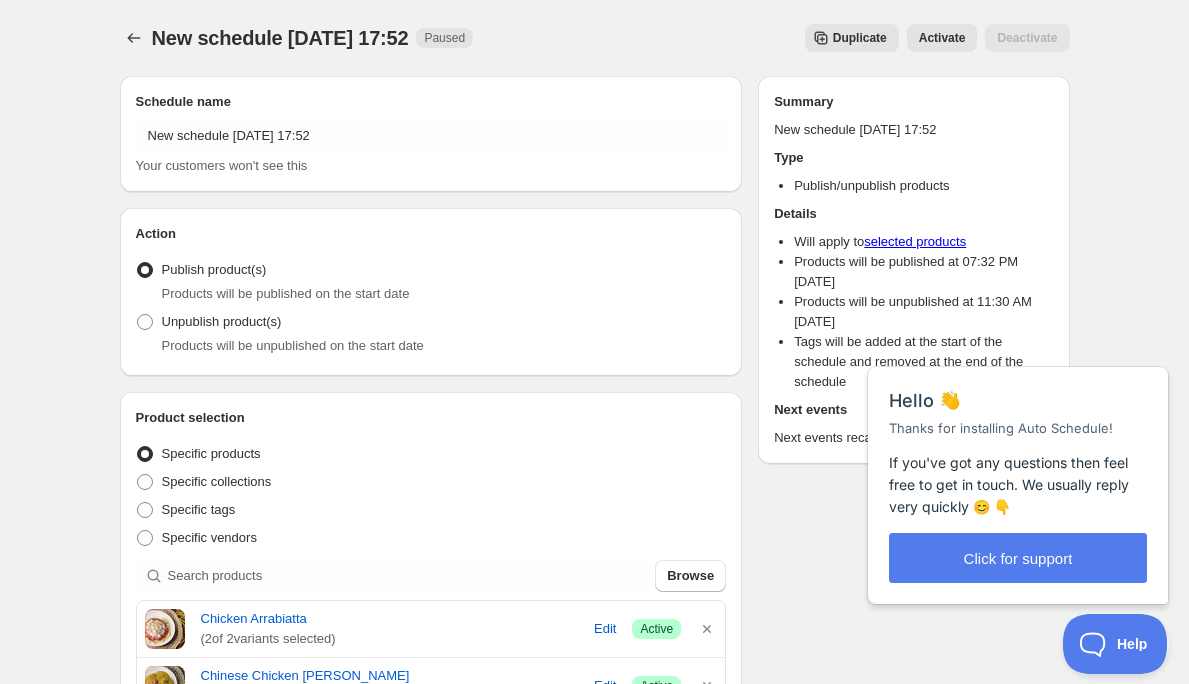 scroll, scrollTop: 0, scrollLeft: 0, axis: both 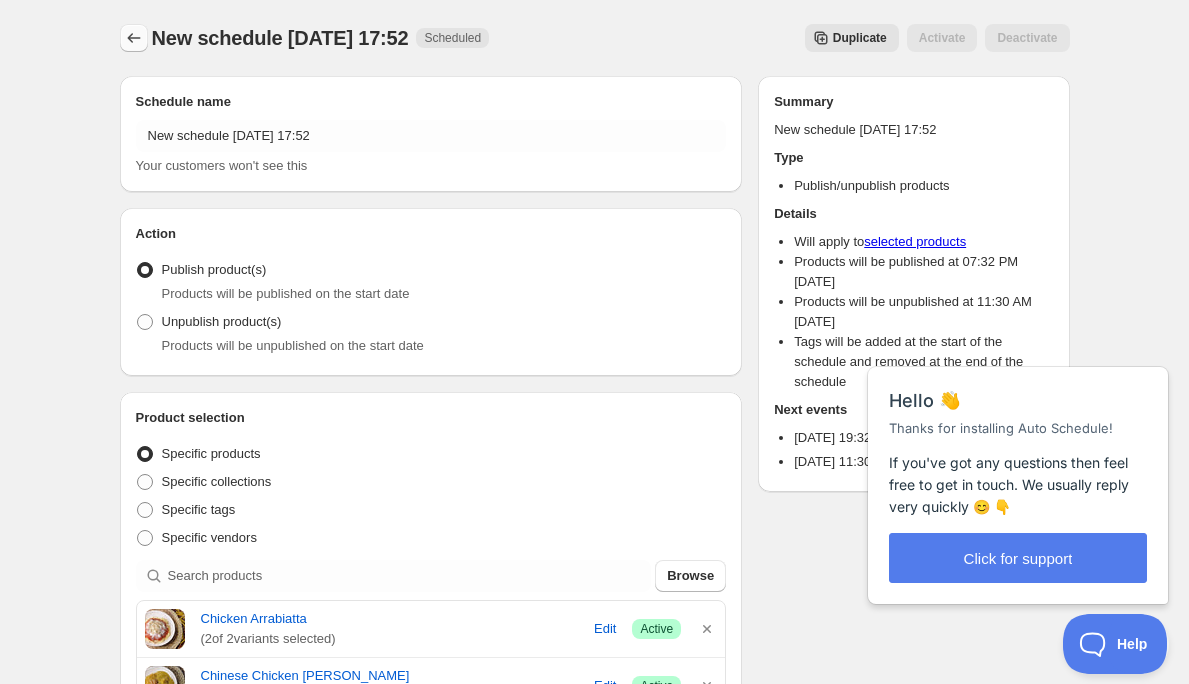 click 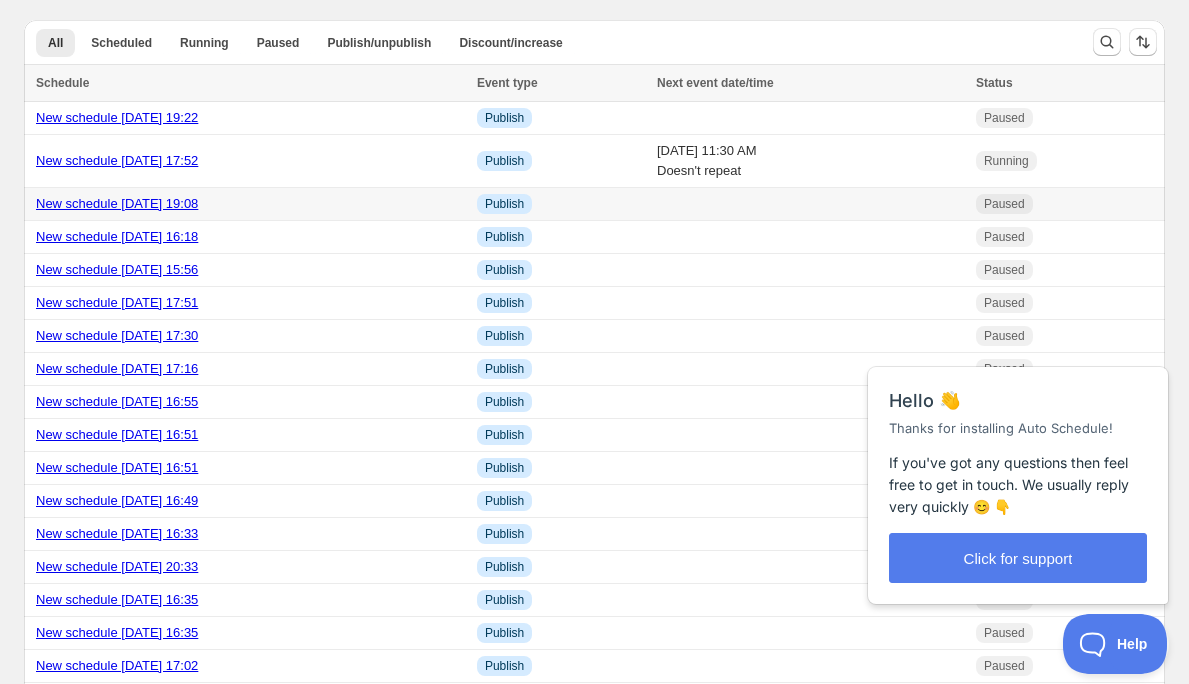 click on "New schedule Jul 10 2025 19:08" at bounding box center [117, 203] 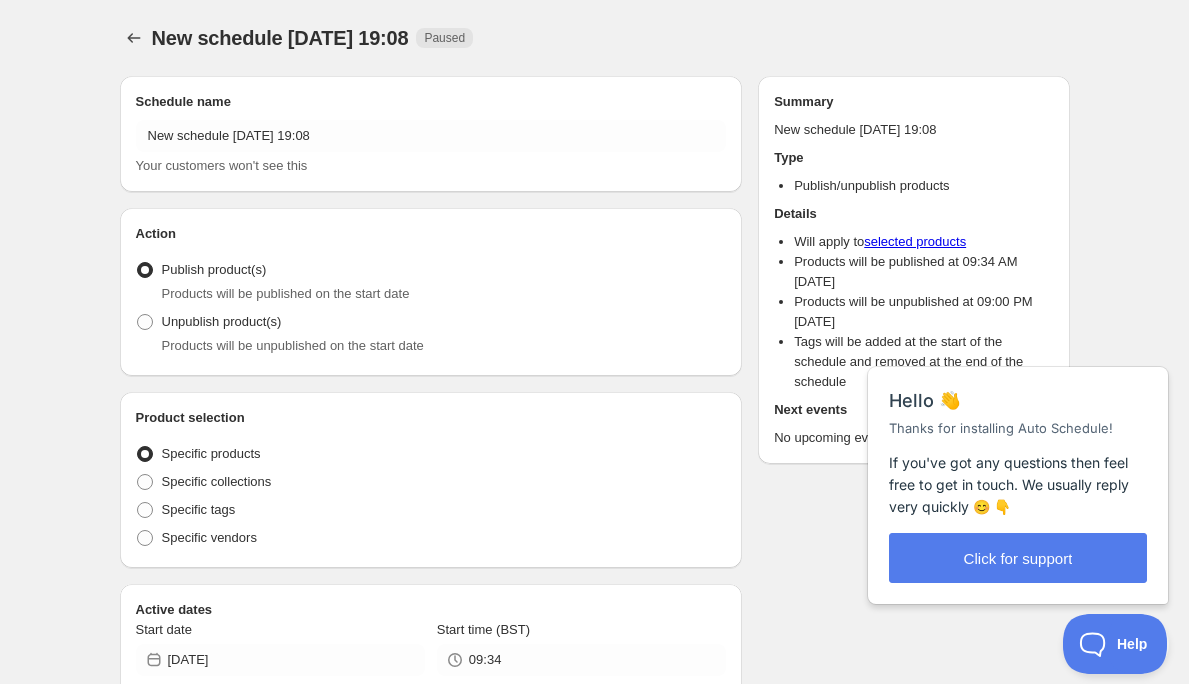 radio on "true" 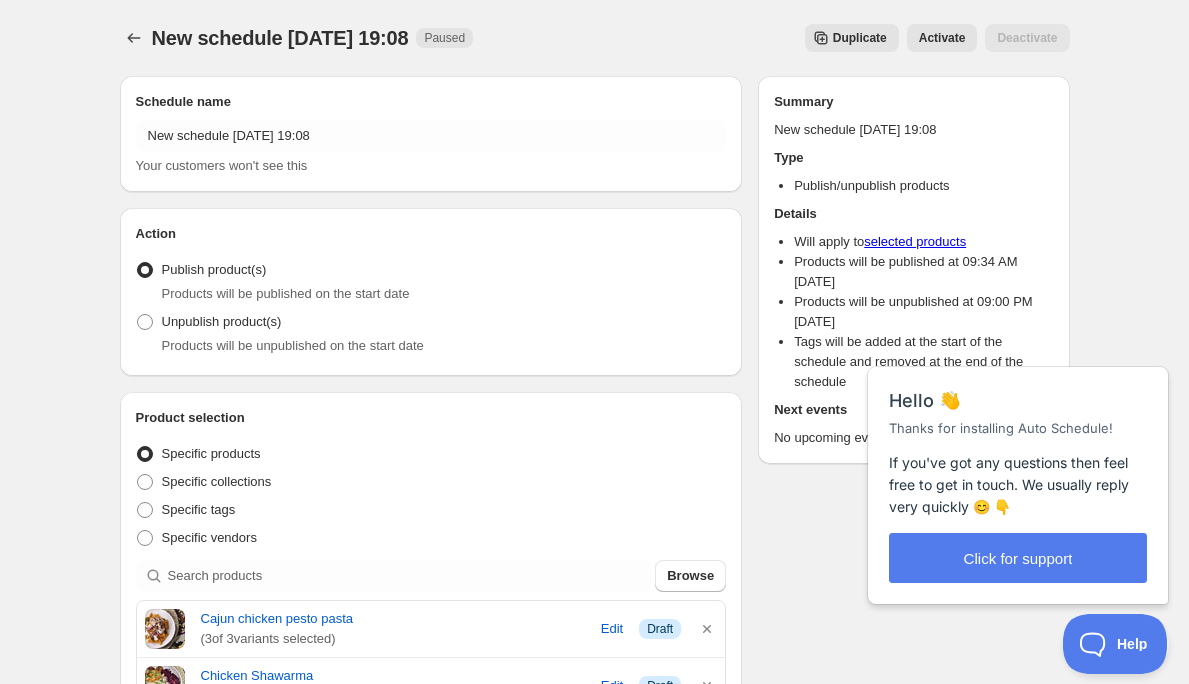 click on "New schedule Jul 10 2025 19:08. This page is ready New schedule Jul 10 2025 19:08 Paused Duplicate Activate Deactivate More actions Duplicate Activate Deactivate" at bounding box center [595, 38] 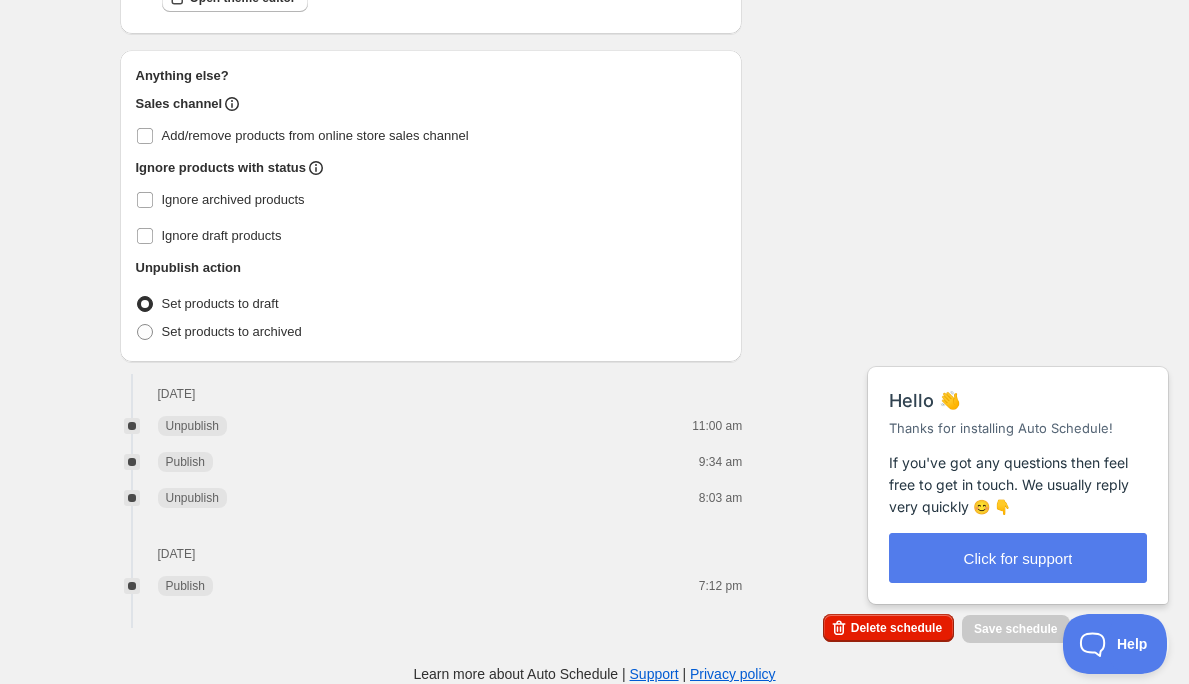 scroll, scrollTop: 2103, scrollLeft: 0, axis: vertical 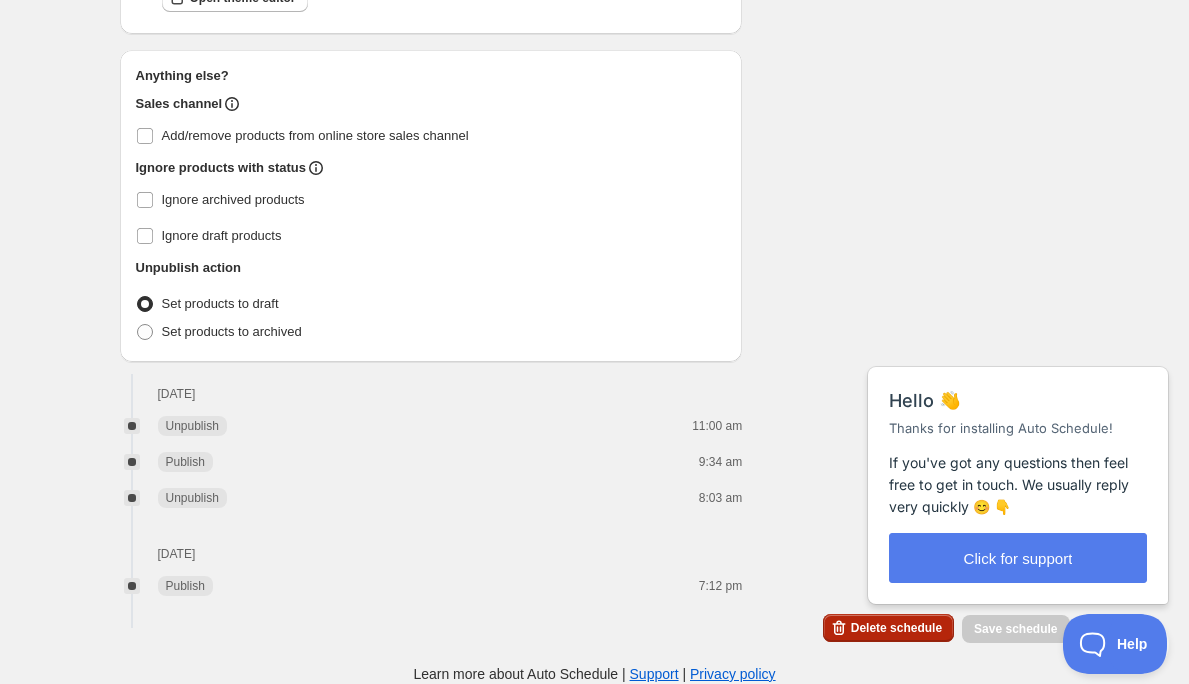 click on "Delete schedule" at bounding box center (888, 628) 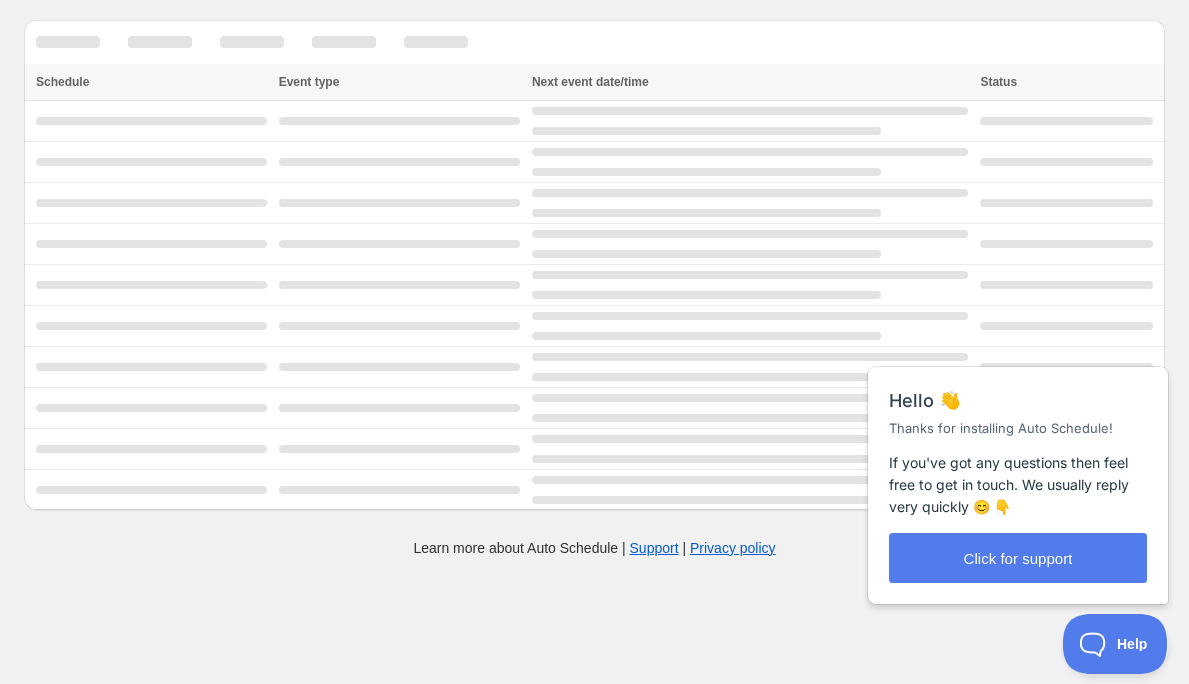 scroll, scrollTop: 0, scrollLeft: 0, axis: both 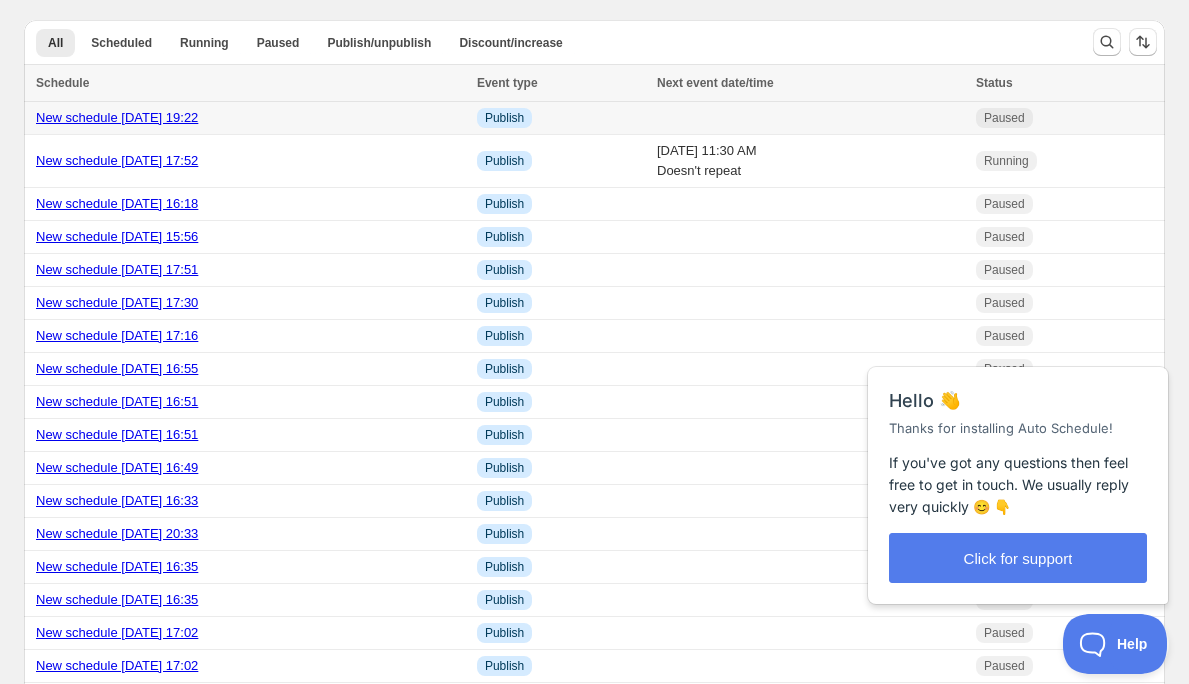 click on "New schedule Jul 17 2025 19:22" at bounding box center [117, 117] 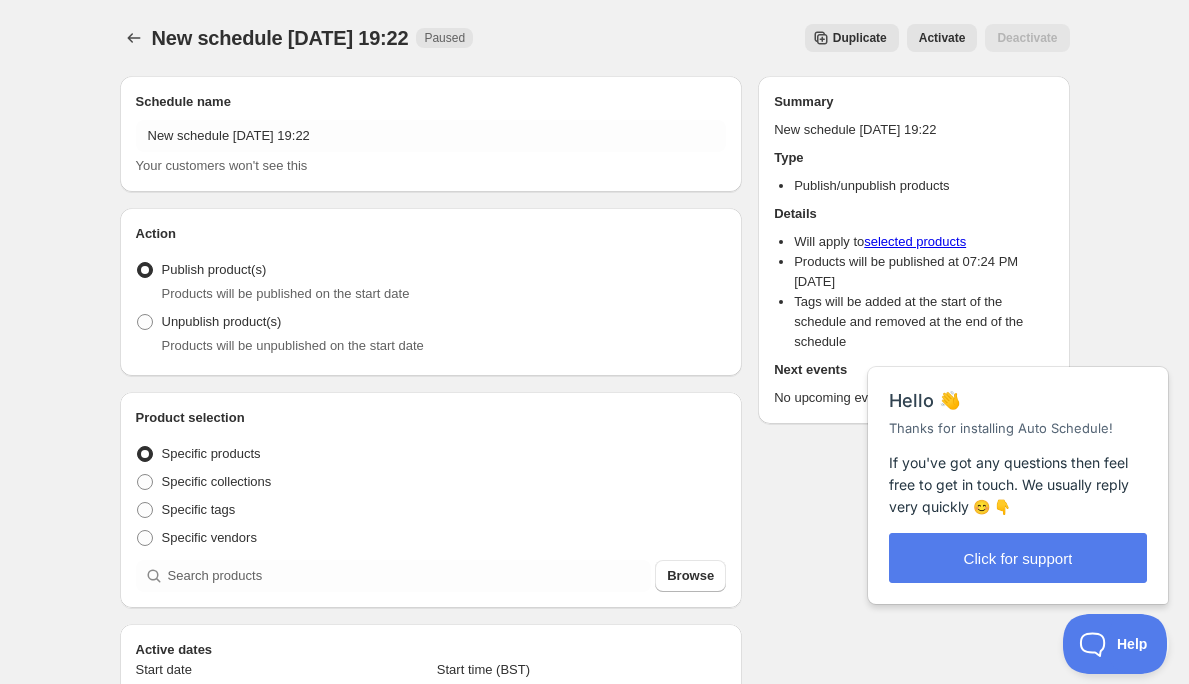 radio on "true" 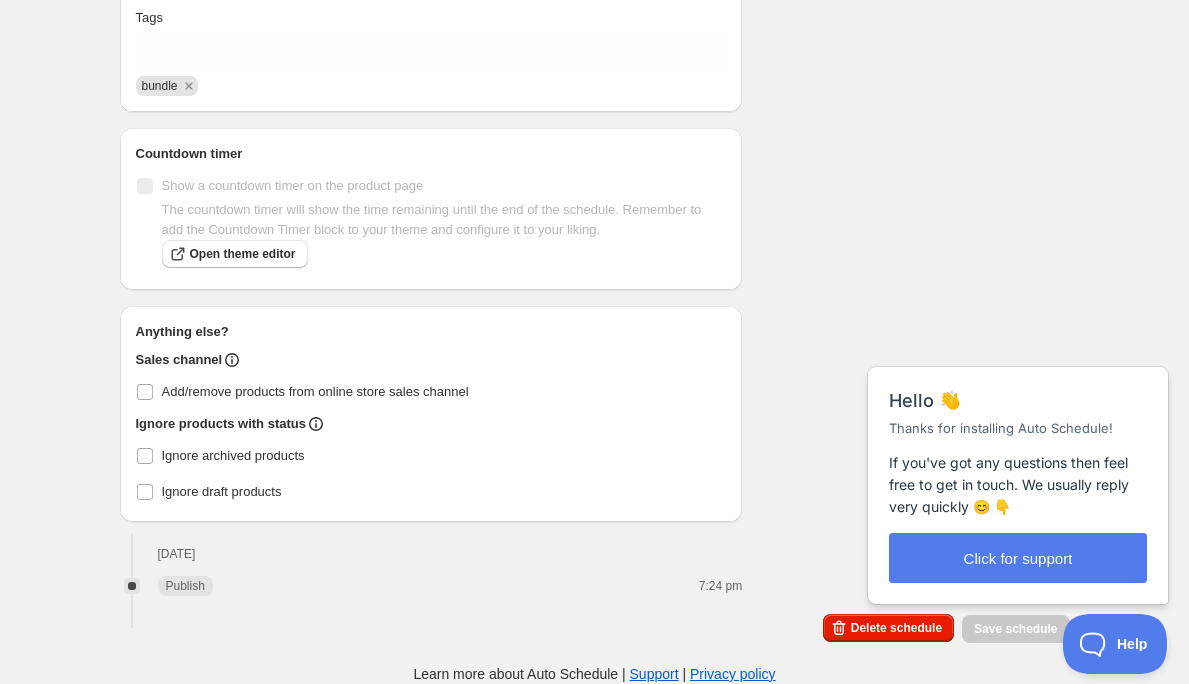 scroll, scrollTop: 1033, scrollLeft: 0, axis: vertical 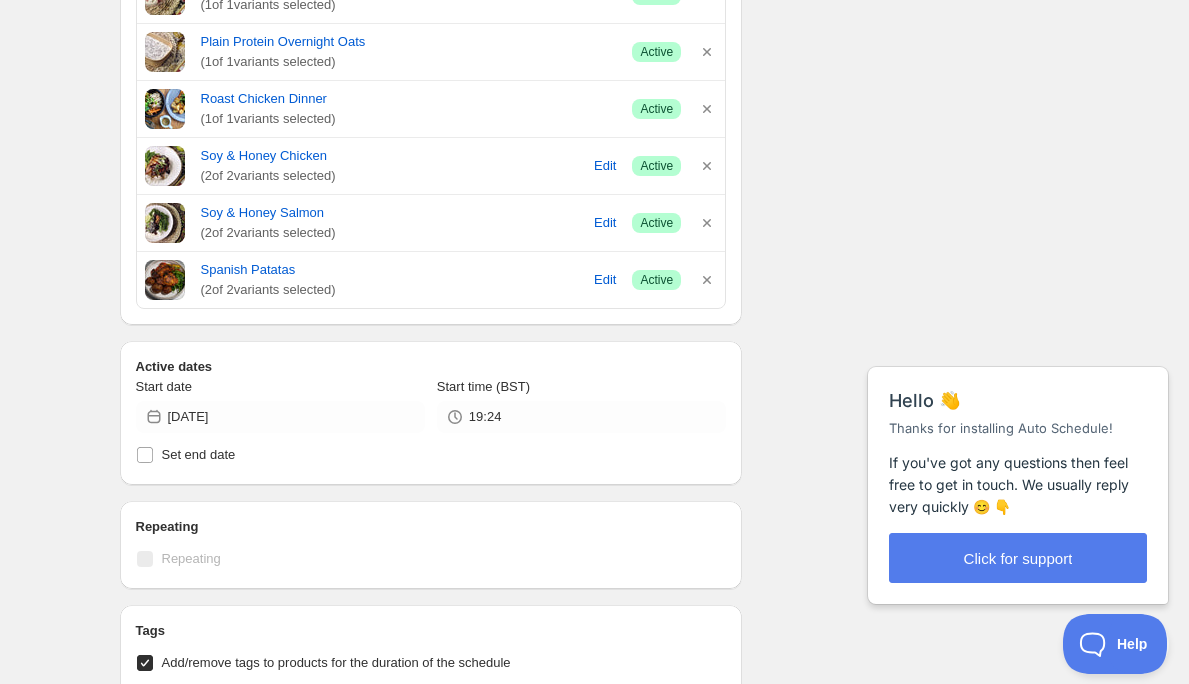 click on "Schedule name New schedule Jul 17 2025 19:22 Your customers won't see this Action Action Publish product(s) Products will be published on the start date Unpublish product(s) Products will be unpublished on the start date Product selection Entity type Specific products Specific collections Specific tags Specific vendors Browse Buffalo Mac & Cheese With Crispy Fried Onions ( 2  of   2  variants selected) Edit Success Active Chicken Arrabiatta ( 2  of   2  variants selected) Edit Success Active Chinese Chicken Curry ( 3  of   3  variants selected) Edit Success Active CHULO'S FLEX OG CHOCO CHIP PROTEIN COOKIE ( 1  of   1  variants selected) Success Active CHULO'S FLEX White Chocolate + Raspberry Protein Cookie ( 1  of   1  variants selected) Success Active Garlic Basil Pesto Chicken ( 4  of   4  variants selected) Edit Success Active Gift card ( 3  of   3  variants selected) Edit Success Active Lemon & Raspberry Overnight Oats ( 1  of   1  variants selected) Success Active Plain Protein Overnight Oats ( 1  of   1" at bounding box center (587, 208) 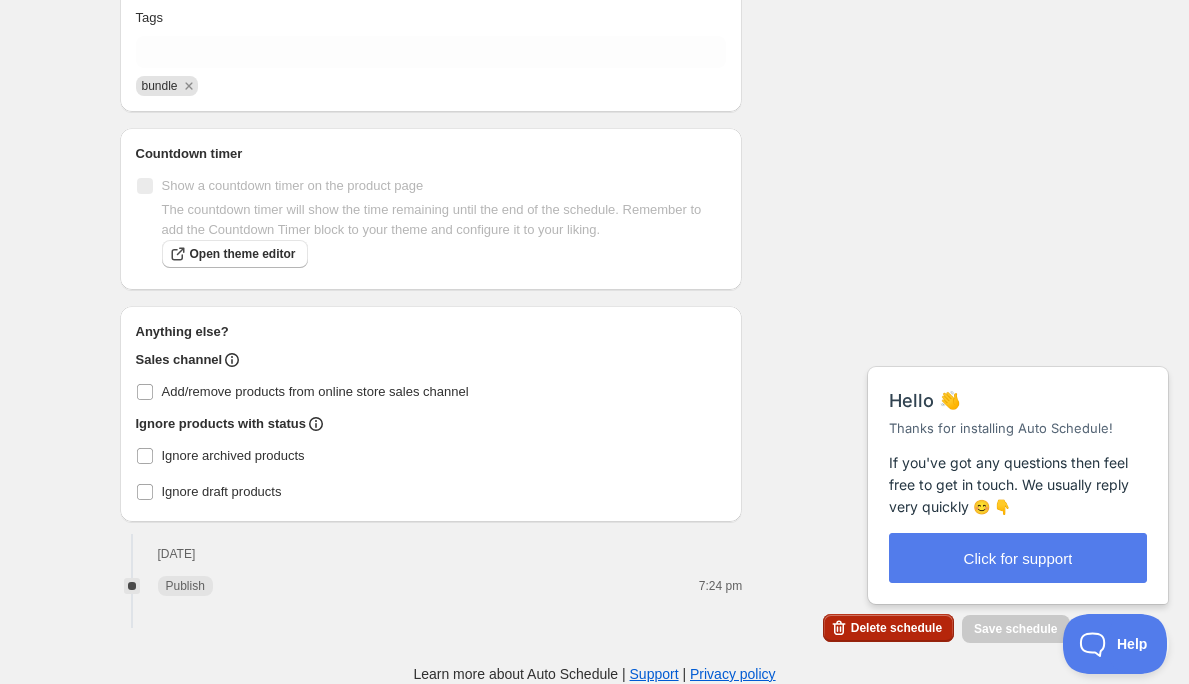 scroll, scrollTop: 1783, scrollLeft: 0, axis: vertical 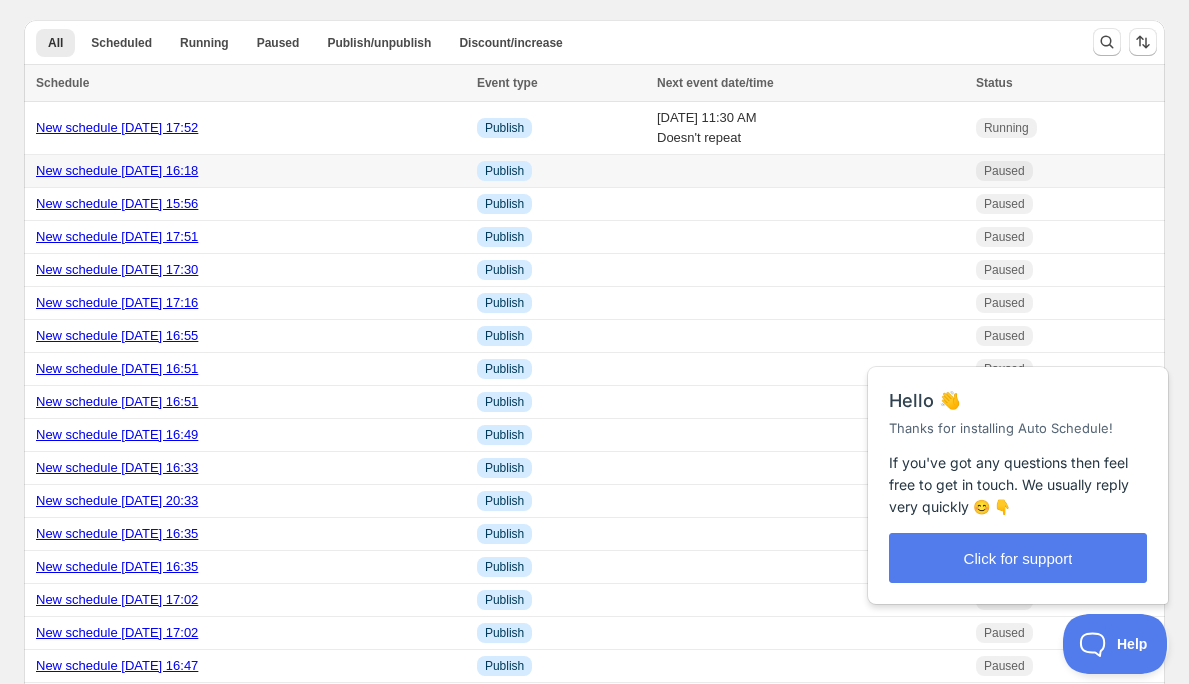 click on "New schedule Jul 03 2025 16:18" at bounding box center [117, 170] 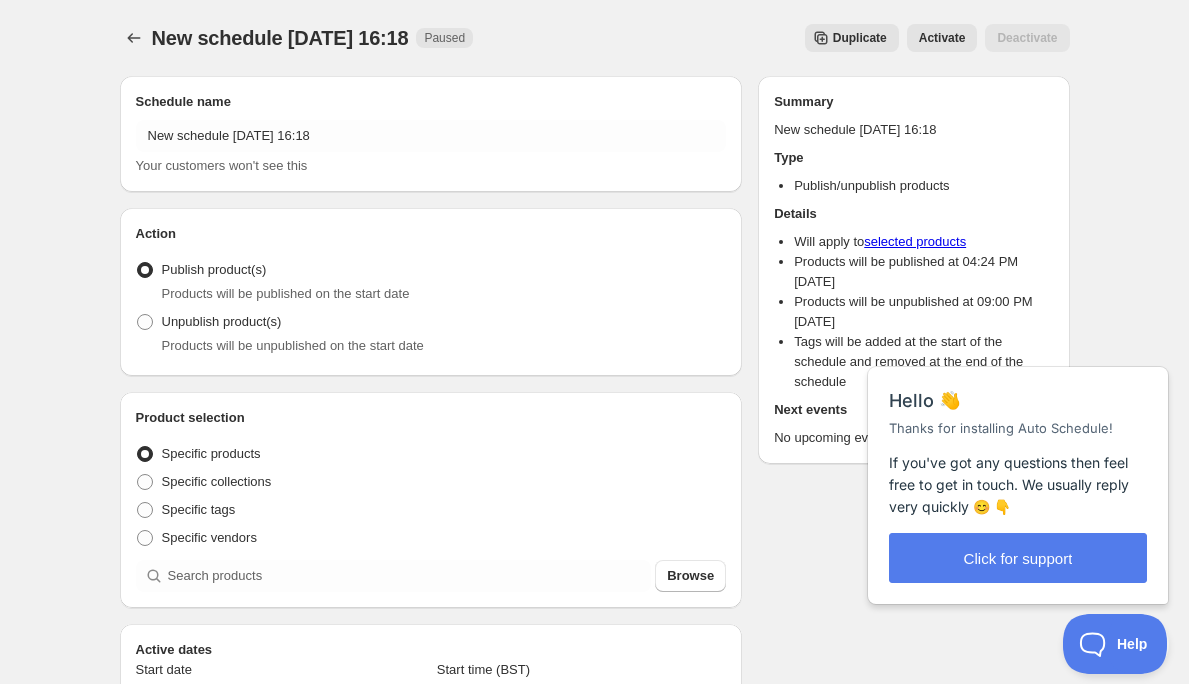 radio on "true" 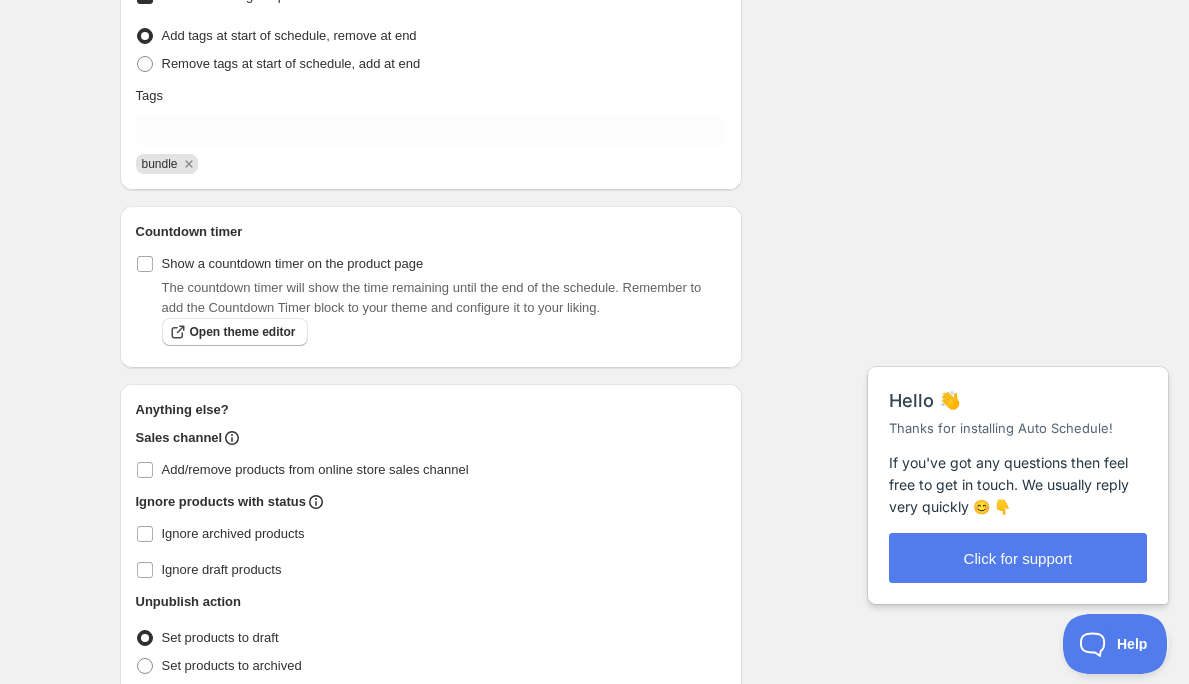 scroll, scrollTop: 1281, scrollLeft: 0, axis: vertical 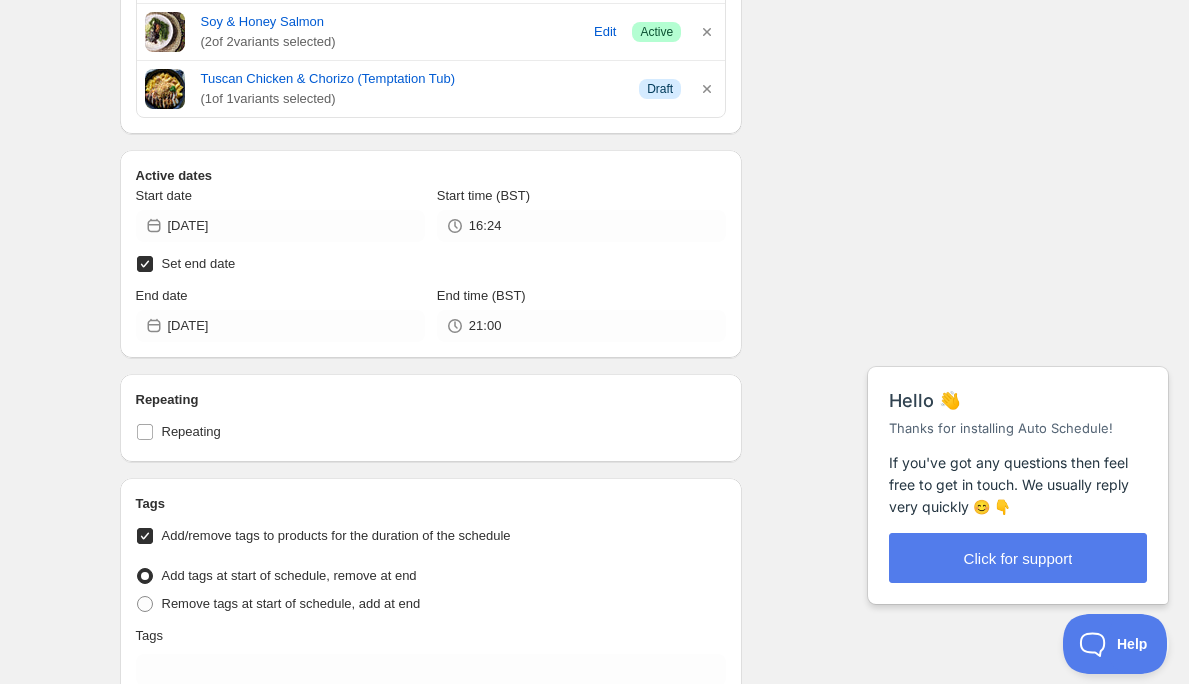 click on "Schedule name New schedule Jul 03 2025 16:18 Your customers won't see this Action Action Publish product(s) Products will be published on the start date Unpublish product(s) Products will be unpublished on the start date Product selection Entity type Specific products Specific collections Specific tags Specific vendors Browse Beef Chilli ( 3  of   3  variants selected) Edit Info Draft Bombay Chicken ( 2  of   2  variants selected) Edit Info Draft Cajun chicken pesto pasta ( 3  of   3  variants selected) Edit Info Draft Chinese Chicken Curry ( 3  of   3  variants selected) Edit Success Active CHULO'S FLEX OG CHOCO CHIP PROTEIN COOKIE ( 1  of   1  variants selected) Success Active CHULO'S FLEX White Chocolate + Raspberry Protein Cookie ( 1  of   1  variants selected) Success Active Gift card ( 3  of   3  variants selected) Edit Success Active Hunters Chicken ( 2  of   2  variants selected) Edit Info Draft Peach Cobbler Overnight Oats ( 1  of   1  variants selected) Info Draft Peppercorn Chicken Pasta ( 2  of" at bounding box center (587, 112) 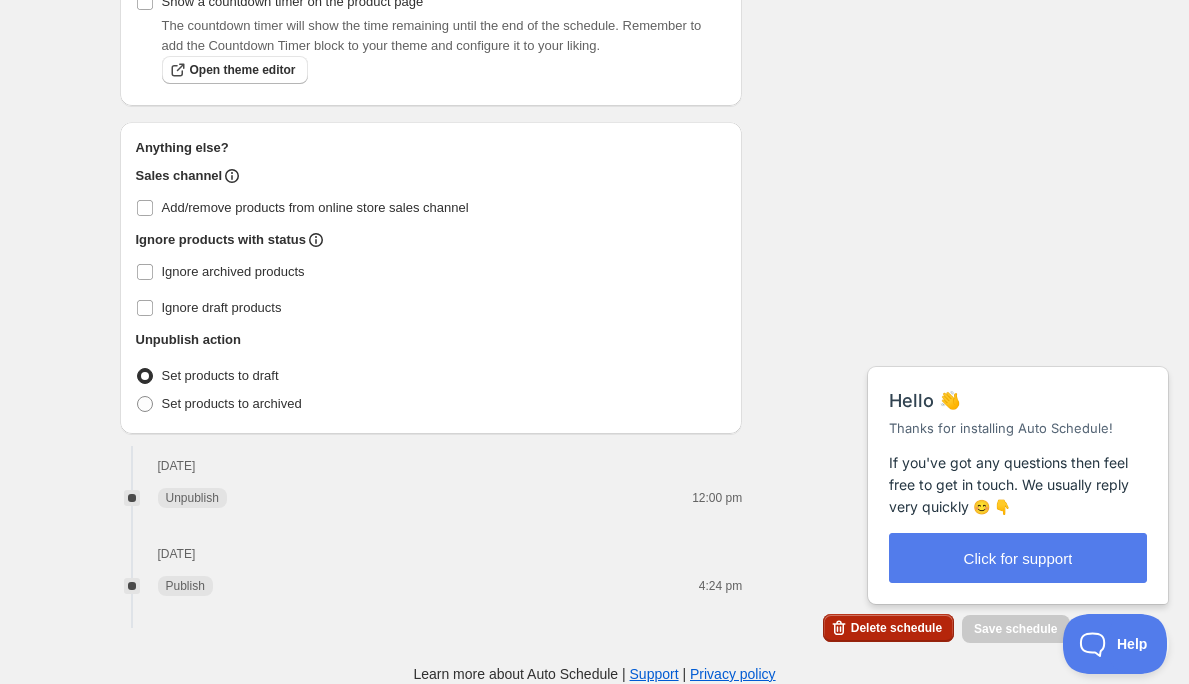 scroll, scrollTop: 2084, scrollLeft: 0, axis: vertical 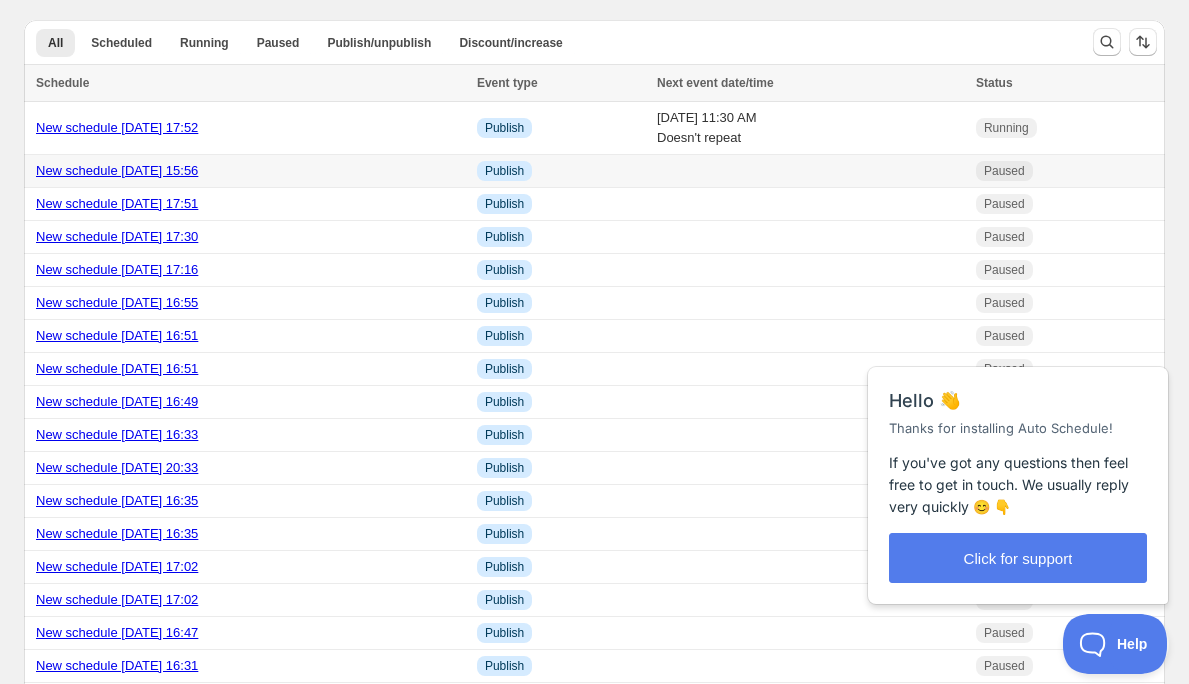 click on "New schedule Jul 03 2025 15:56" at bounding box center (117, 170) 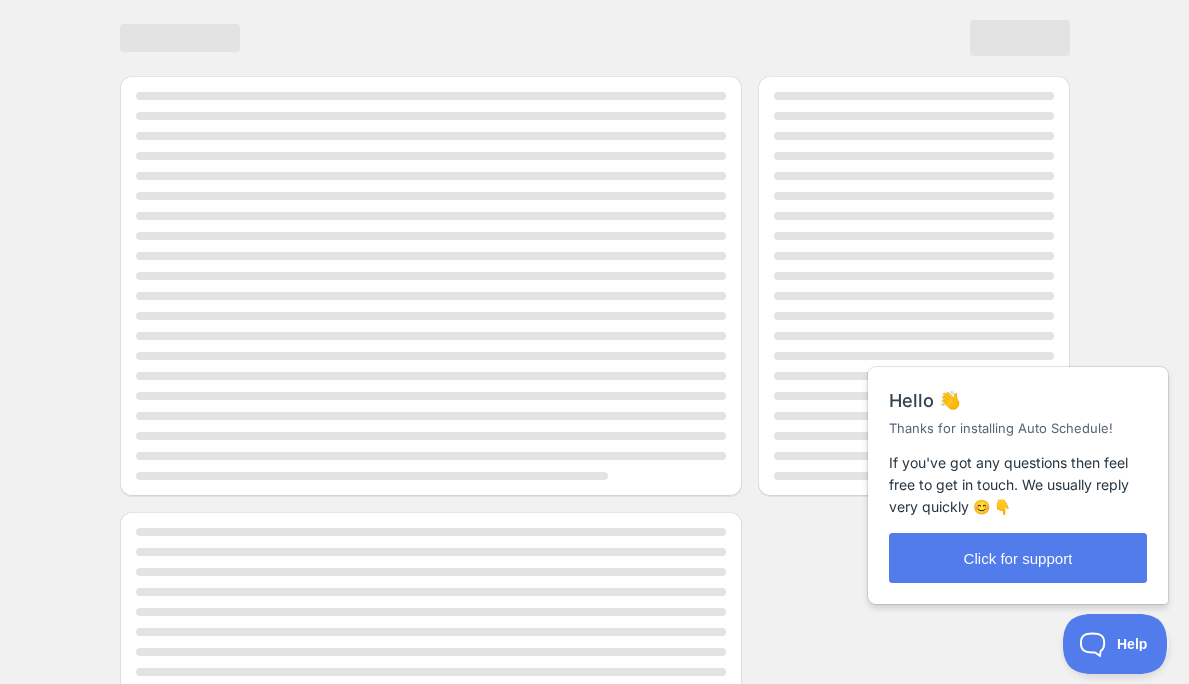scroll, scrollTop: 1, scrollLeft: 0, axis: vertical 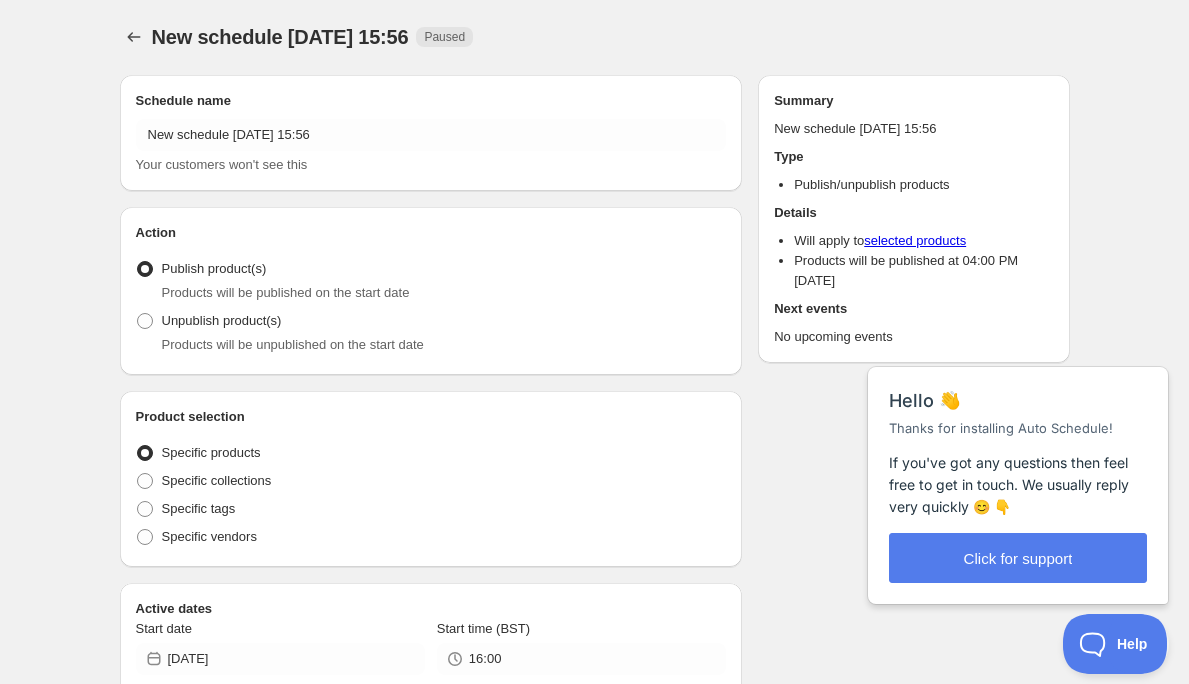 radio on "true" 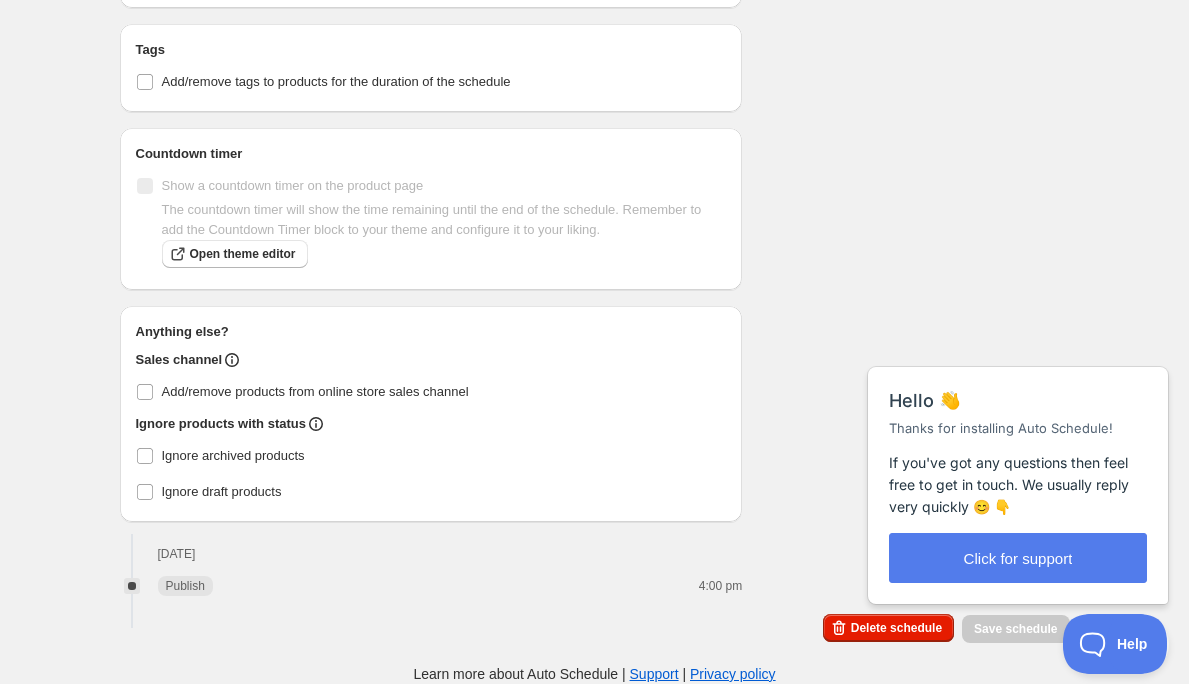 scroll, scrollTop: 869, scrollLeft: 0, axis: vertical 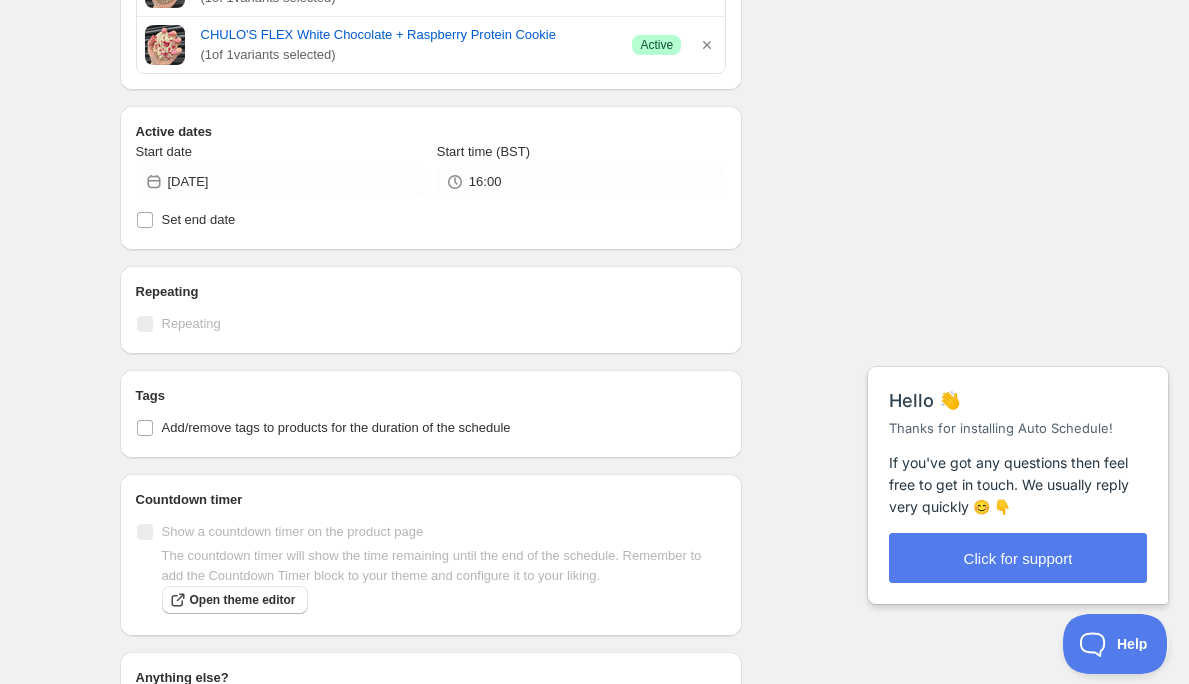 click on "Schedule name New schedule Jul 03 2025 15:56 Your customers won't see this Action Action Publish product(s) Products will be published on the start date Unpublish product(s) Products will be unpublished on the start date Product selection Entity type Specific products Specific collections Specific tags Specific vendors Browse Beef Chilli ( 3  of   3  variants selected) Edit Info Draft Bombay Chicken ( 2  of   2  variants selected) Edit Info Draft Cajun chicken pesto pasta ( 3  of   3  variants selected) Edit Info Draft Chinese Chicken Curry ( 3  of   3  variants selected) Edit Success Active CHULO'S FLEX OG CHOCO CHIP PROTEIN COOKIE ( 1  of   1  variants selected) Success Active CHULO'S FLEX White Chocolate + Raspberry Protein Cookie ( 1  of   1  variants selected) Success Active Active dates Start date 2025-07-03 Start time (BST) 16:00 Set end date Repeating Repeating Ok Cancel Every 1 Date range Days Weeks Months Years Days Ends Never On specific date After a number of occurances Tags Countdown timer" at bounding box center (587, 90) 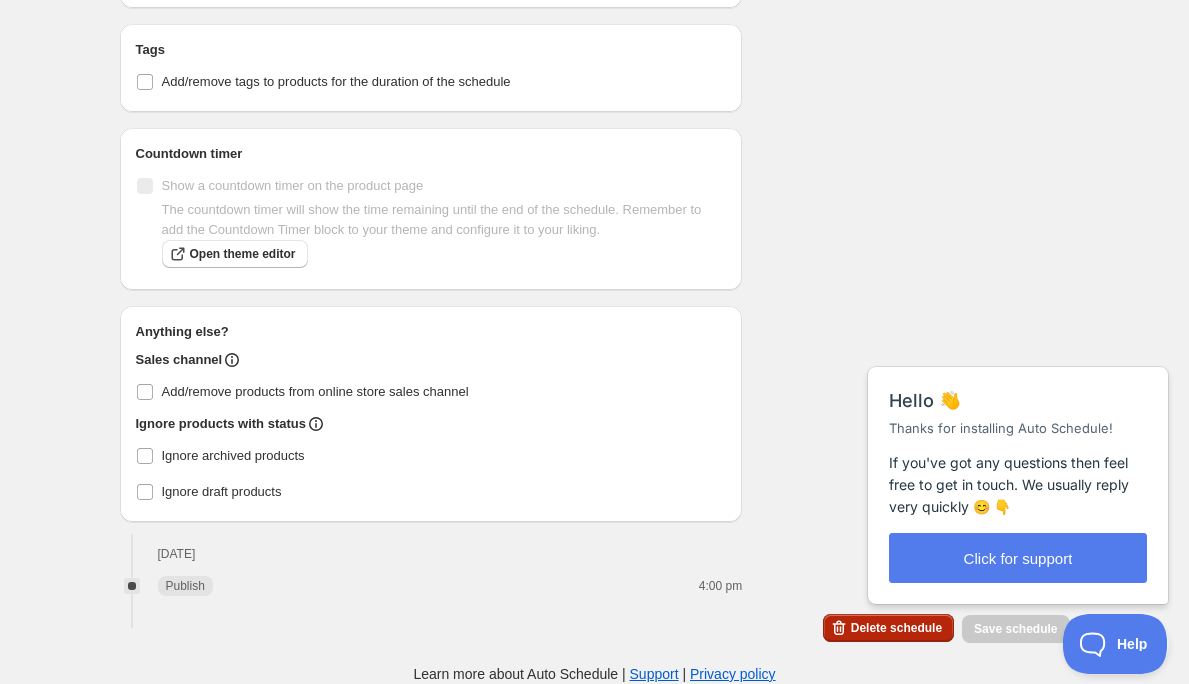 scroll, scrollTop: 1215, scrollLeft: 0, axis: vertical 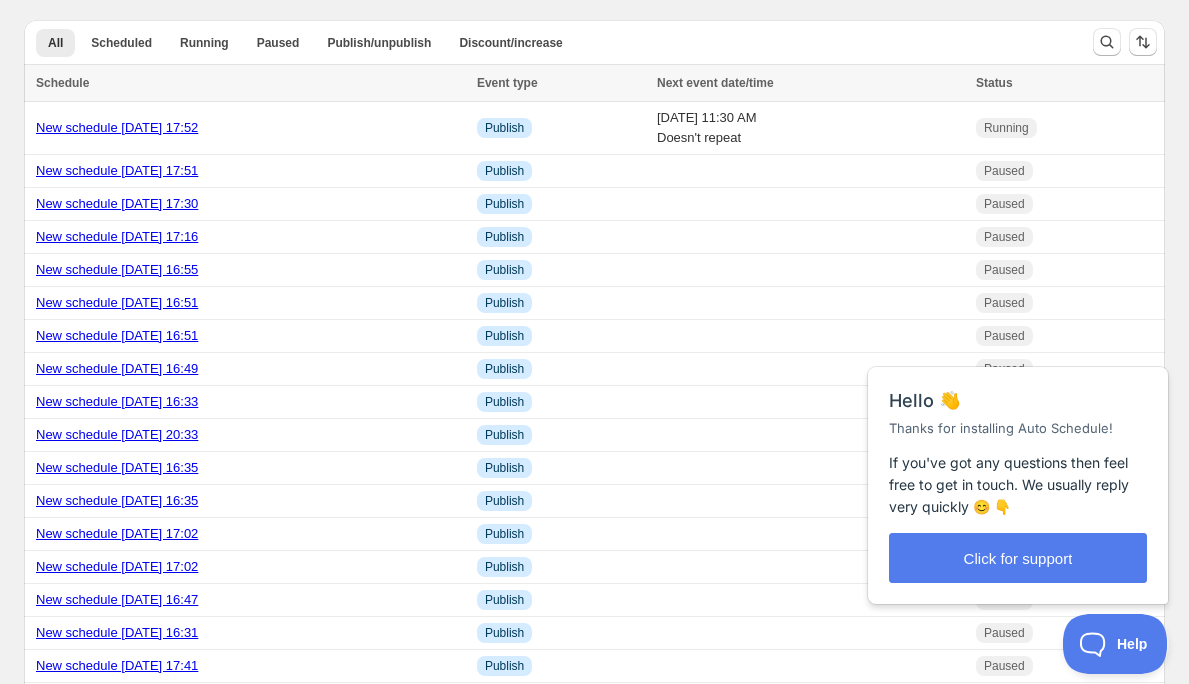 click on "Create schedule Help & support Cancel Discount prices Schedule a discount, sale or promotion Increase prices Publish and/or unpublish products Add/remove products from online store sales channel Add/remove tags from products Delete products All Scheduled Running Paused Publish/unpublish Discount/increase More views All Scheduled Running Paused Publish/unpublish Discount/increase More views Schedule Event type Next event date/time Status Select all 29 Schedules 0 selected Schedule Event type Next event date/time Status New schedule Jul 17 2025 17:52 Info Publish Thu 24th July 25 11:30 AM Doesn't repeat Running New schedule Jun 26 2025 17:51 Info Publish Paused New schedule Jun 19 2025 17:30 Info Publish Paused New schedule Jun 12 2025 17:16 Info Publish Paused New schedule Jun 05 2025 16:55 Info Publish Paused New schedule May 29 2025 16:51 Info Publish Paused New schedule May 29 2025 16:51 Info Publish Paused New schedule May 22 2025 16:49 Info Publish Paused New schedule May 15 2025 16:33 Info Publish Paused" at bounding box center [594, 581] 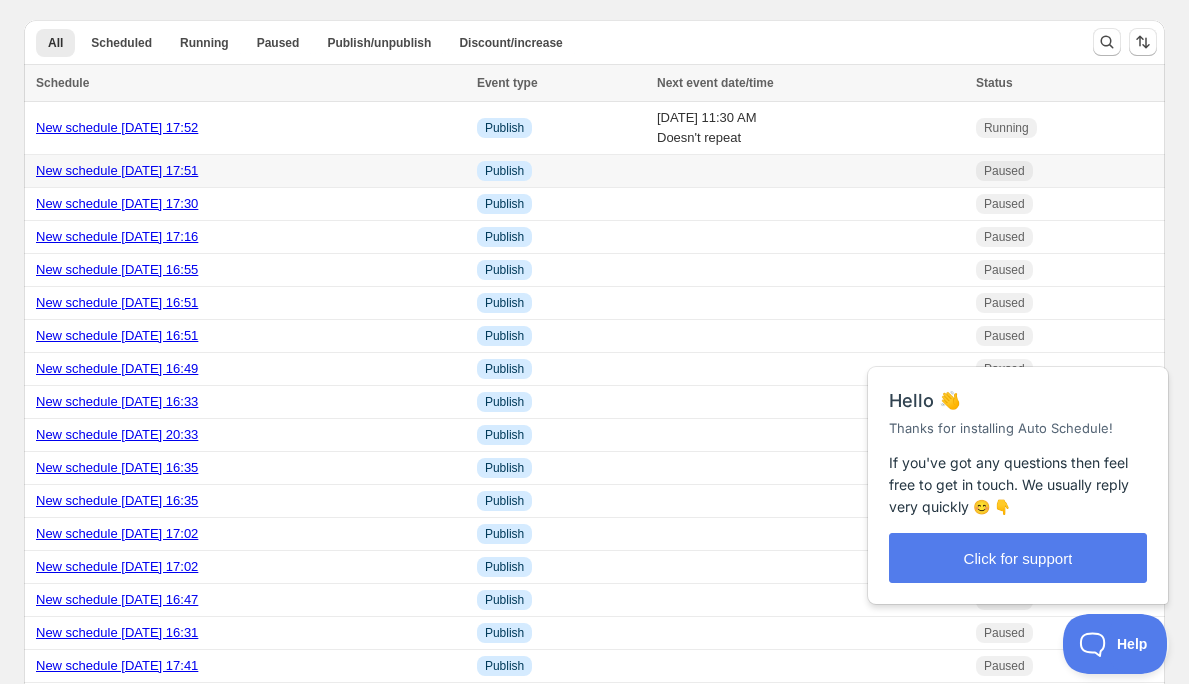 click on "New schedule Jun 26 2025 17:51" at bounding box center [117, 170] 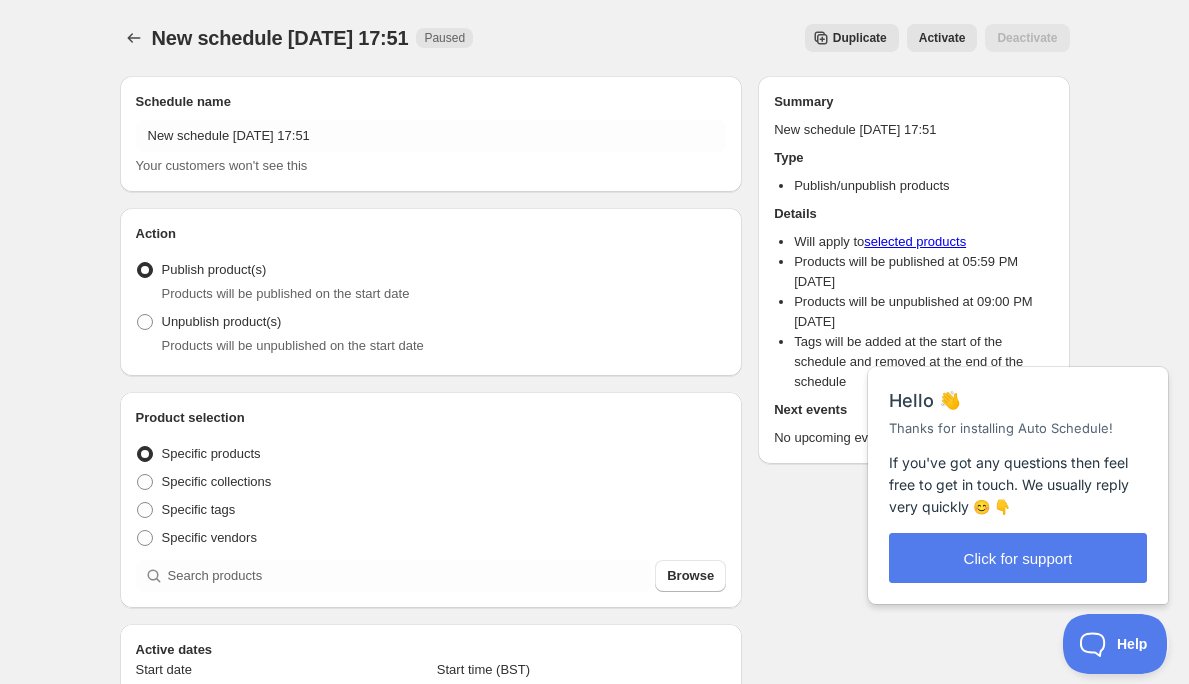 radio on "true" 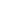 scroll, scrollTop: 0, scrollLeft: 0, axis: both 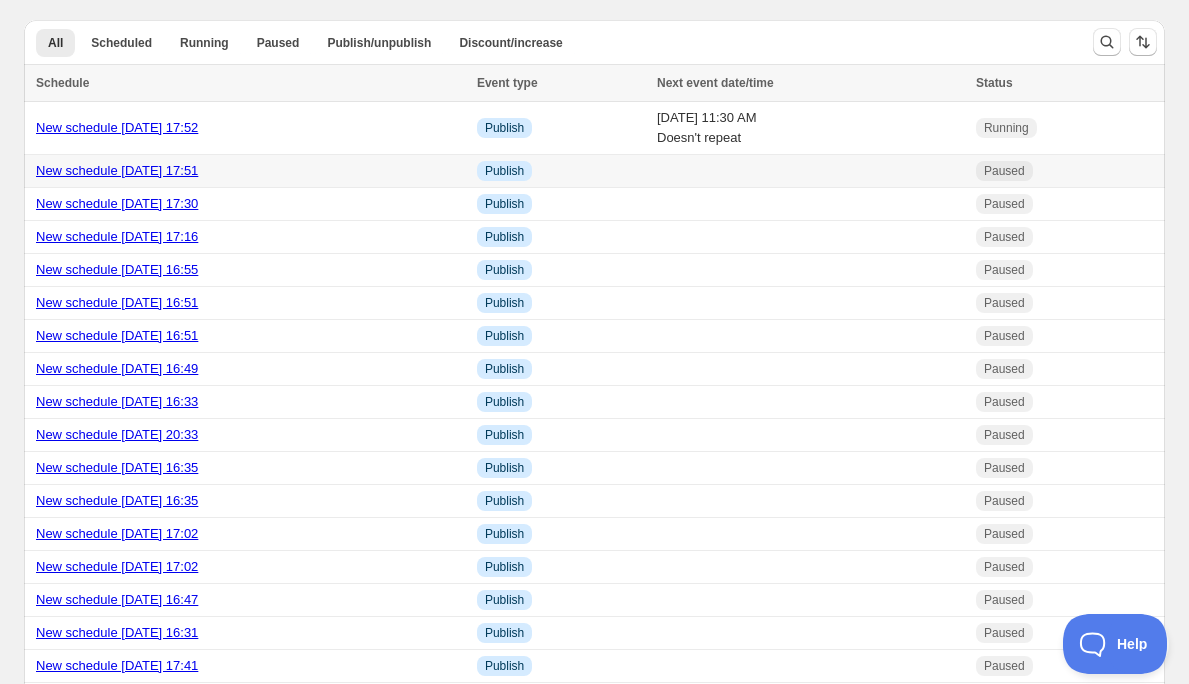 click on "New schedule [DATE] 17:51" at bounding box center [117, 170] 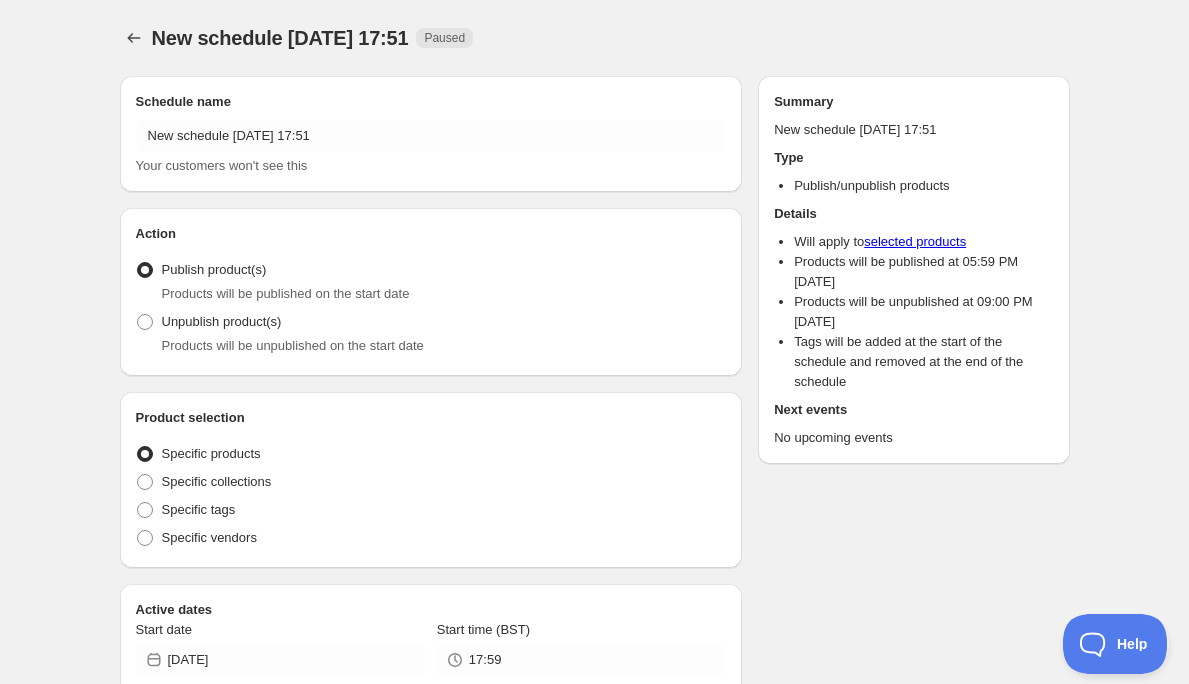 radio on "true" 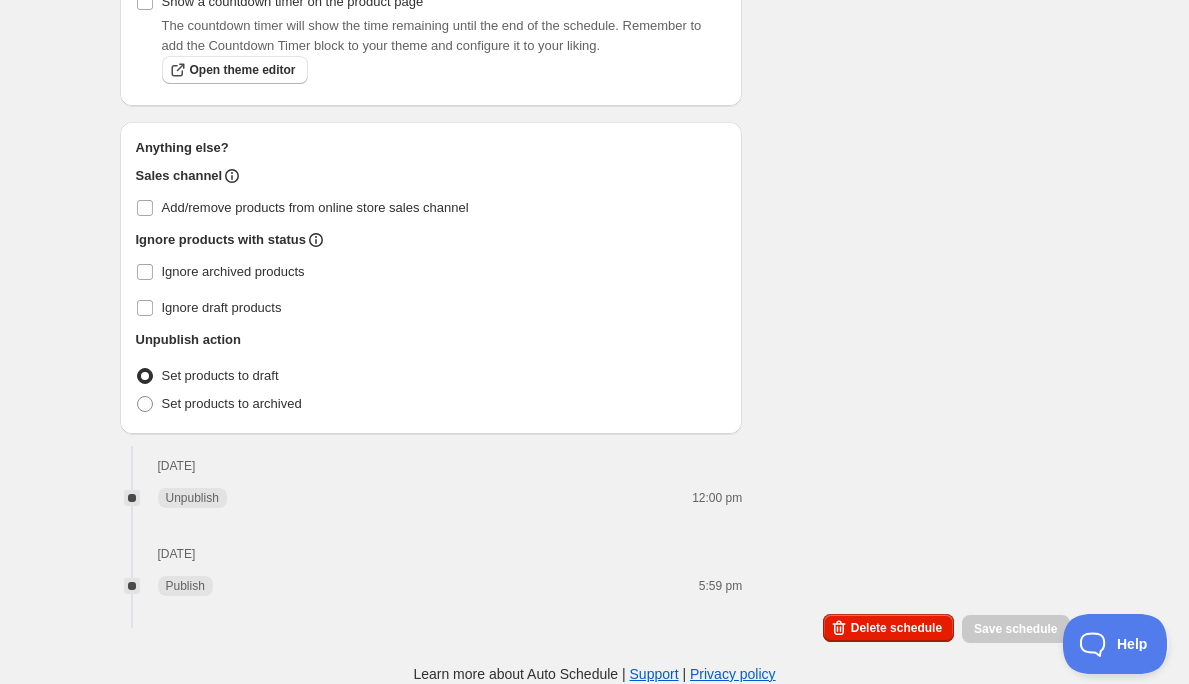 scroll, scrollTop: 2145, scrollLeft: 0, axis: vertical 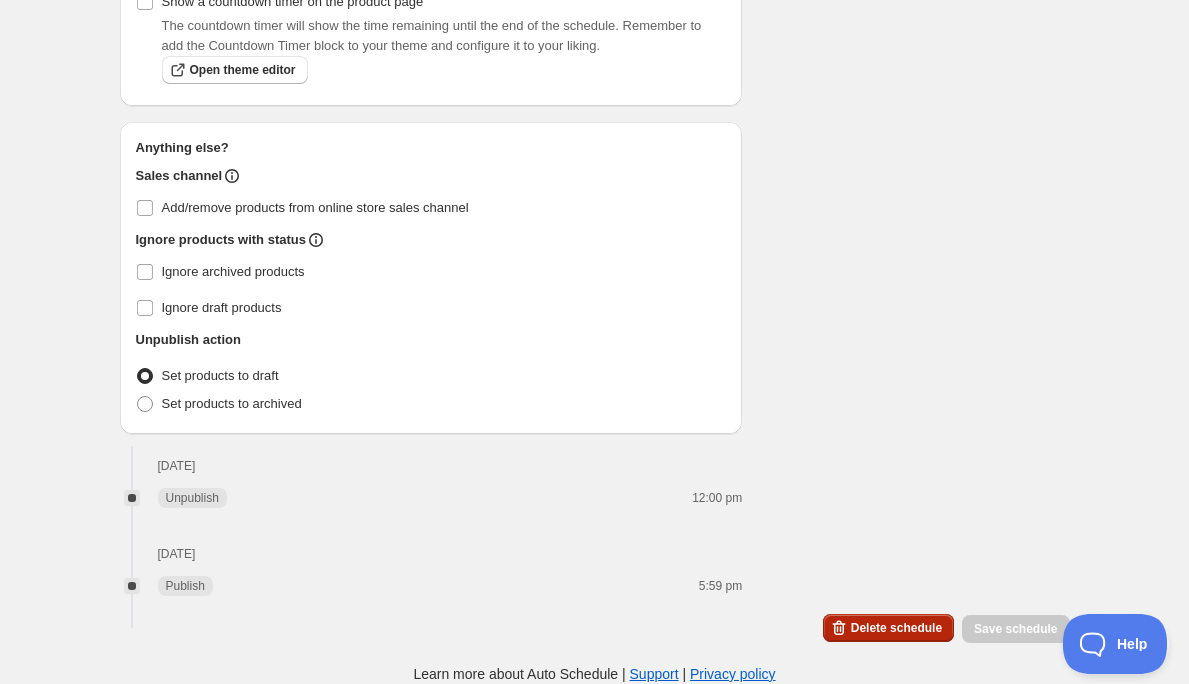 click on "Delete schedule" at bounding box center [896, 628] 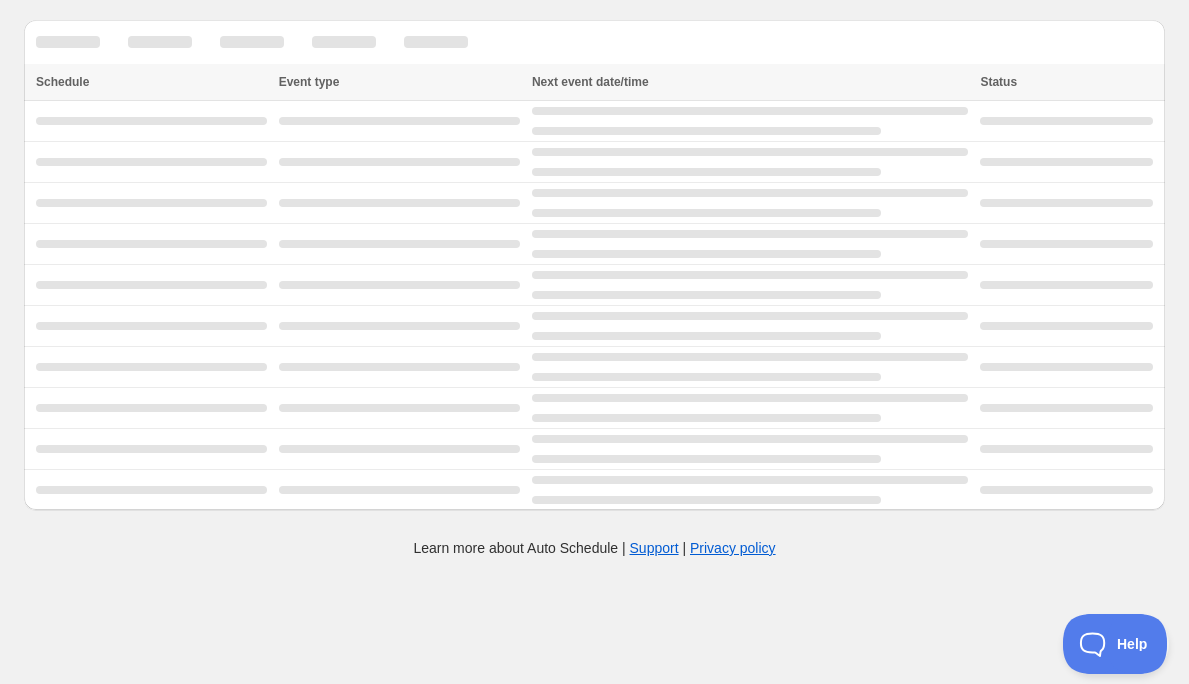 scroll, scrollTop: 0, scrollLeft: 0, axis: both 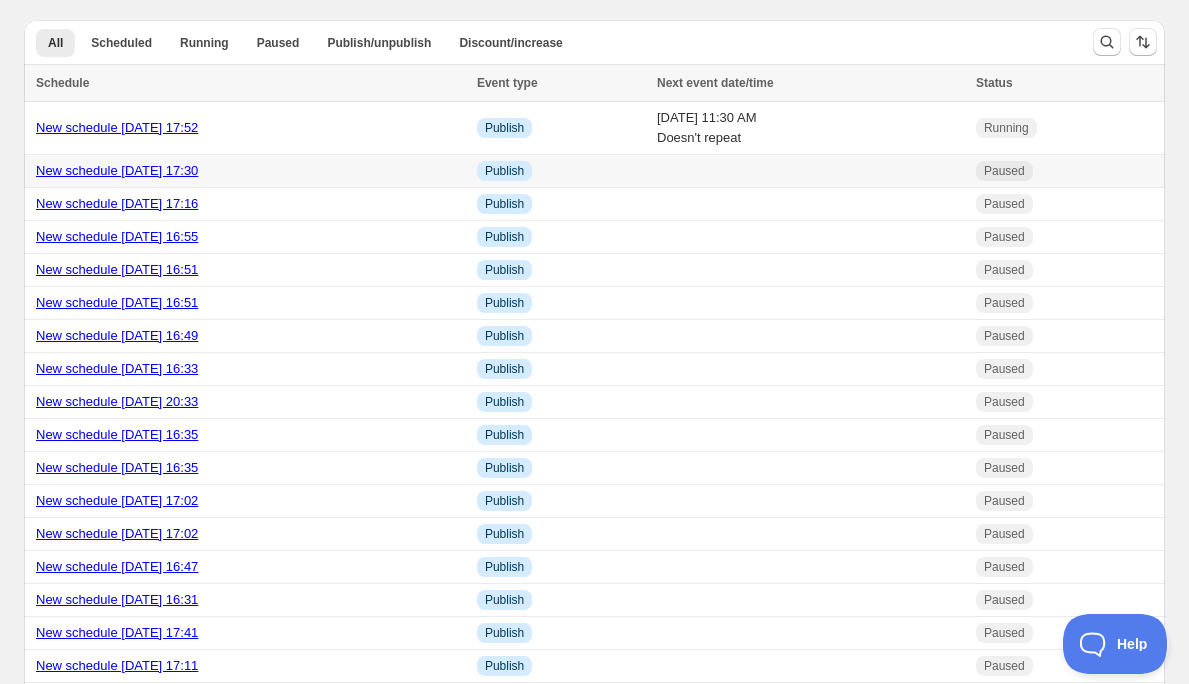 click on "New schedule [DATE] 17:30" at bounding box center (117, 170) 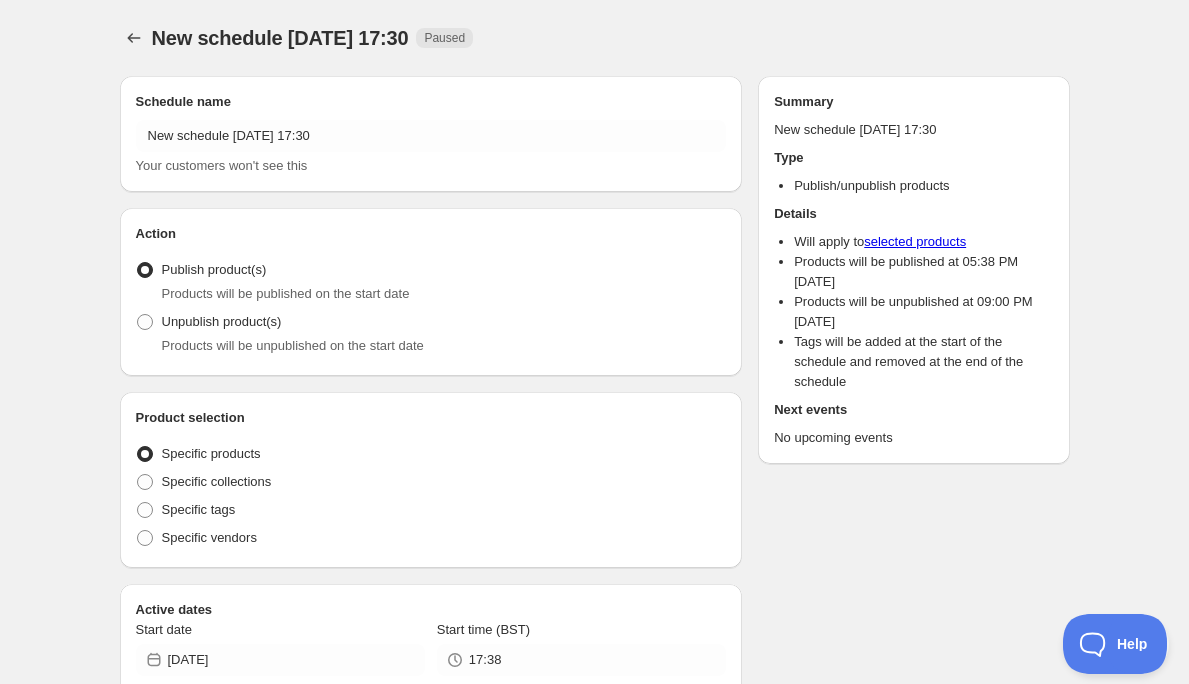 radio on "true" 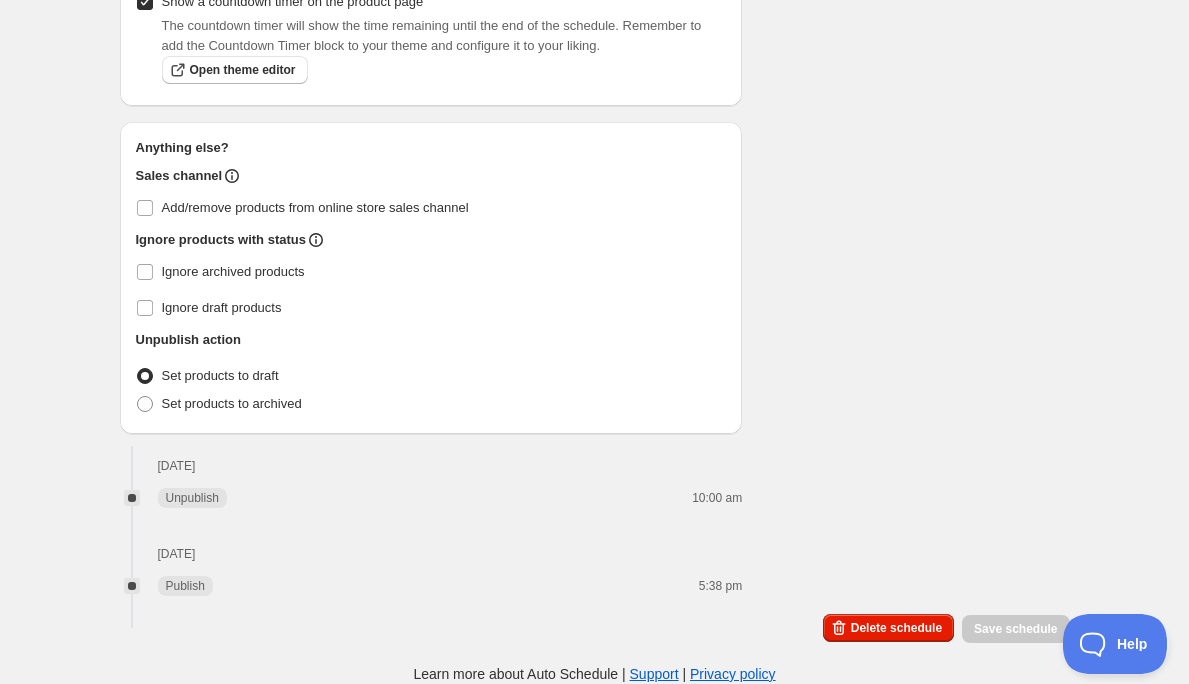 scroll, scrollTop: 1285, scrollLeft: 0, axis: vertical 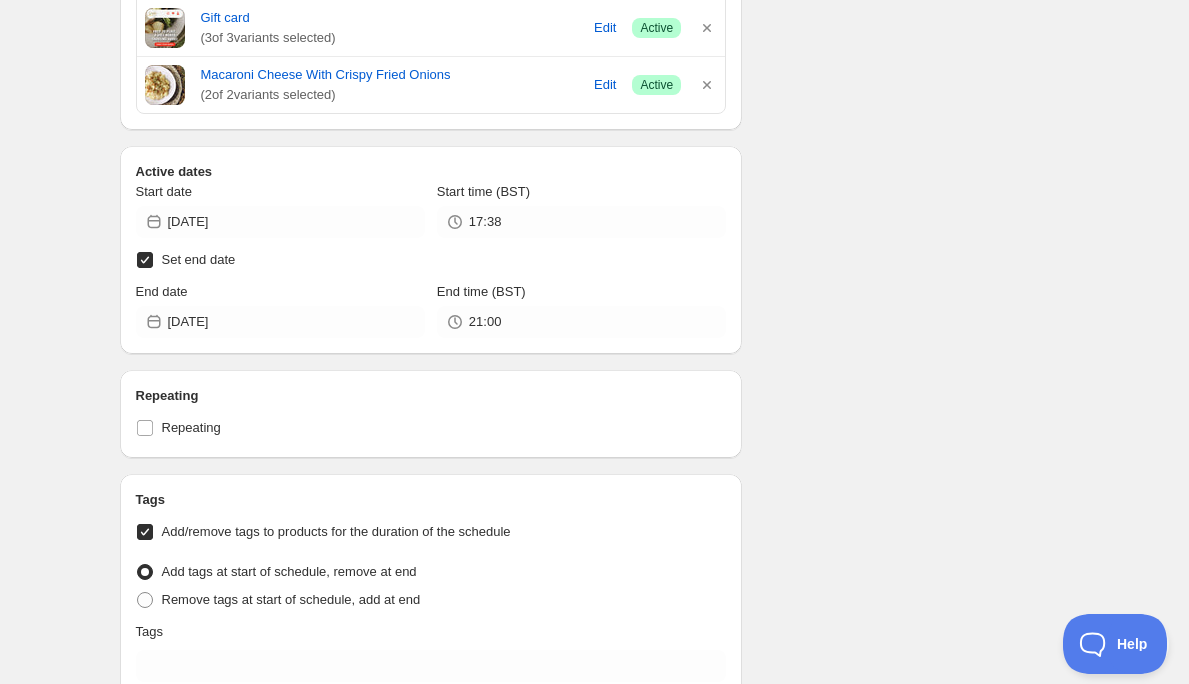 click on "Schedule name New schedule Jun 19 2025 17:30 Your customers won't see this Action Action Publish product(s) Products will be published on the start date Unpublish product(s) Products will be unpublished on the start date Product selection Entity type Specific products Specific collections Specific tags Specific vendors Browse Spanish Patatas ( 2  of   2  variants selected) Edit Success Active Plain Protein Overnight Oats ( 1  of   1  variants selected) Success Active Mongolian Beef ( 2  of   2  variants selected) Edit Success Active Buffalo Mac & Cheese With Crispy Fried Onions ( 2  of   2  variants selected) Edit Success Active Cajun chicken pesto pasta ( 3  of   3  variants selected) Edit Info Draft Chicken Chasni (Temptation Tub) ( 1  of   1  variants selected) Info Draft Chinese Chicken Curry ( 3  of   3  variants selected) Edit Success Active Chipotle Chicken Tinga ( 2  of   2  variants selected) Edit Info Draft Chocolate Orange Overnight Oats ( 1  of   1  variants selected) Info Draft ( 1  of   1 Active" at bounding box center (587, 108) 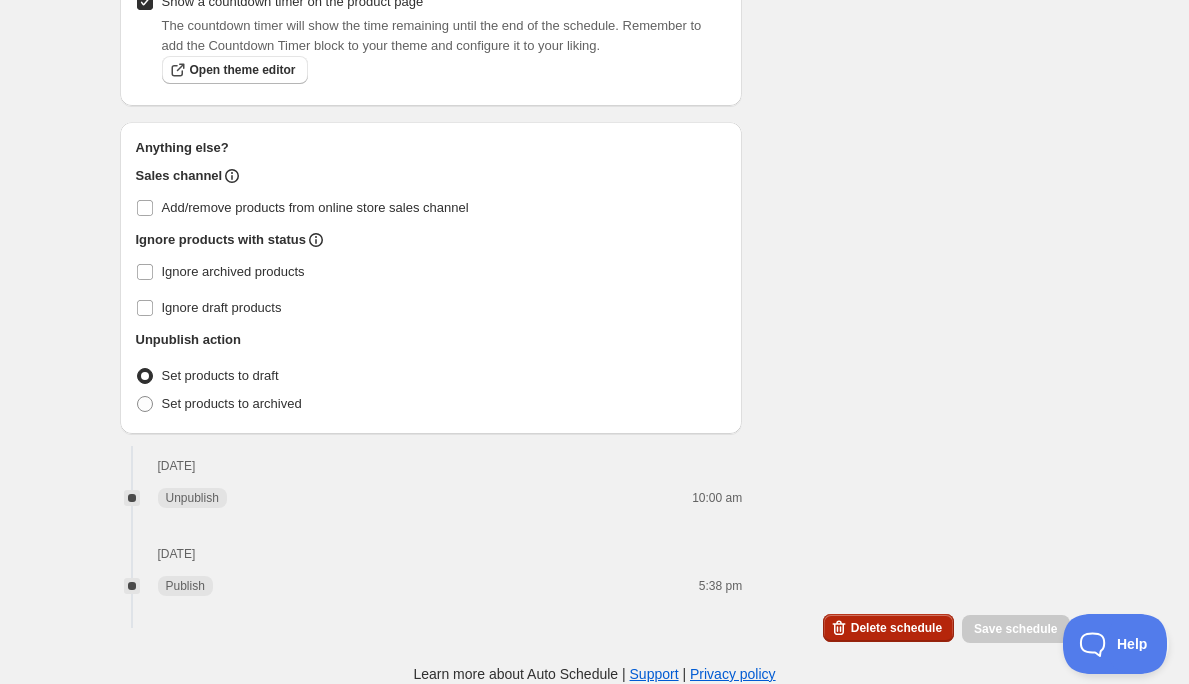 scroll, scrollTop: 2088, scrollLeft: 0, axis: vertical 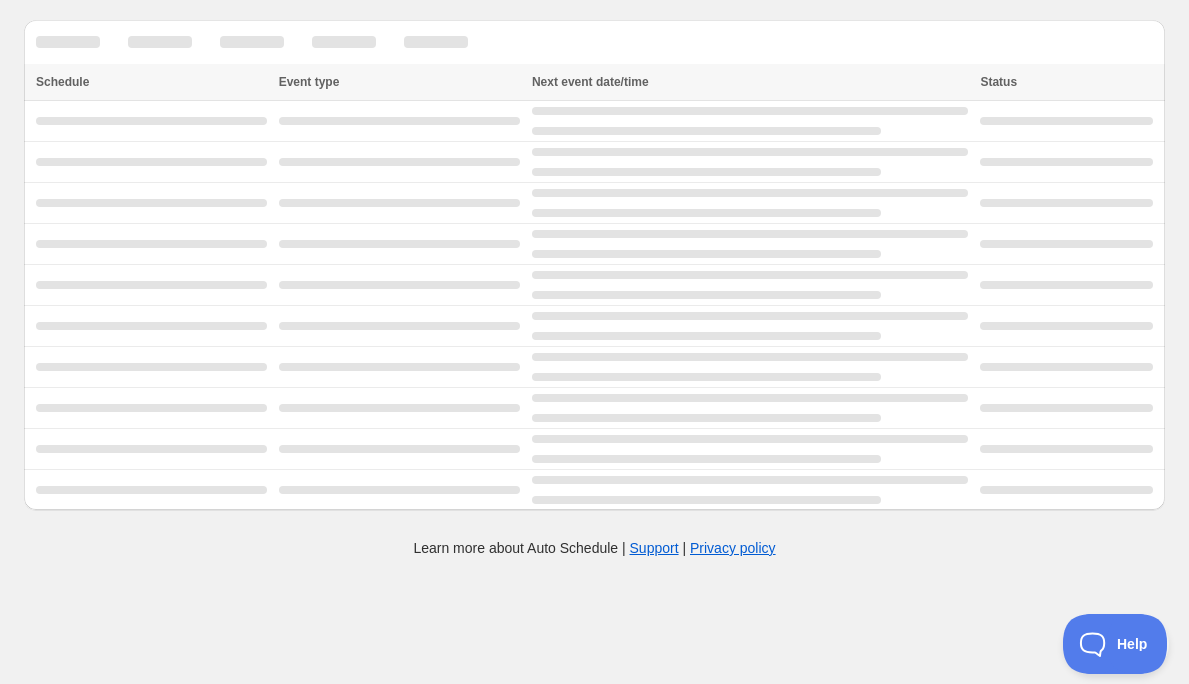 click on "Create schedule Help & support Cancel Discount prices Schedule a discount, sale or promotion Increase prices Publish and/or unpublish products Add/remove products from online store sales channel Add/remove tags from products Delete products Schedule Event type Next event date/time Status Select all 25 Schedules 0 selected Schedule Event type Next event date/time Status Learn more about Auto Schedule |    Support    |    Privacy policy Home Schedules History Plan" at bounding box center [594, 342] 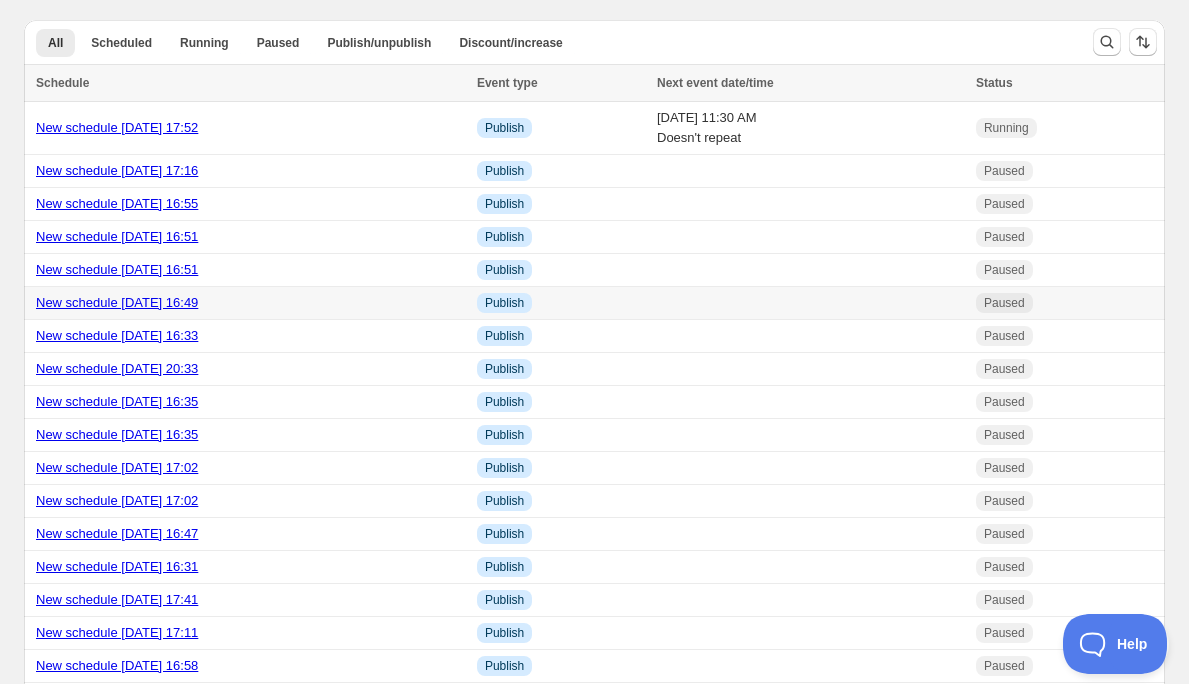 scroll, scrollTop: 0, scrollLeft: 0, axis: both 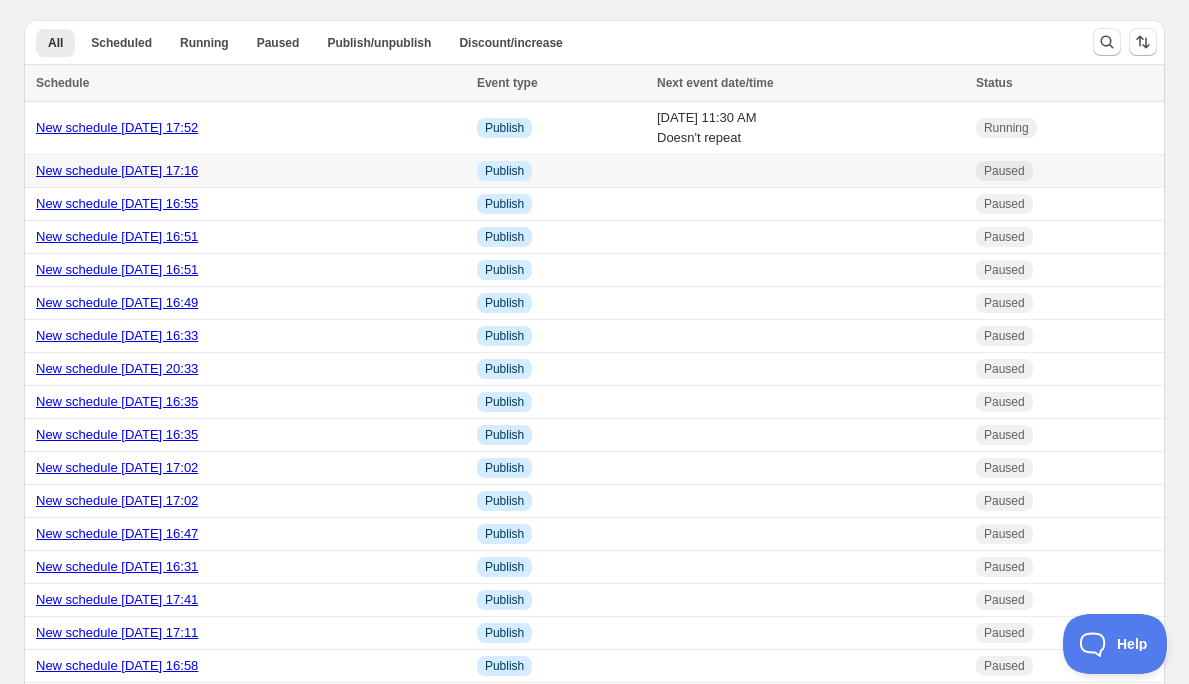 click on "New schedule Jun 12 2025 17:16" at bounding box center (117, 170) 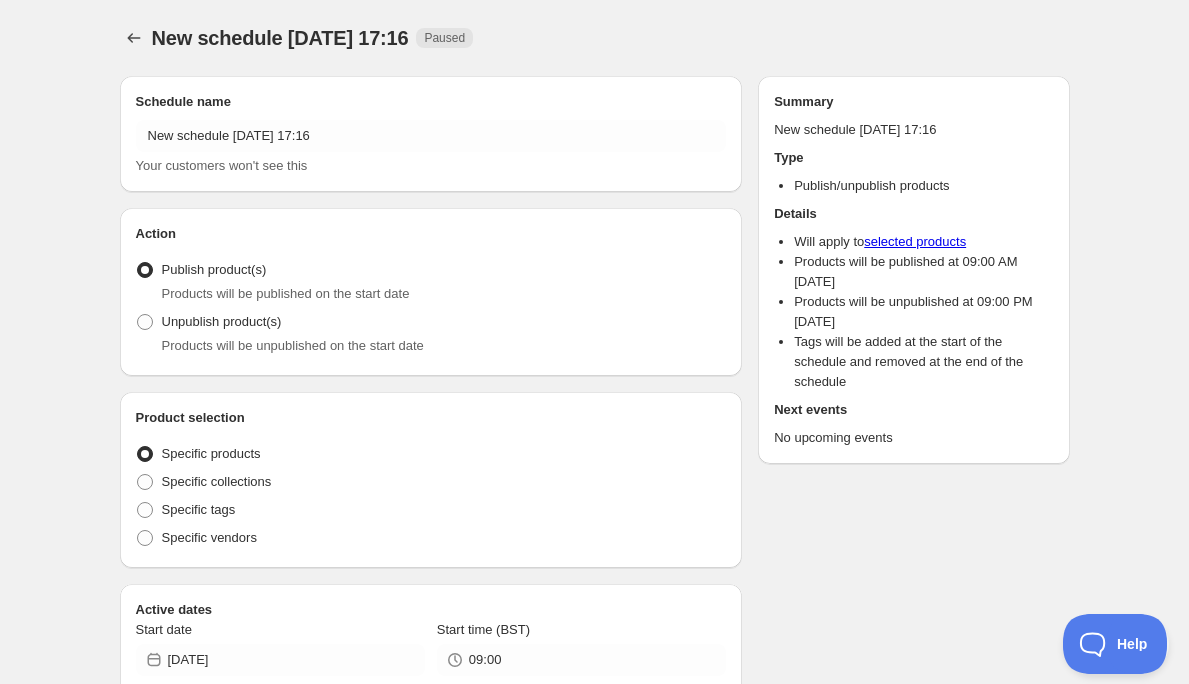 radio on "true" 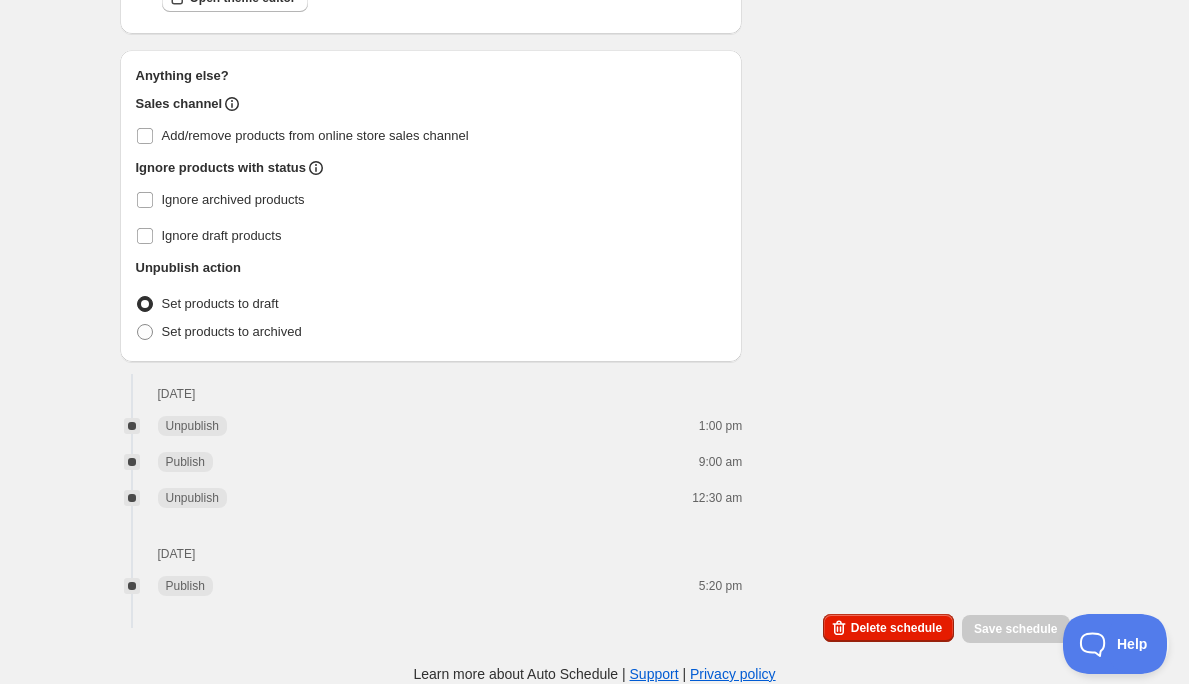 scroll, scrollTop: 1358, scrollLeft: 0, axis: vertical 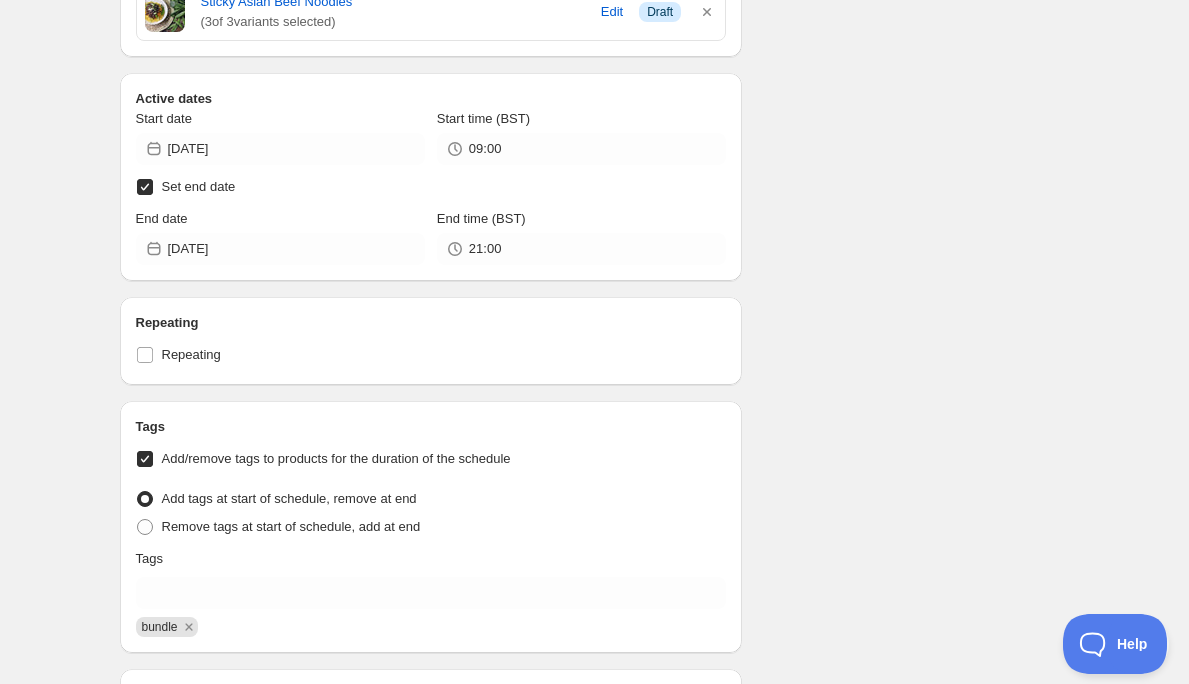 click on "Schedule name New schedule Jun 12 2025 17:16 Your customers won't see this Action Action Publish product(s) Products will be published on the start date Unpublish product(s) Products will be unpublished on the start date Product selection Entity type Specific products Specific collections Specific tags Specific vendors Browse Cajun chicken pesto pasta ( 3  of   3  variants selected) Edit Info Draft Chicken Shawarma ( 4  of   4  variants selected) Edit Info Draft Chimichurri Beef Barbacoa (Temptation Tub) ( 1  of   1  variants selected) Info Draft Chinese Chicken Curry ( 3  of   3  variants selected) Edit Success Active CHULO'S FLEX OG CHOCO CHIP PROTEIN COOKIE ( 1  of   1  variants selected) Success Active CHULO'S FLEX White Chocolate + Raspberry Protein Cookie ( 1  of   1  variants selected) Success Active Gift card ( 3  of   3  variants selected) Edit Success Active Peach Cobbler Overnight Oats ( 1  of   1  variants selected) Info Draft Peppercorn Chicken Pasta ( 2  of   2  variants selected) Edit Info ( 1" at bounding box center [587, 71] 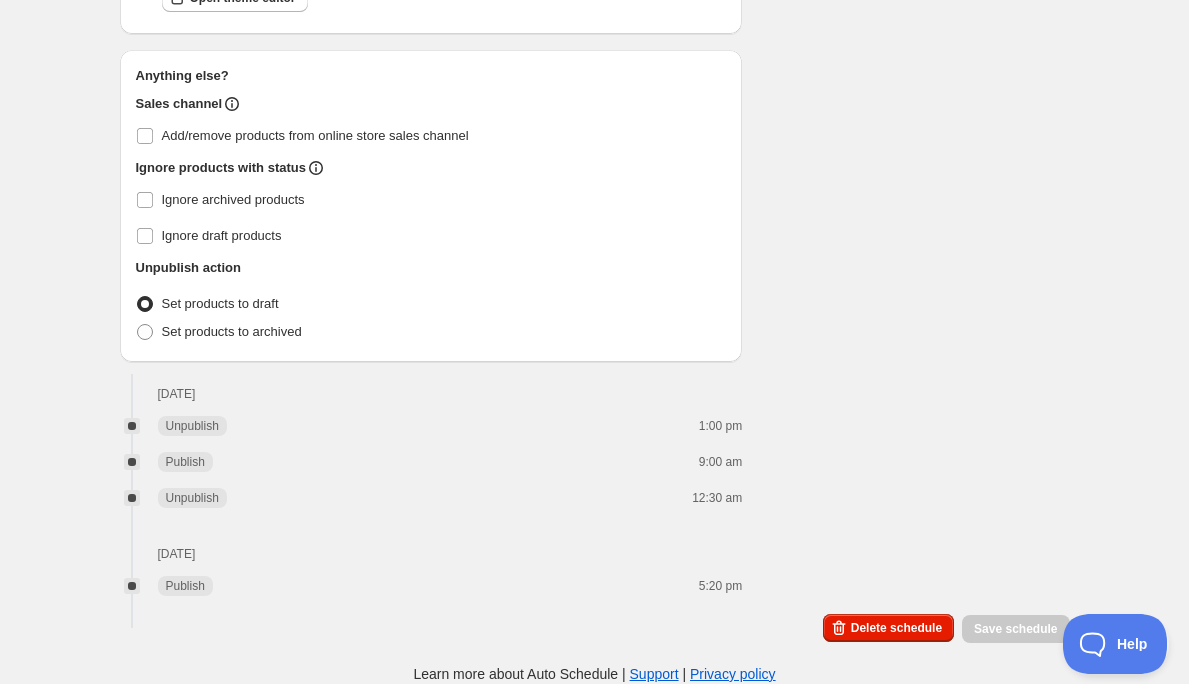 click on "Schedule name New schedule Jun 12 2025 17:16 Your customers won't see this Action Action Publish product(s) Products will be published on the start date Unpublish product(s) Products will be unpublished on the start date Product selection Entity type Specific products Specific collections Specific tags Specific vendors Browse Cajun chicken pesto pasta ( 3  of   3  variants selected) Edit Info Draft Chicken Shawarma ( 4  of   4  variants selected) Edit Info Draft Chimichurri Beef Barbacoa (Temptation Tub) ( 1  of   1  variants selected) Info Draft Chinese Chicken Curry ( 3  of   3  variants selected) Edit Success Active CHULO'S FLEX OG CHOCO CHIP PROTEIN COOKIE ( 1  of   1  variants selected) Success Active CHULO'S FLEX White Chocolate + Raspberry Protein Cookie ( 1  of   1  variants selected) Success Active Gift card ( 3  of   3  variants selected) Edit Success Active Peach Cobbler Overnight Oats ( 1  of   1  variants selected) Info Draft Peppercorn Chicken Pasta ( 2  of   2  variants selected) Edit Info ( 1" at bounding box center (587, -726) 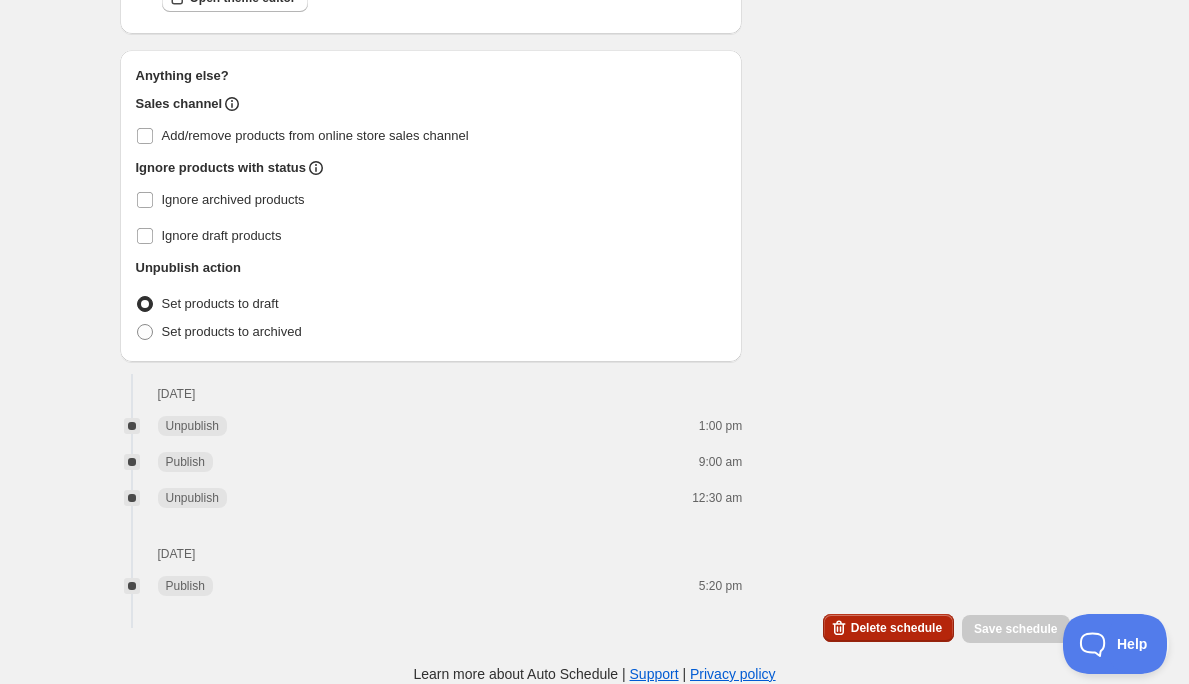 click on "Delete schedule" at bounding box center (896, 628) 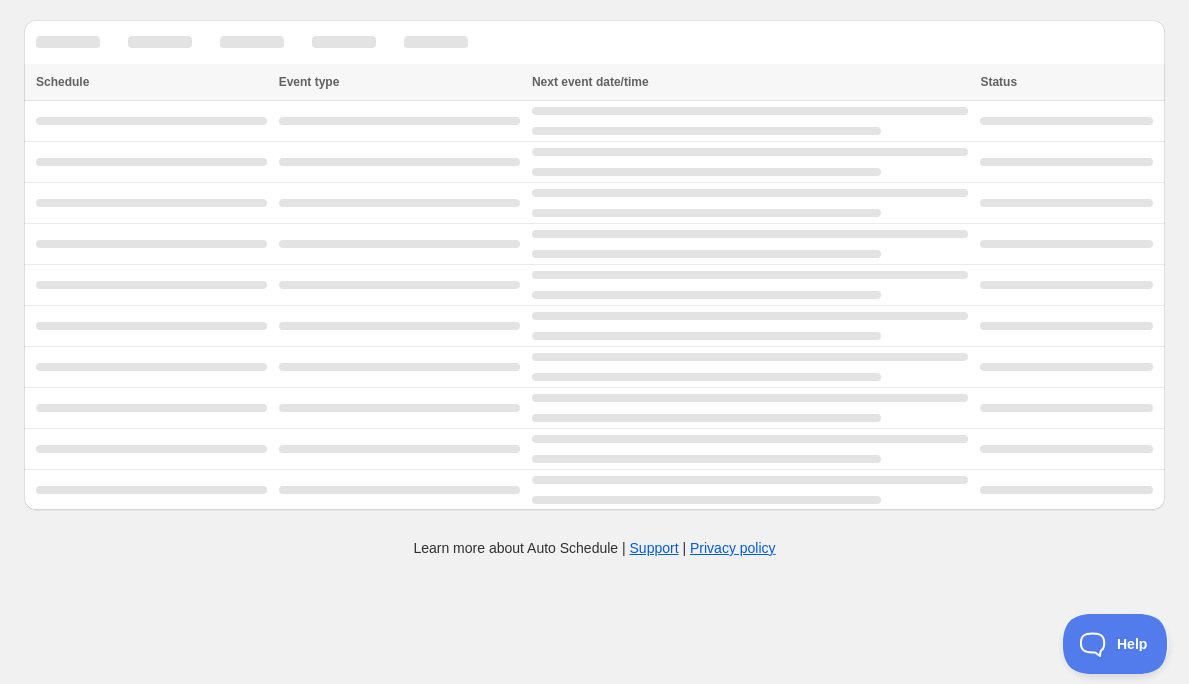 scroll, scrollTop: 0, scrollLeft: 0, axis: both 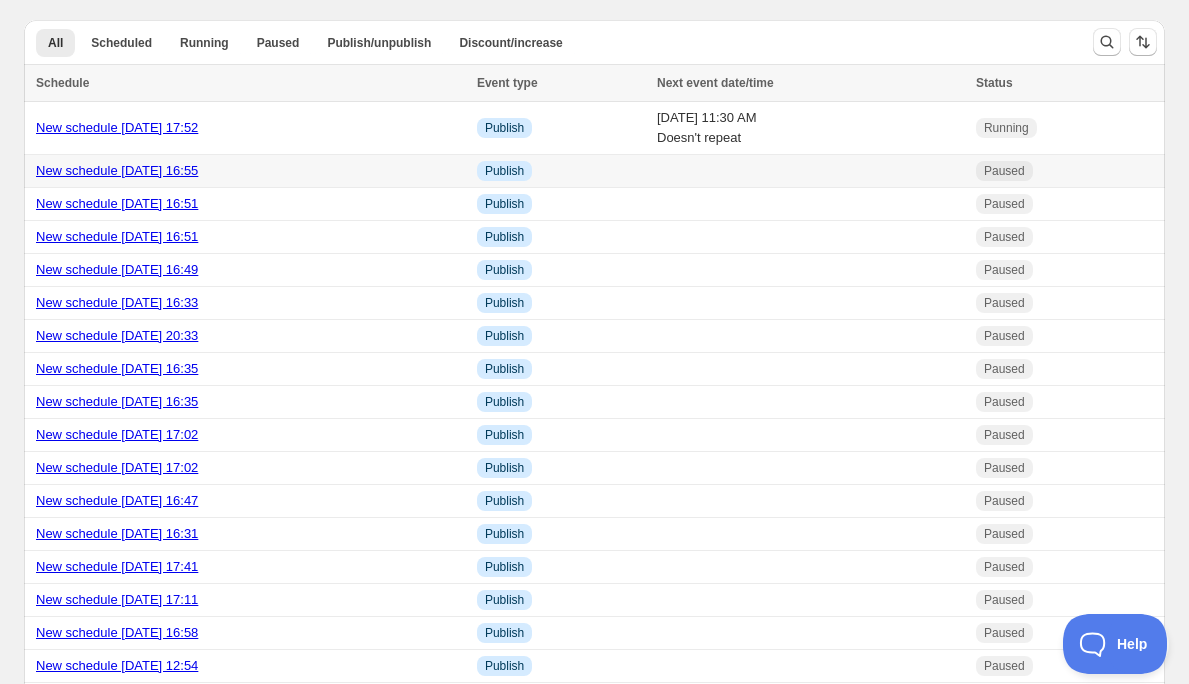 click on "New schedule Jun 05 2025 16:55" at bounding box center [250, 171] 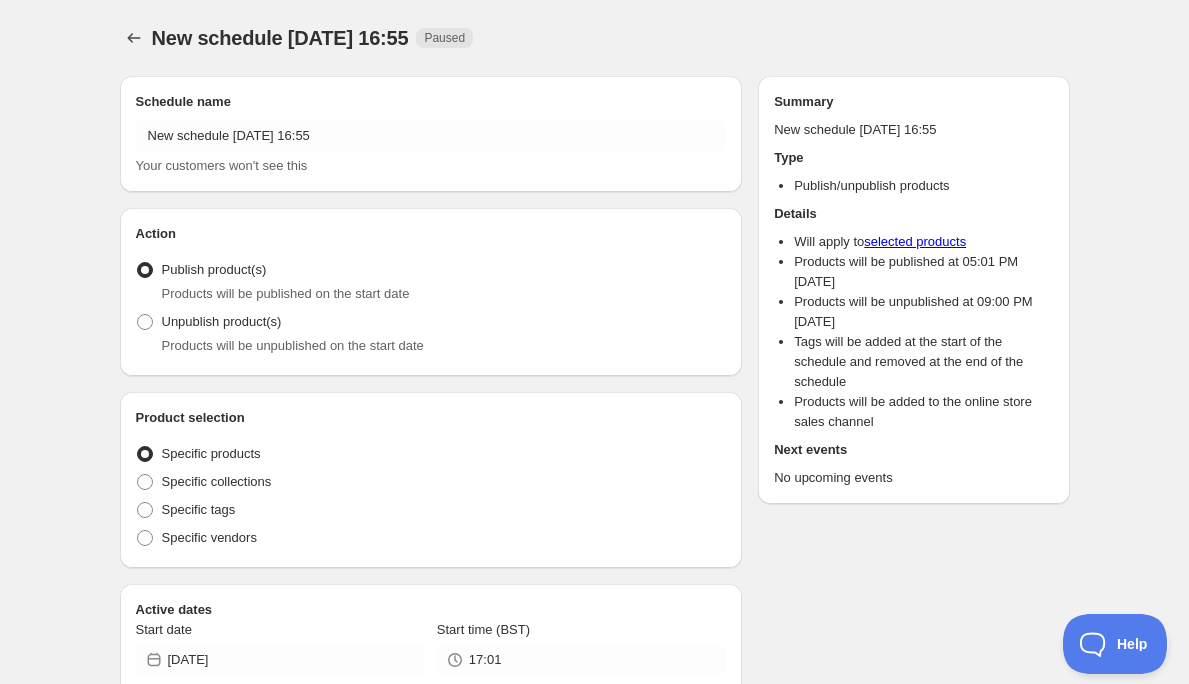 radio on "true" 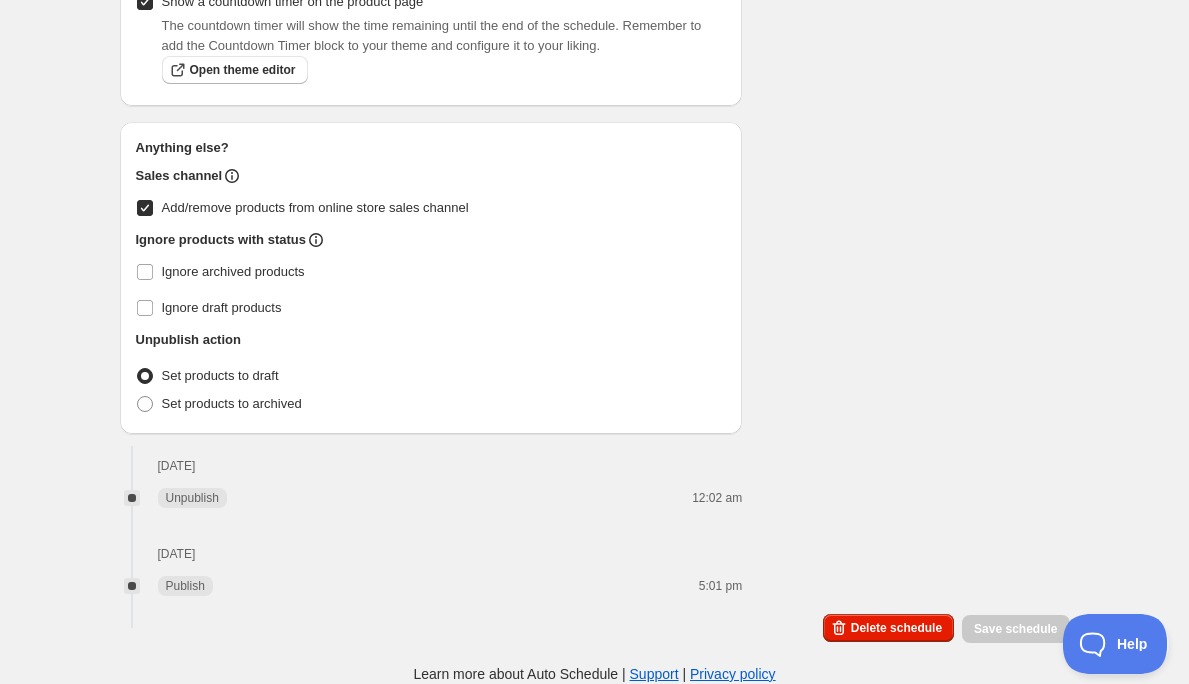 scroll, scrollTop: 1285, scrollLeft: 0, axis: vertical 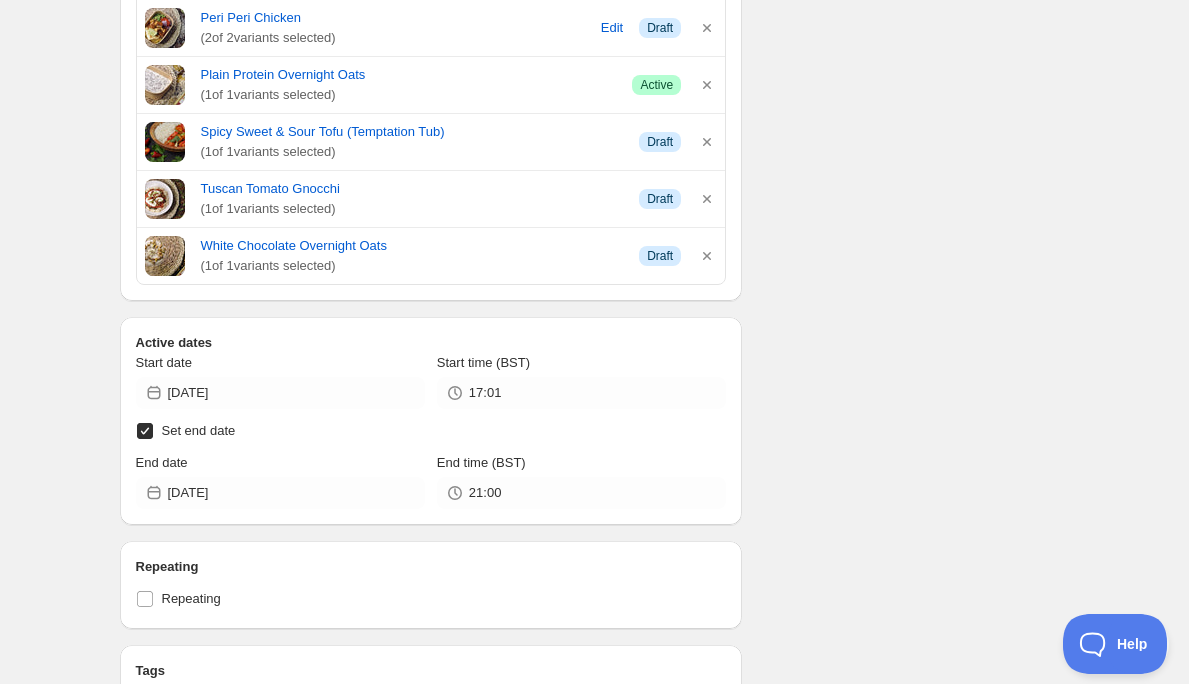 click on "Schedule name New schedule Jun 05 2025 16:55 Your customers won't see this Action Action Publish product(s) Products will be published on the start date Unpublish product(s) Products will be unpublished on the start date Product selection Entity type Specific products Specific collections Specific tags Specific vendors Browse Buffalo Mac & Cheese With Crispy Fried Onions ( 2  of   2  variants selected) Edit Success Active Peppercorn Chicken Pasta ( 2  of   2  variants selected) Edit Info Draft Chicken Tuscan Tomato Gnocchi ( 1  of   1  variants selected) Info Draft Chinese Chicken Curry ( 3  of   3  variants selected) Edit Success Active CHULO'S FLEX OG CHOCO CHIP PROTEIN COOKIE ( 1  of   1  variants selected) Success Active CHULO'S FLEX White Chocolate + Raspberry Protein Cookie ( 1  of   1  variants selected) Success Active Crispy Shredded Chilli Chicken (Temptation Tub) ( 1  of   1  variants selected) Info Draft Garlic Butter Chicken ( 2  of   2  variants selected) Edit Info Draft Garlic Butter Salmon ( 2" at bounding box center [587, 194] 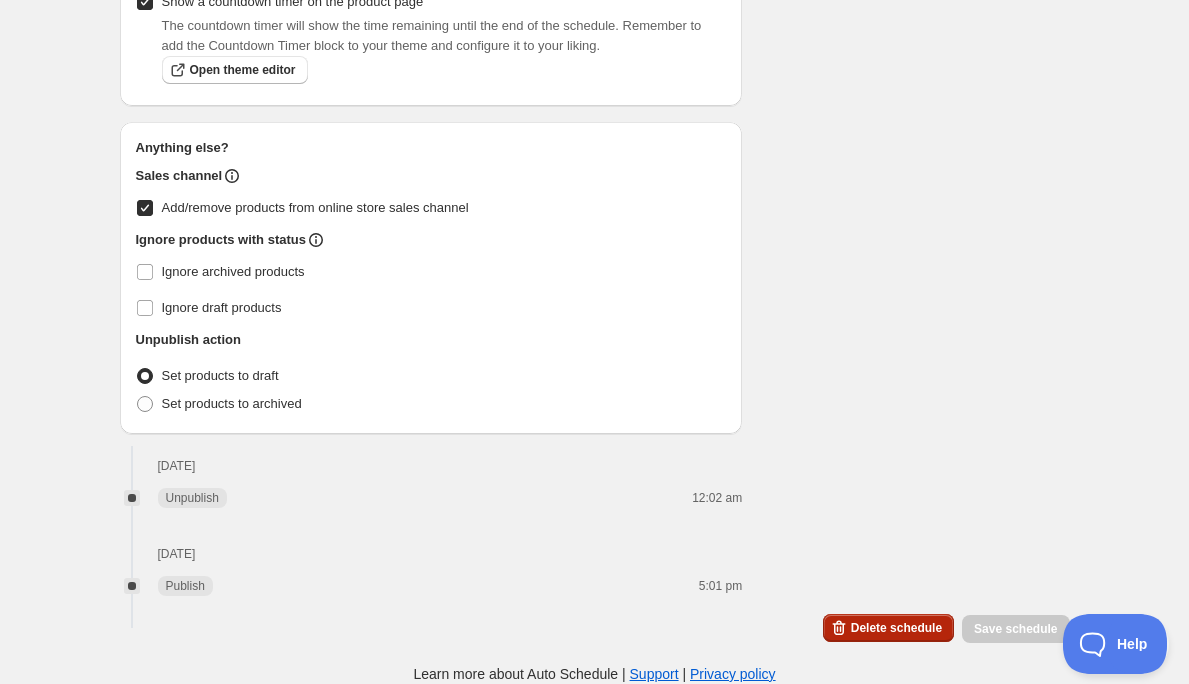 scroll, scrollTop: 2259, scrollLeft: 0, axis: vertical 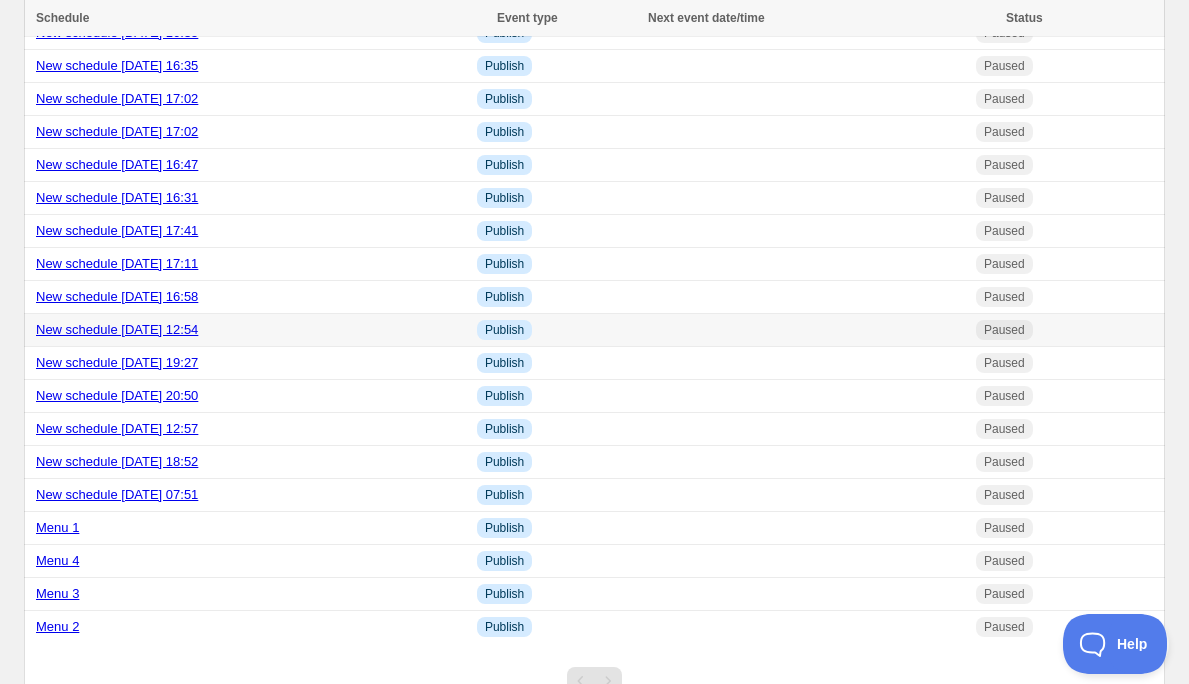 click on "New schedule Mar 27 2025 12:54" at bounding box center [247, 330] 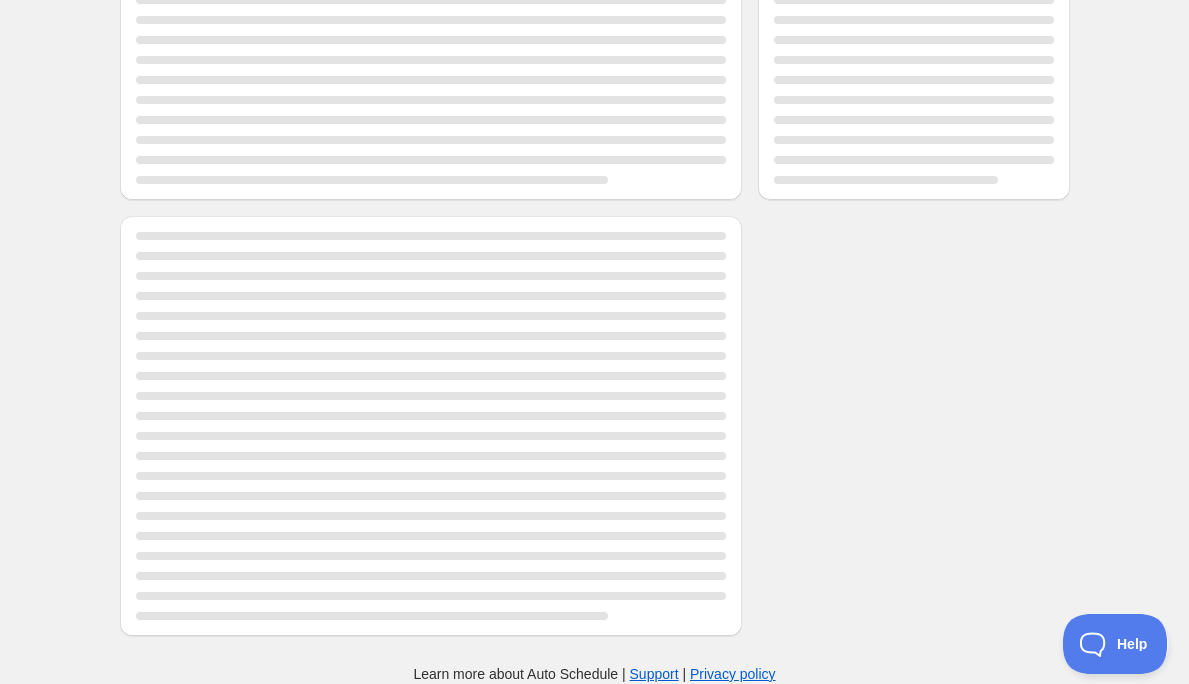 scroll, scrollTop: 296, scrollLeft: 0, axis: vertical 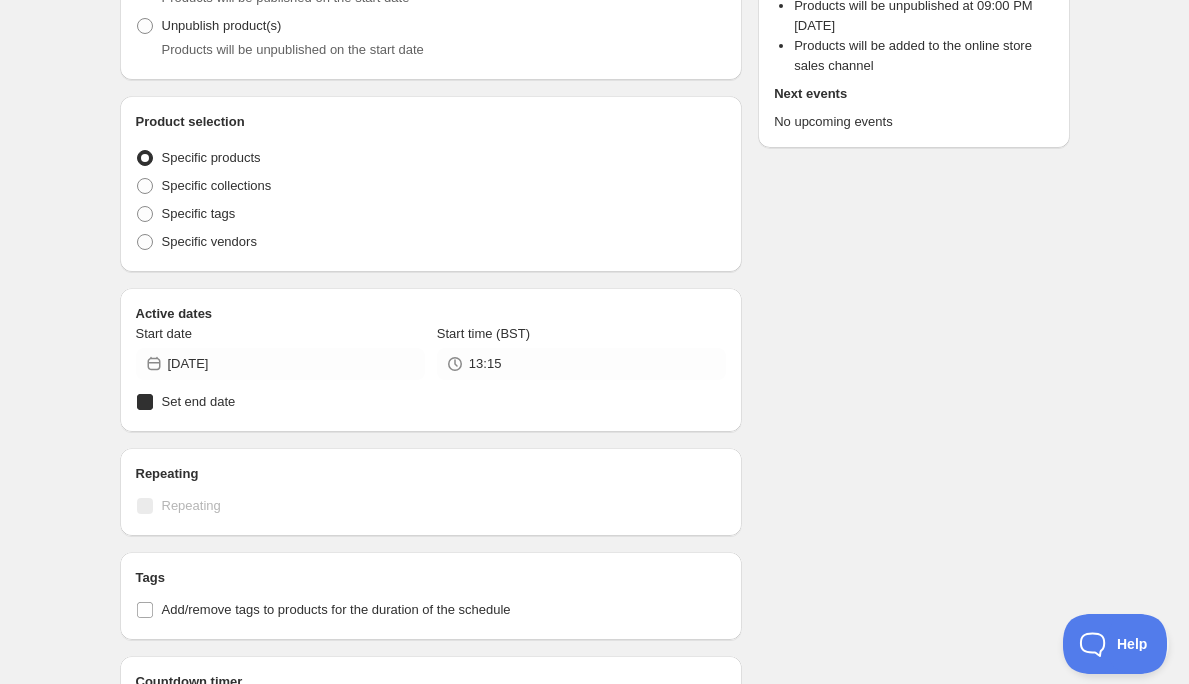 radio on "true" 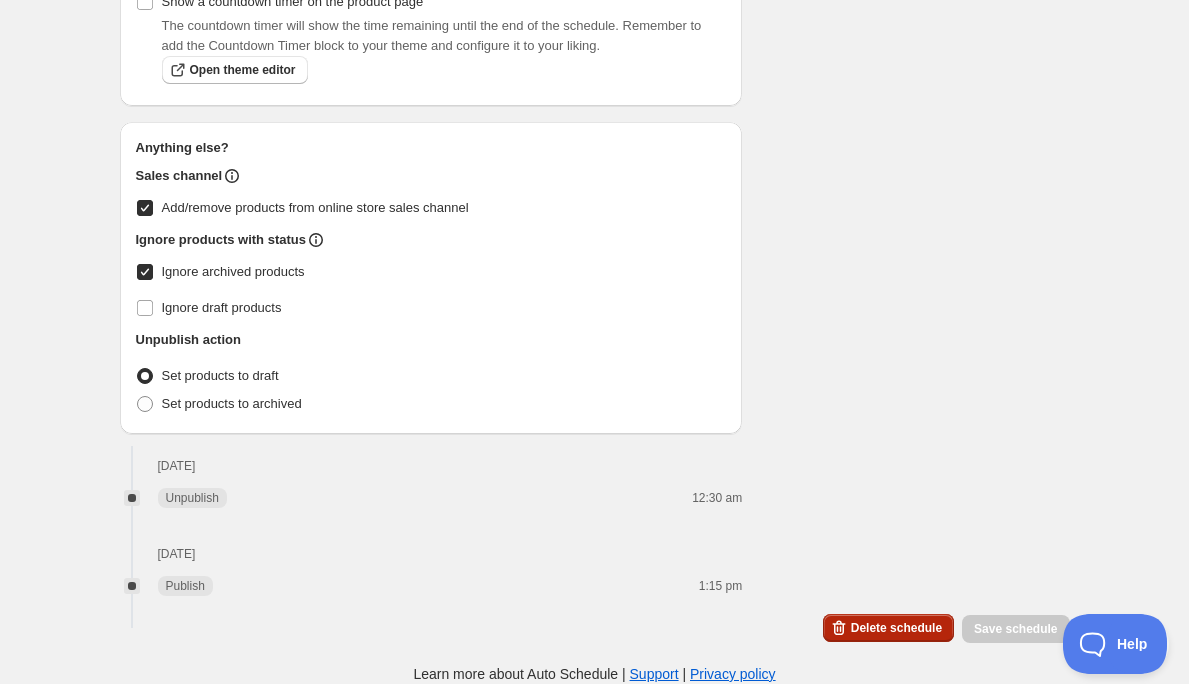 scroll, scrollTop: 1116, scrollLeft: 0, axis: vertical 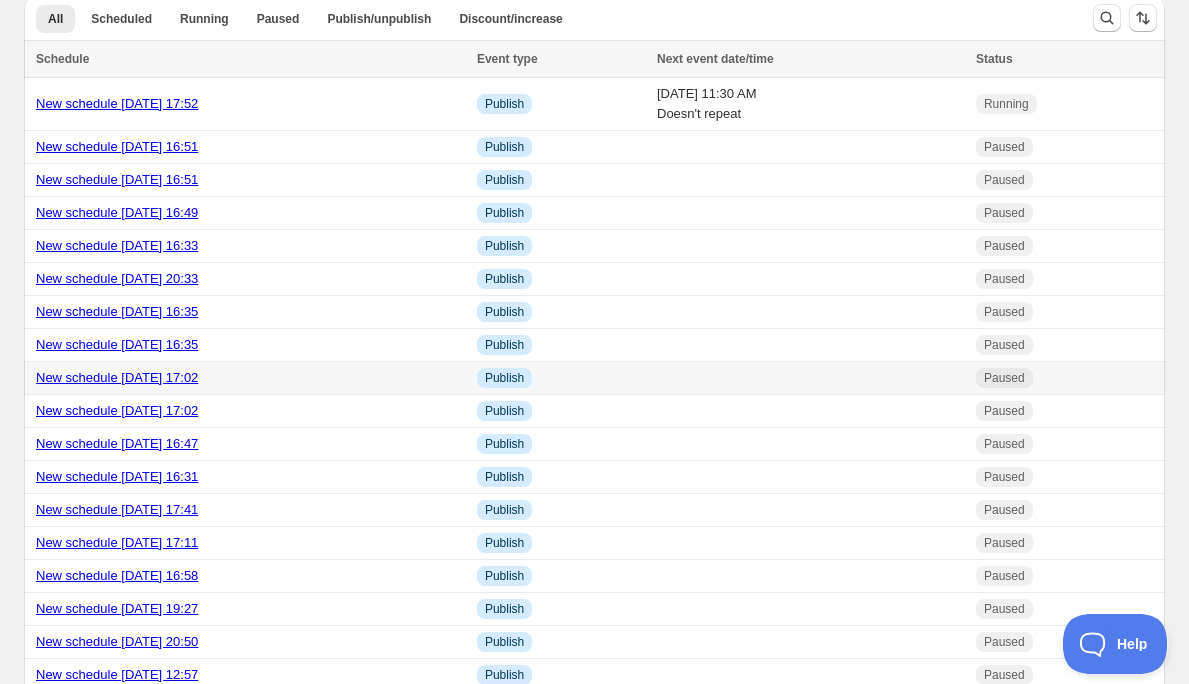 click on "New schedule Apr 24 2025 17:02" at bounding box center (117, 377) 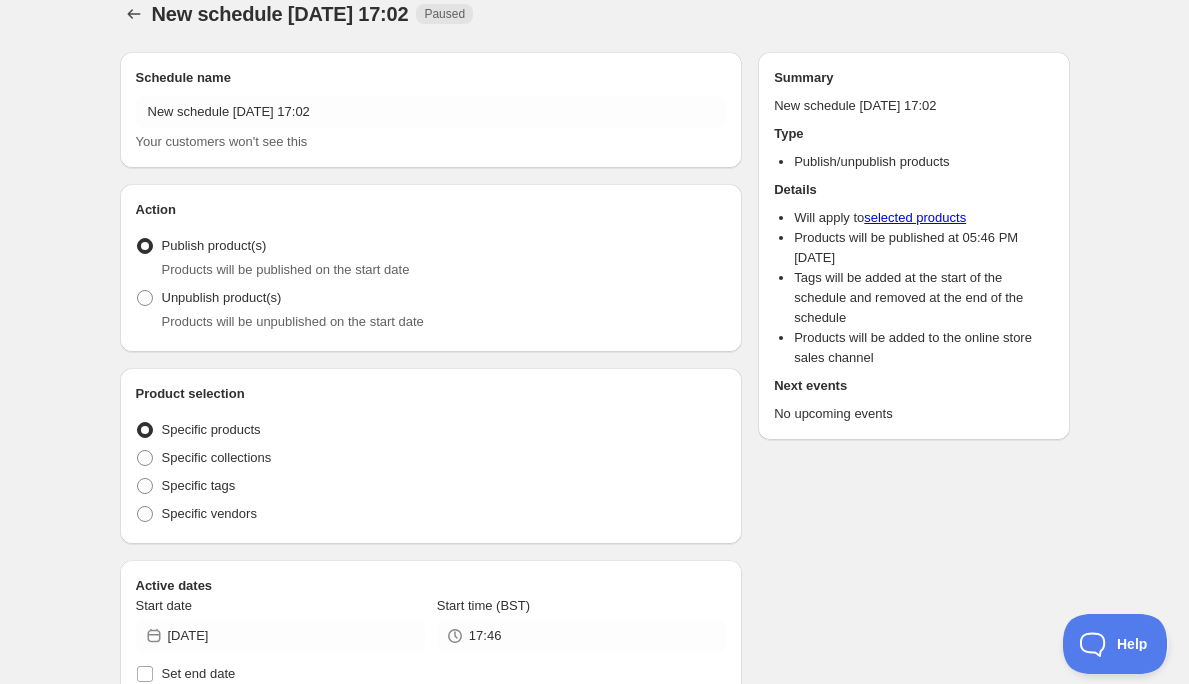 radio on "true" 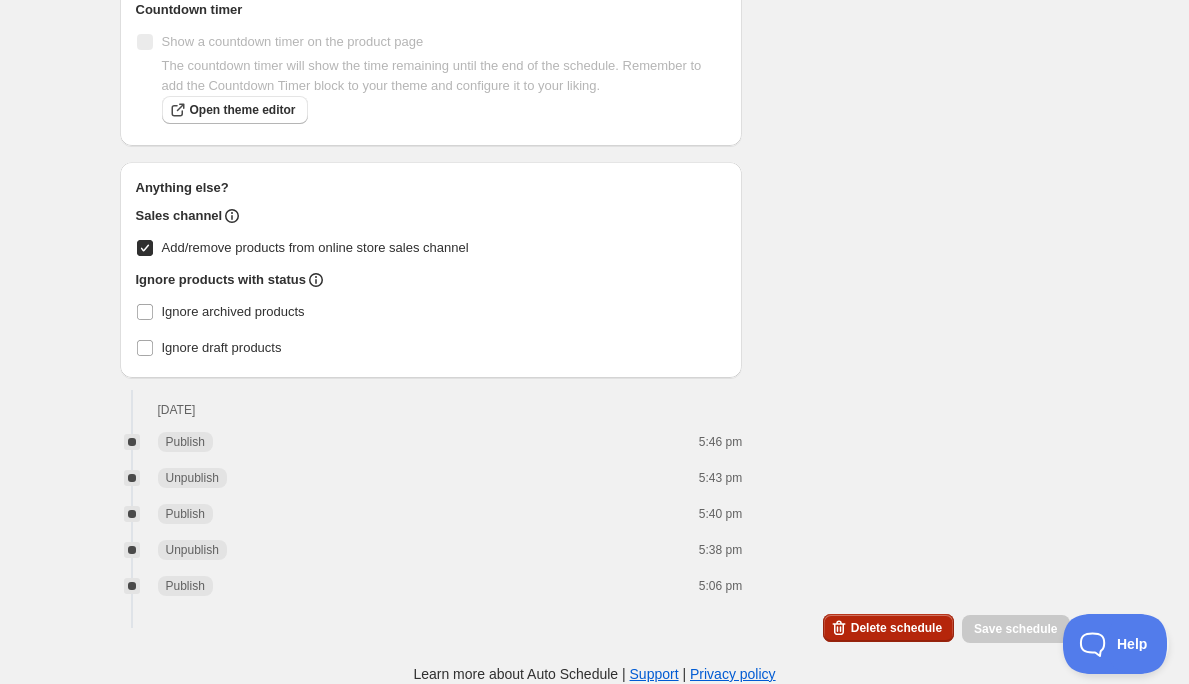 scroll, scrollTop: 1181, scrollLeft: 0, axis: vertical 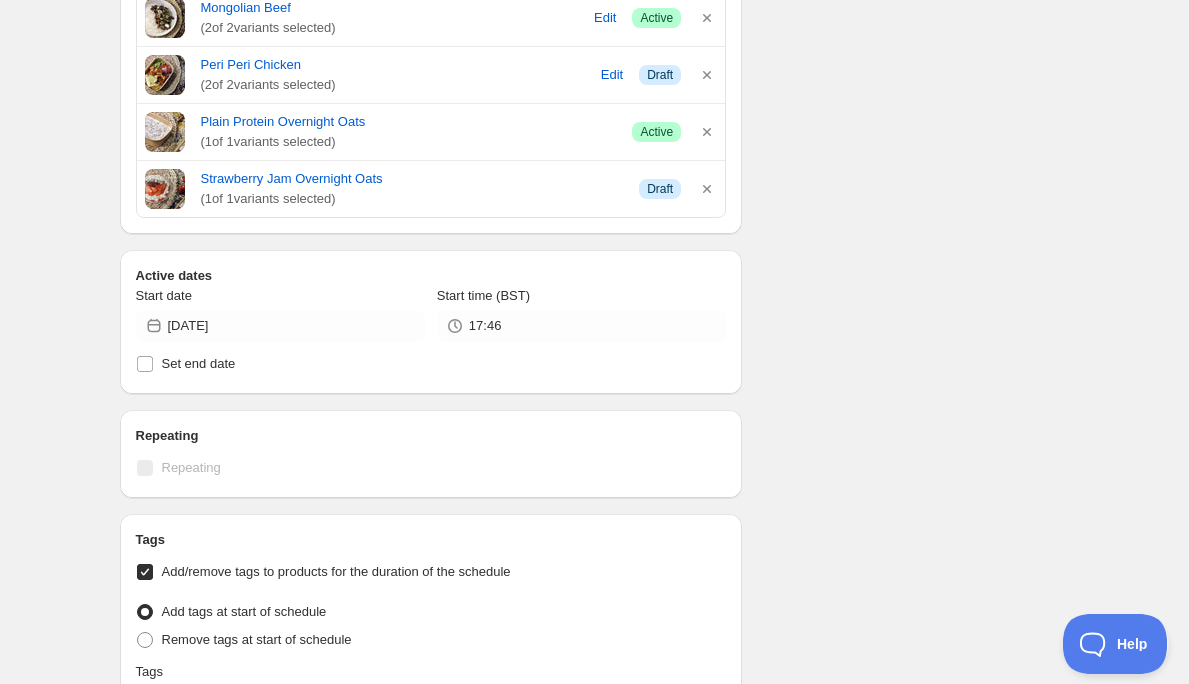 click on "Schedule name New schedule Apr 24 2025 17:02 Your customers won't see this Action Action Publish product(s) Products will be published on the start date Unpublish product(s) Products will be unpublished on the start date Product selection Entity type Specific products Specific collections Specific tags Specific vendors Browse Beef Chilli ( 3  of   3  variants selected) Edit Info Draft Buffalo Mac & Cheese With Crispy Fried Onions ( 2  of   2  variants selected) Edit Success Active Cajun chicken pesto pasta ( 3  of   3  variants selected) Edit Info Draft Chicken Parmigiana ( 1  of   1  variants selected) Info Draft Chinese Chicken Curry ( 3  of   3  variants selected) Edit Success Active CHULO'S FLEX OG CHOCO CHIP PROTEIN COOKIE ( 1  of   1  variants selected) Success Active CHULO'S FLEX White Chocolate + Raspberry Protein Cookie ( 1  of   1  variants selected) Success Active Garlic Basil Pesto Chicken ( 4  of   4  variants selected) Edit Success Active Gift card ( 3  of   3  variants selected) Edit Success (" at bounding box center (587, 160) 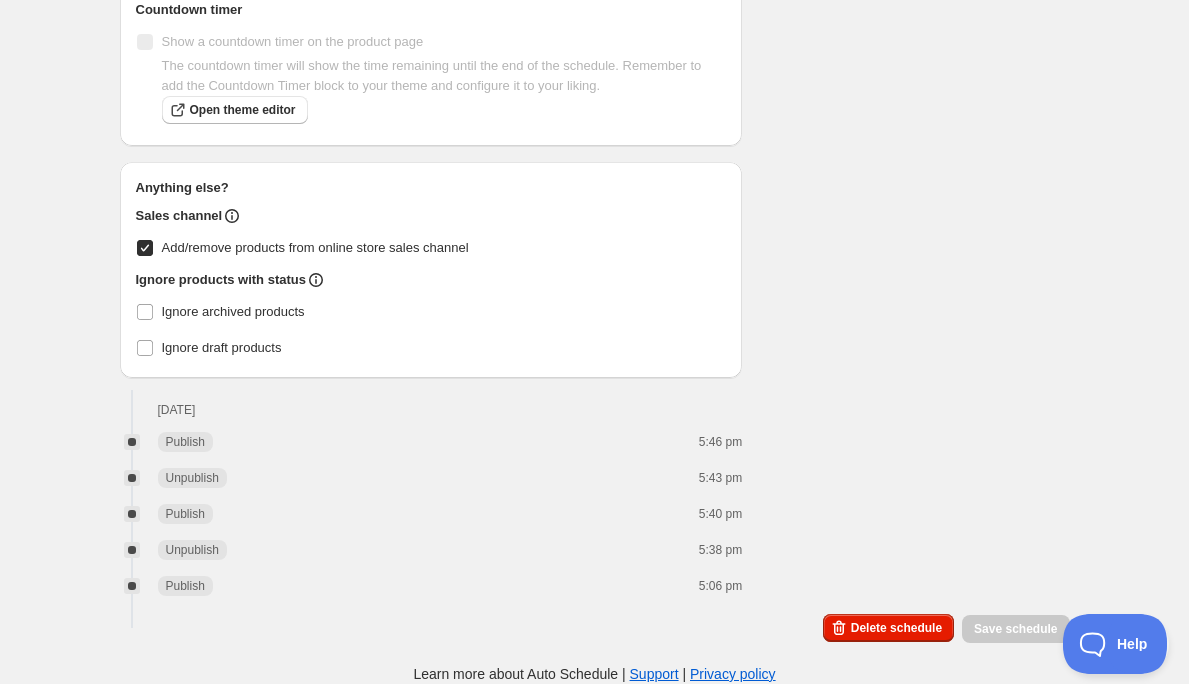 scroll, scrollTop: 1984, scrollLeft: 0, axis: vertical 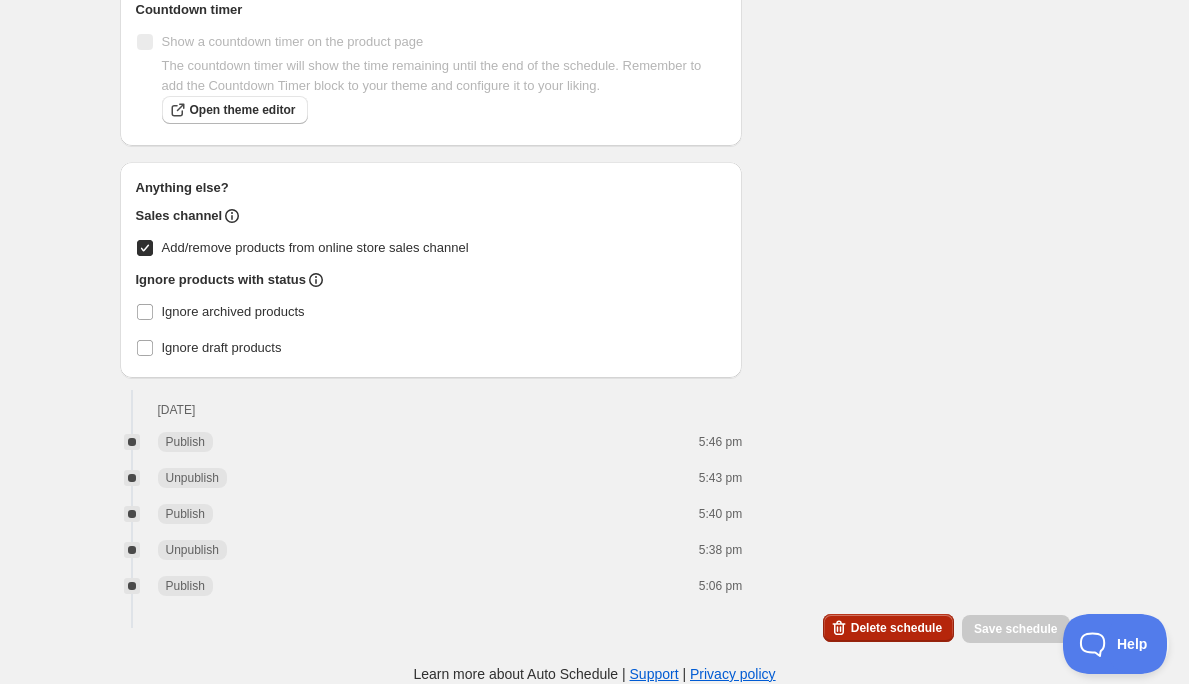 click on "Delete schedule" at bounding box center [888, 628] 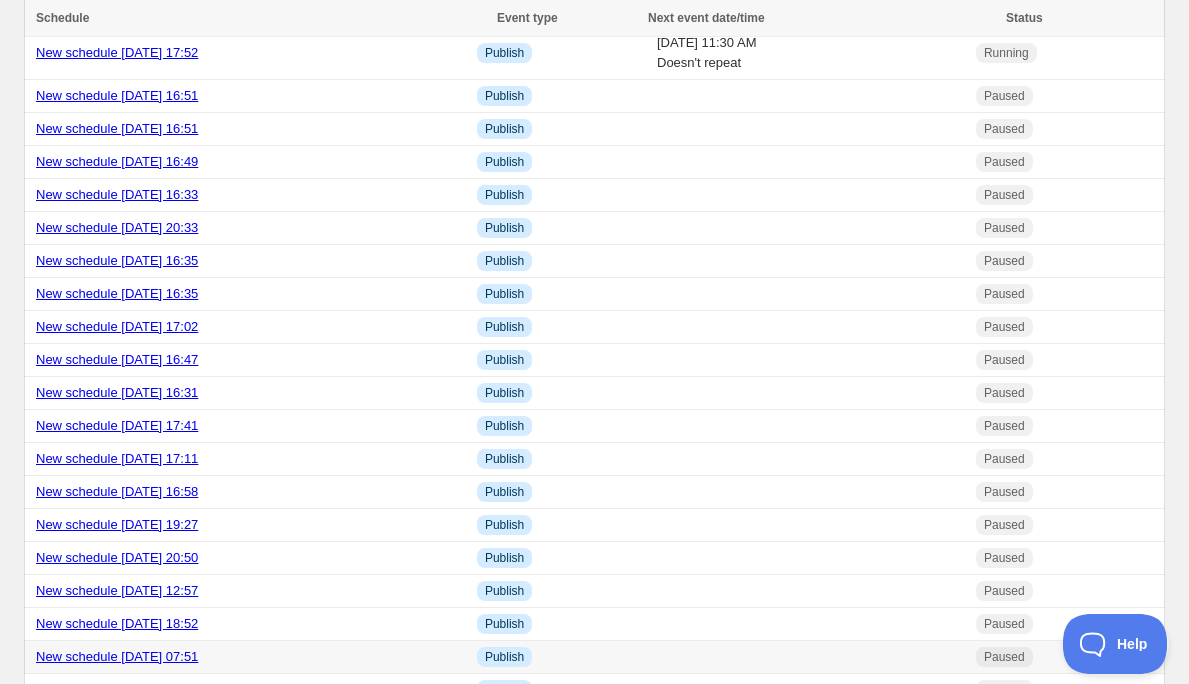 scroll, scrollTop: 72, scrollLeft: 0, axis: vertical 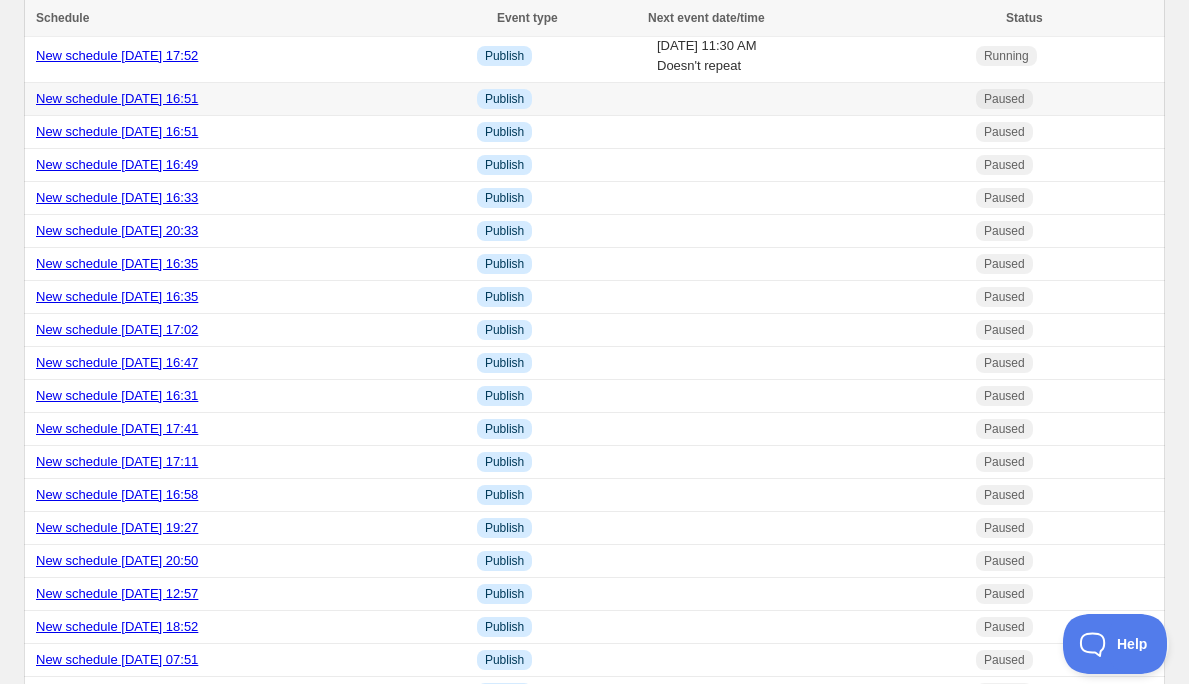 click on "New schedule May 29 2025 16:51" at bounding box center (117, 98) 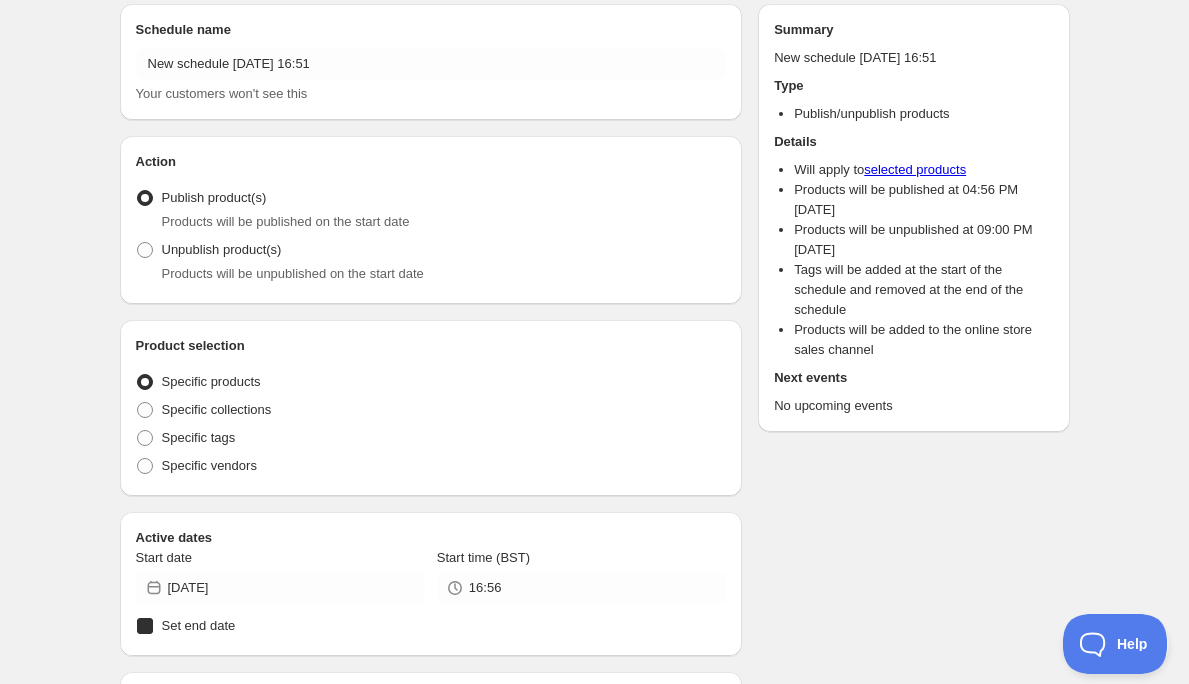 radio on "true" 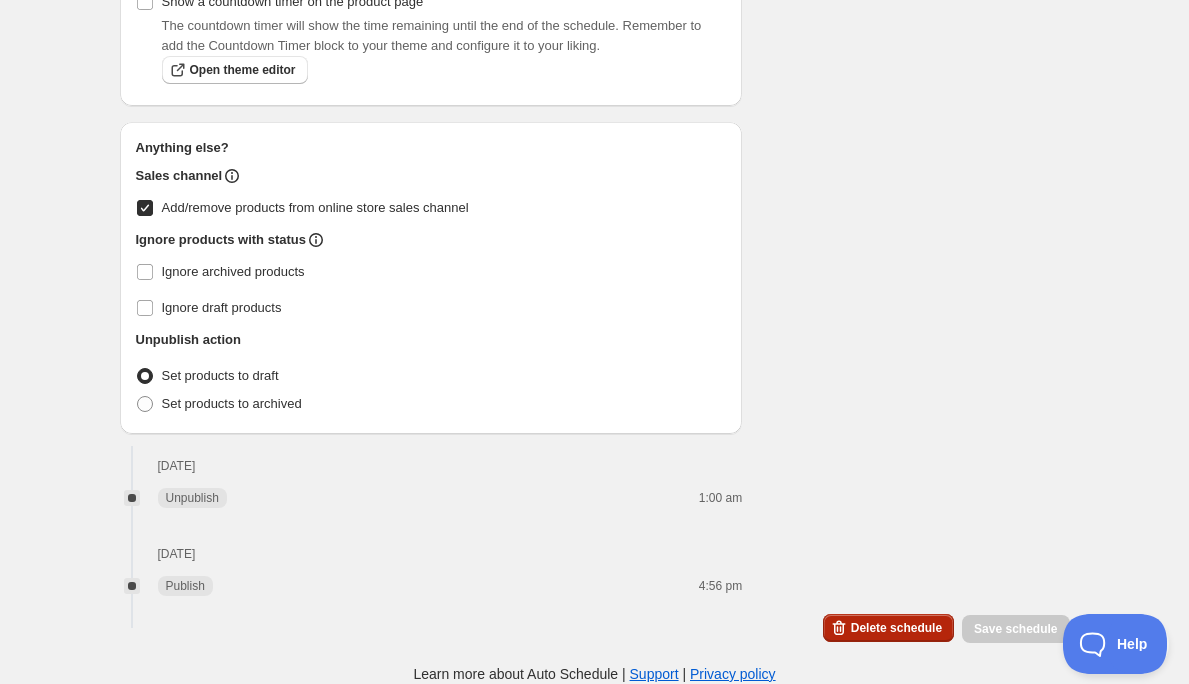 scroll, scrollTop: 2031, scrollLeft: 0, axis: vertical 